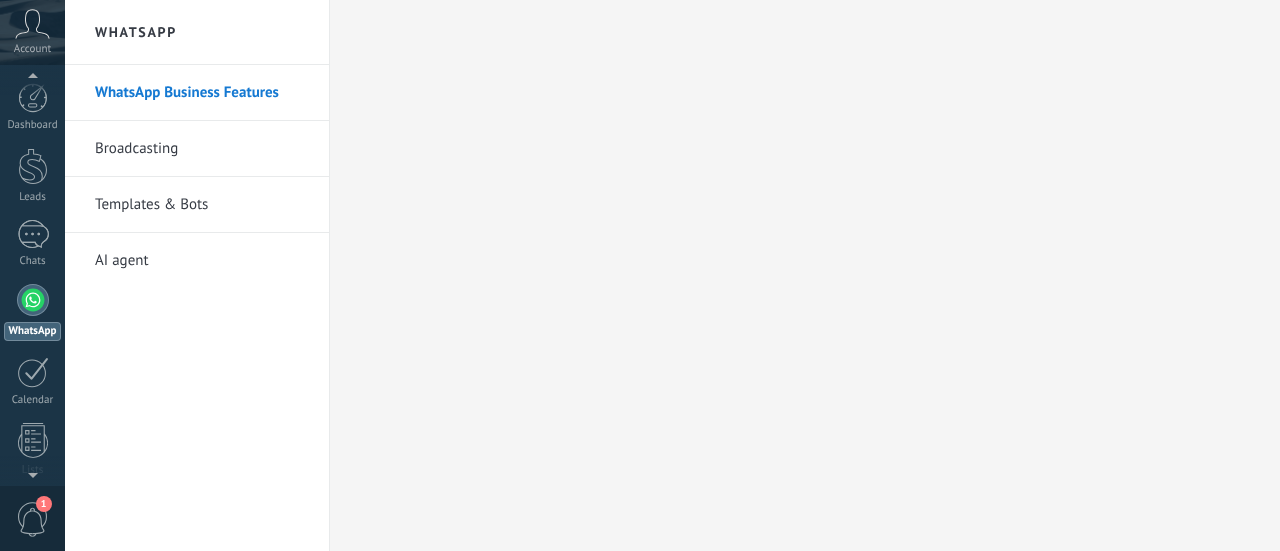 scroll, scrollTop: 0, scrollLeft: 0, axis: both 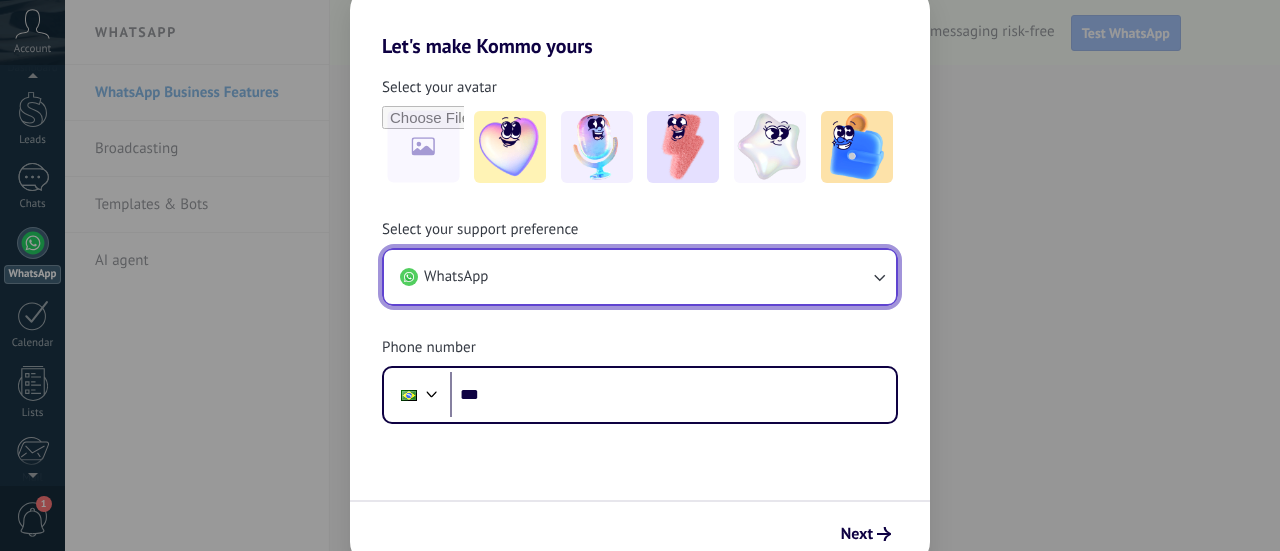 click on "WhatsApp" at bounding box center [640, 277] 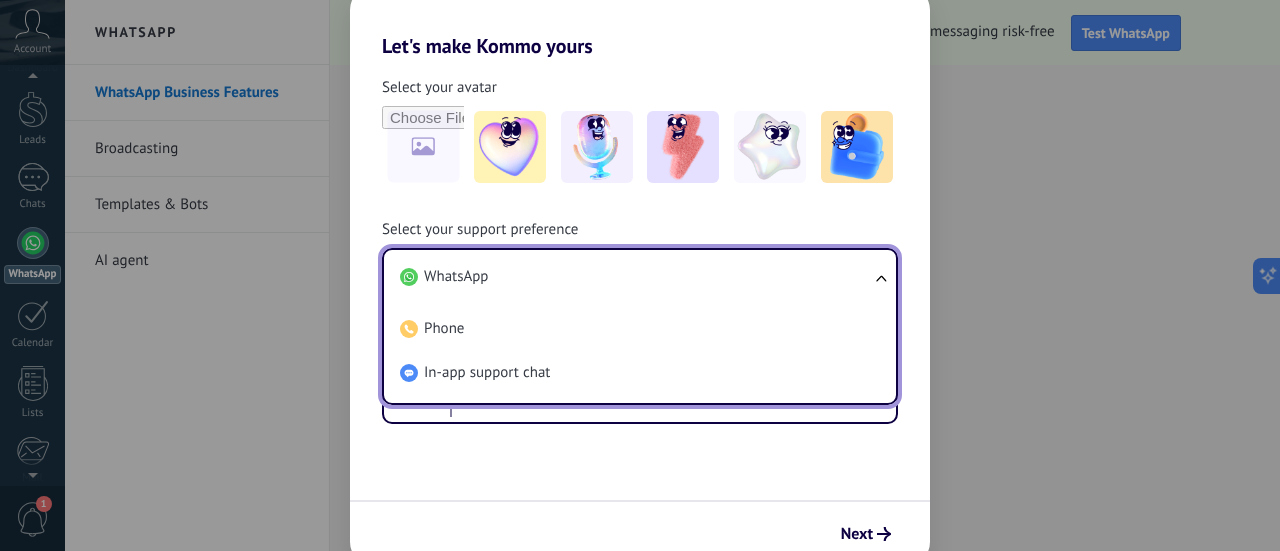 click on "WhatsApp" at bounding box center (636, 277) 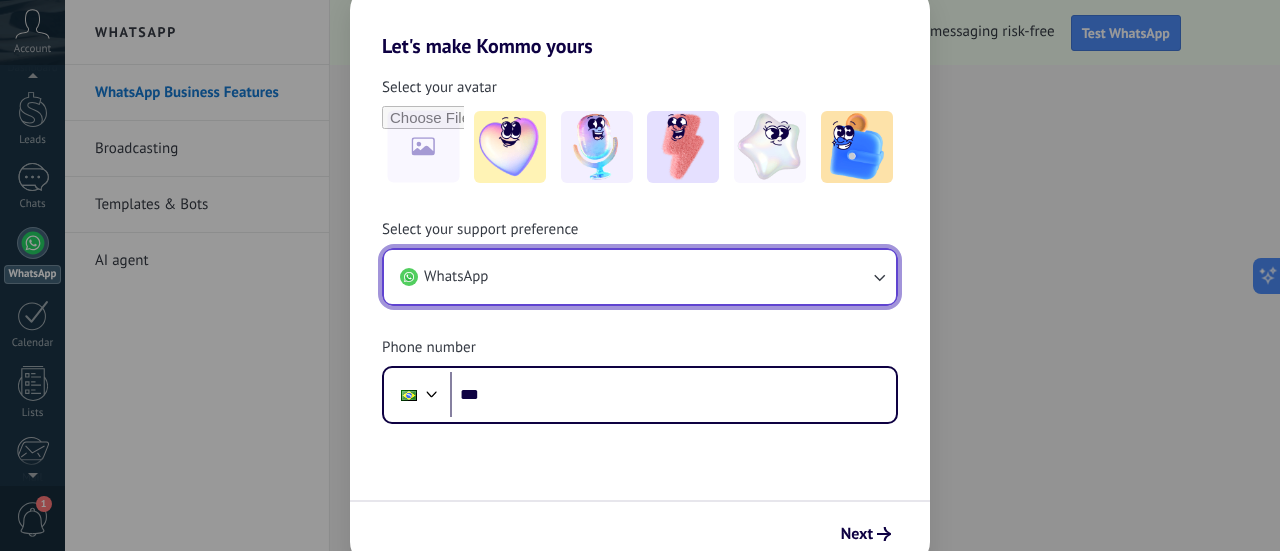 scroll, scrollTop: 0, scrollLeft: 0, axis: both 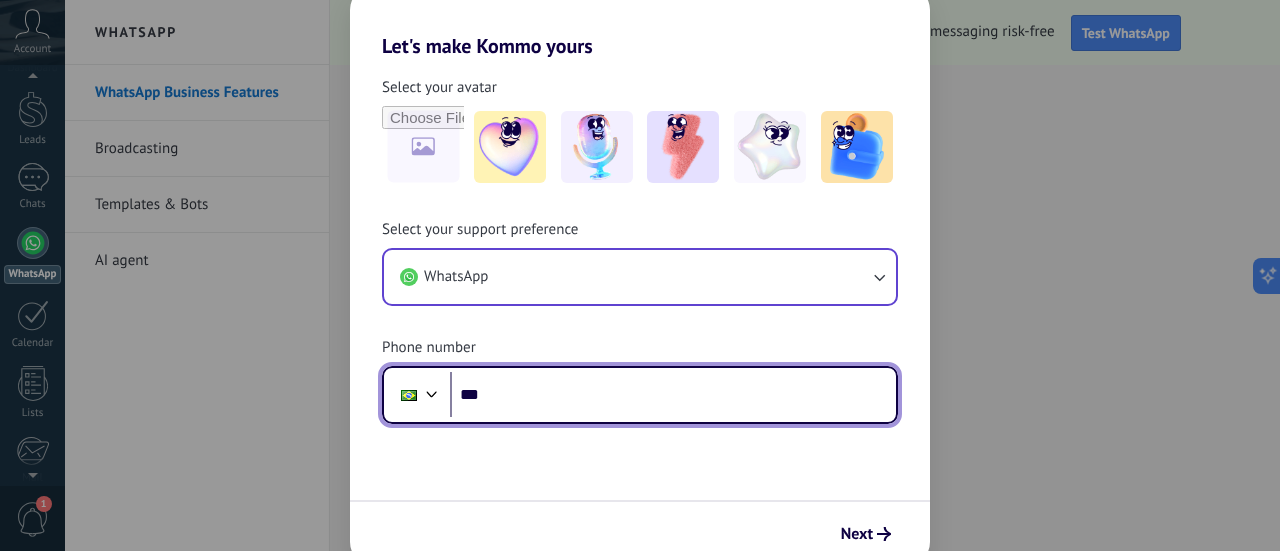 click on "***" at bounding box center [673, 395] 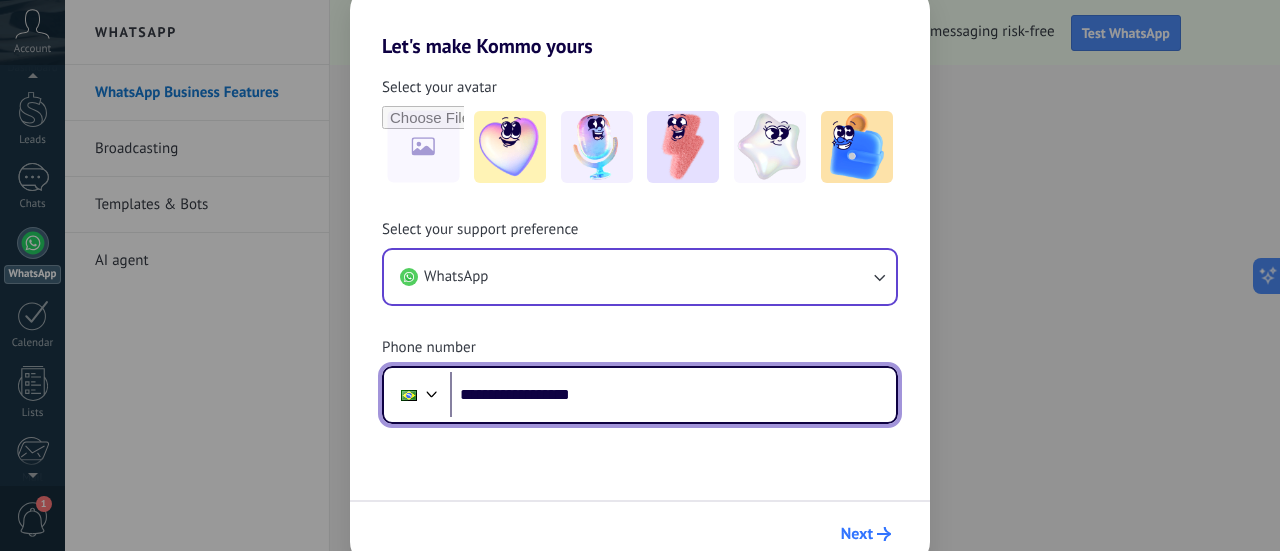 type on "**********" 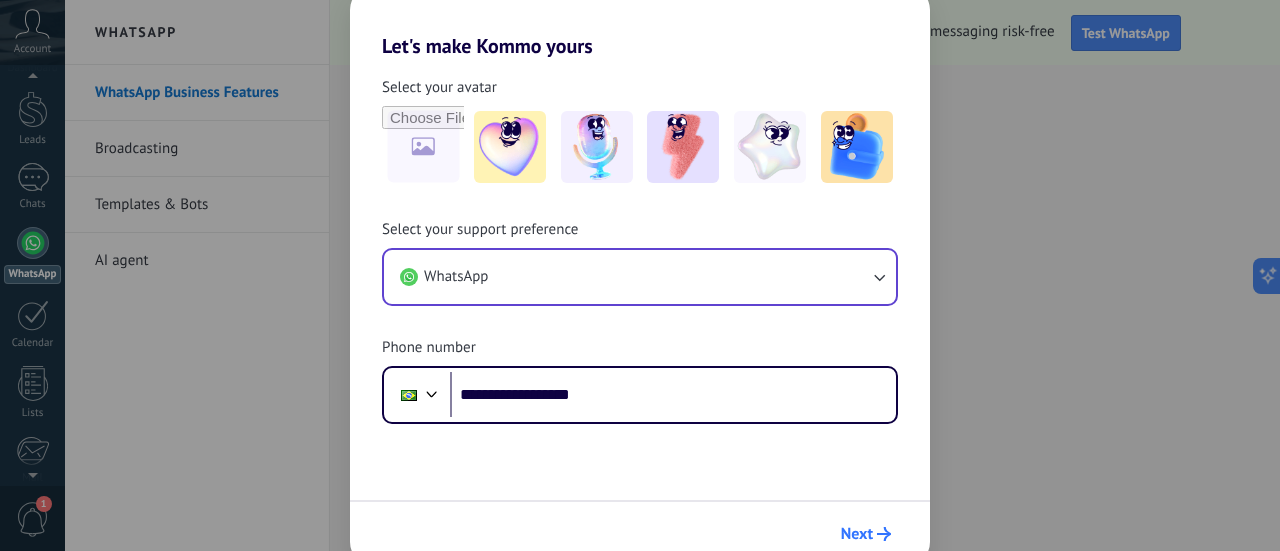 click on "Next" at bounding box center [866, 534] 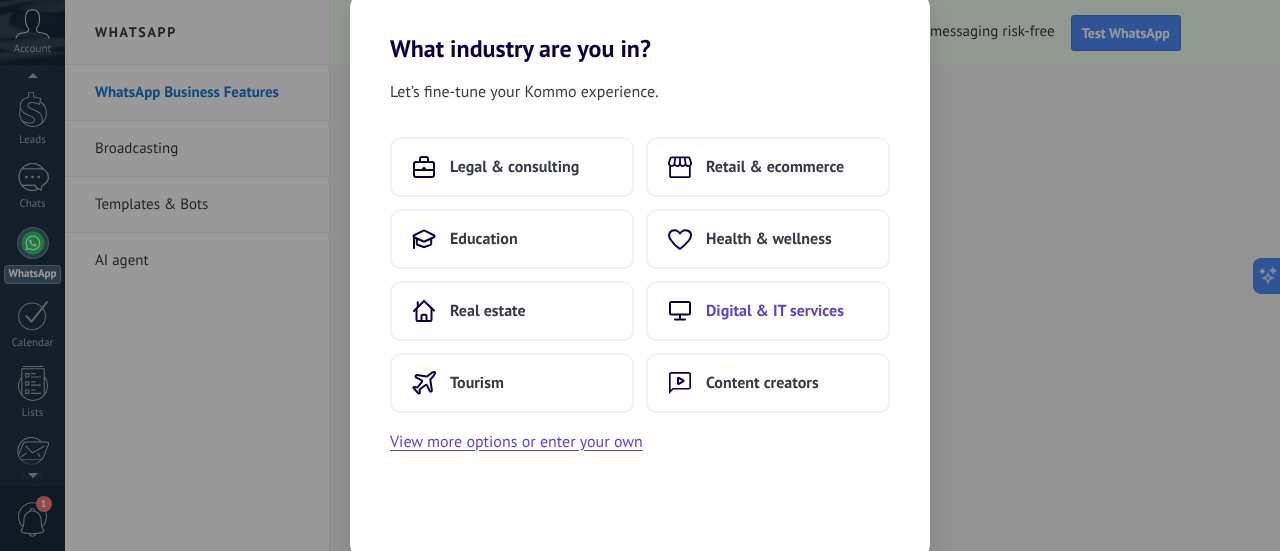click on "Digital & IT services" at bounding box center [775, 311] 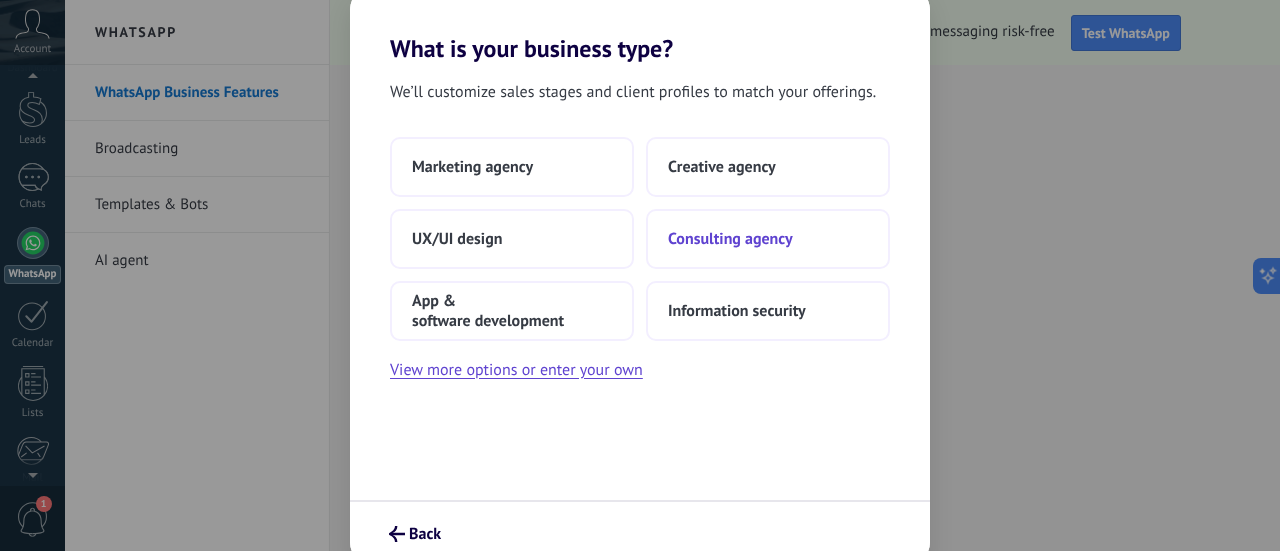 click on "Consulting agency" at bounding box center [730, 239] 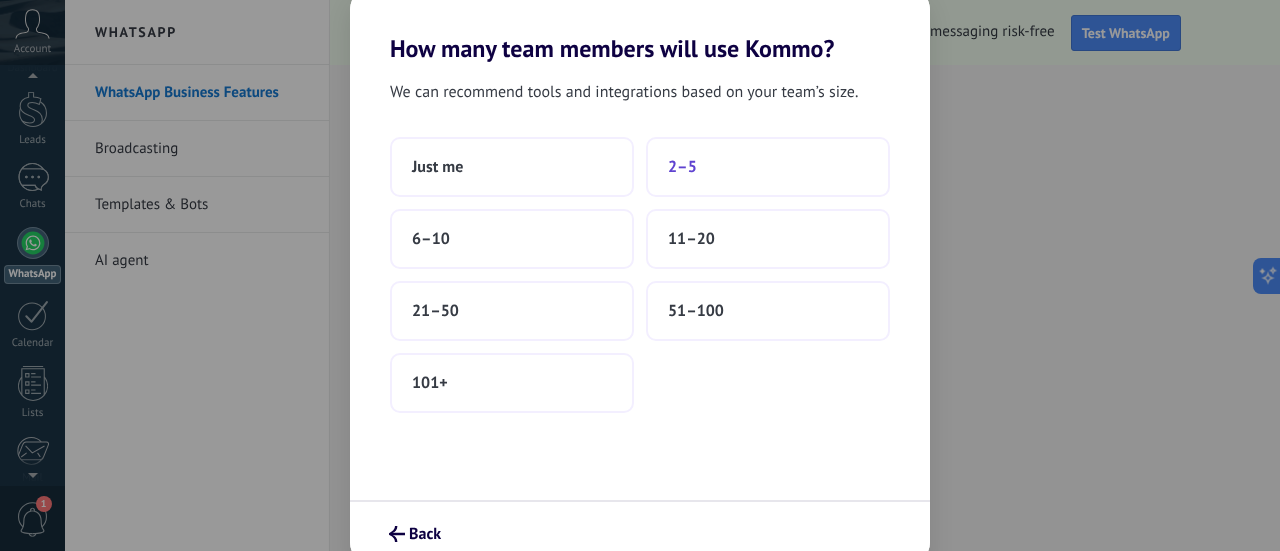 click on "2–5" at bounding box center [682, 167] 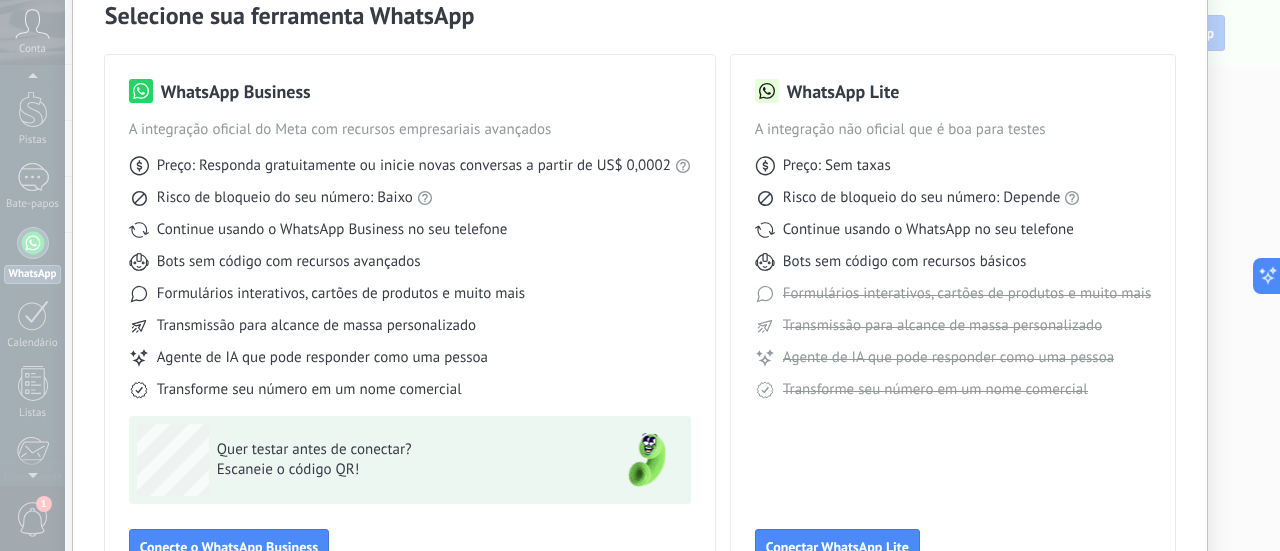 scroll, scrollTop: 0, scrollLeft: 0, axis: both 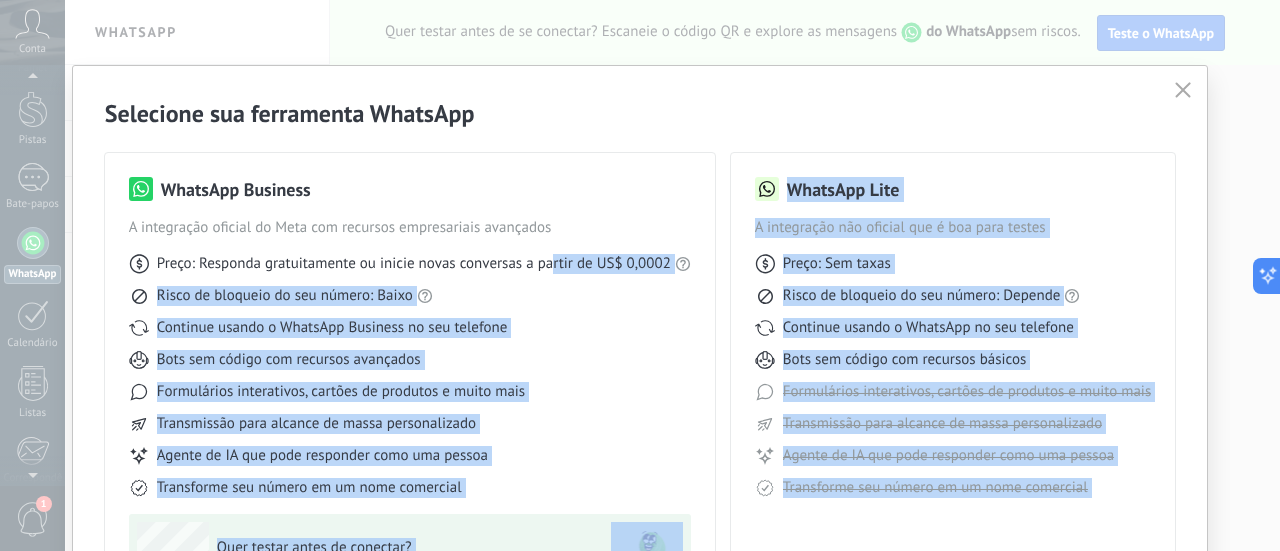 drag, startPoint x: 548, startPoint y: 249, endPoint x: 1180, endPoint y: 92, distance: 651.20886 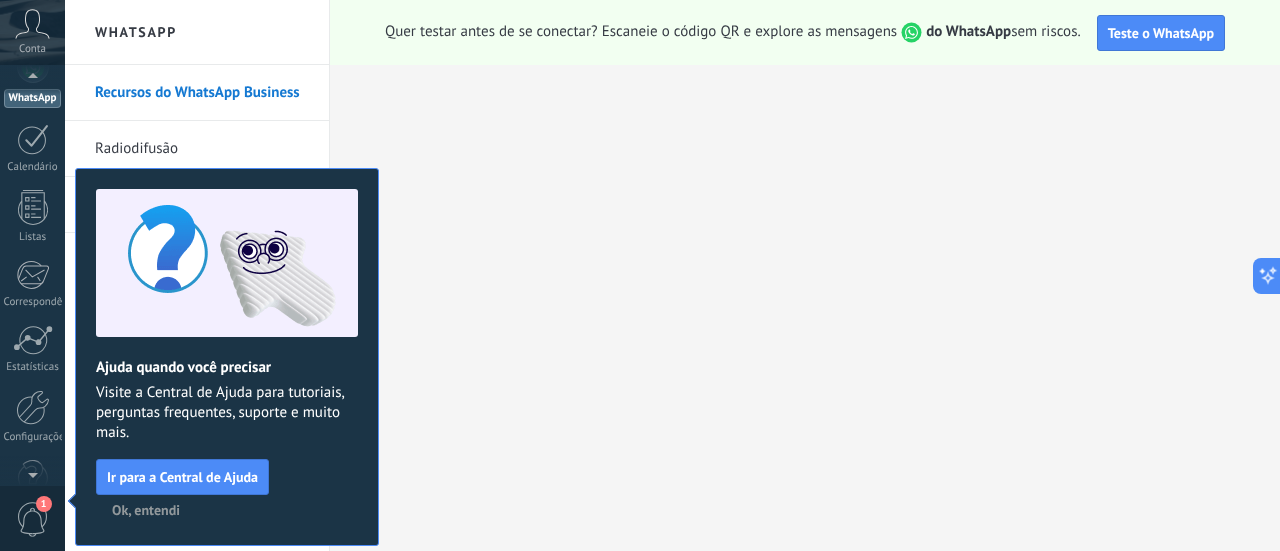 scroll, scrollTop: 57, scrollLeft: 0, axis: vertical 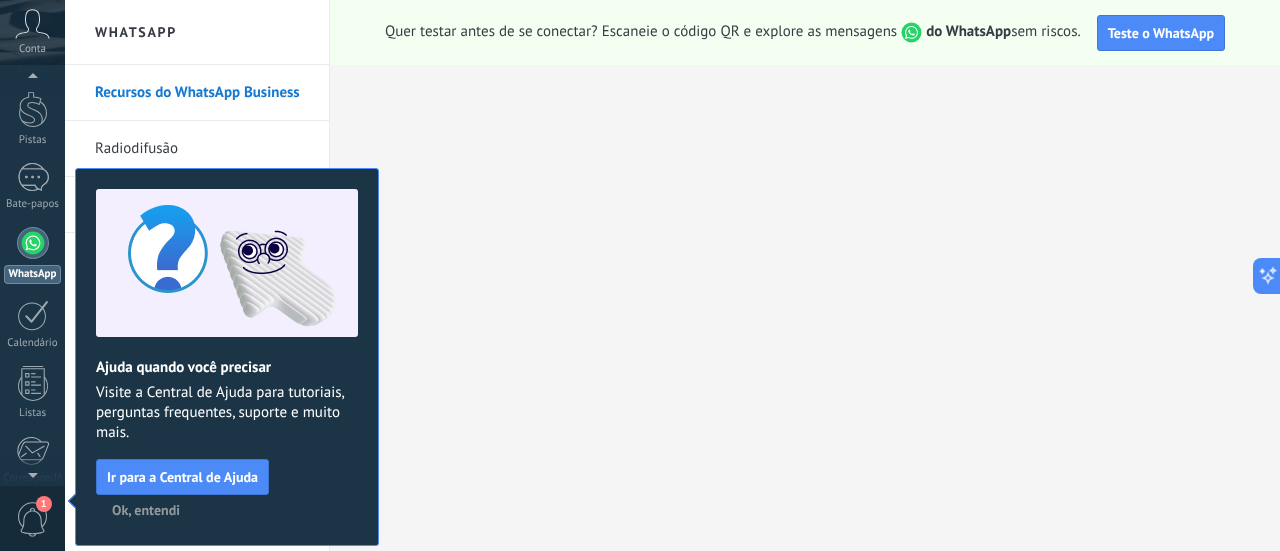 click on "Radiodifusão" at bounding box center [197, 149] 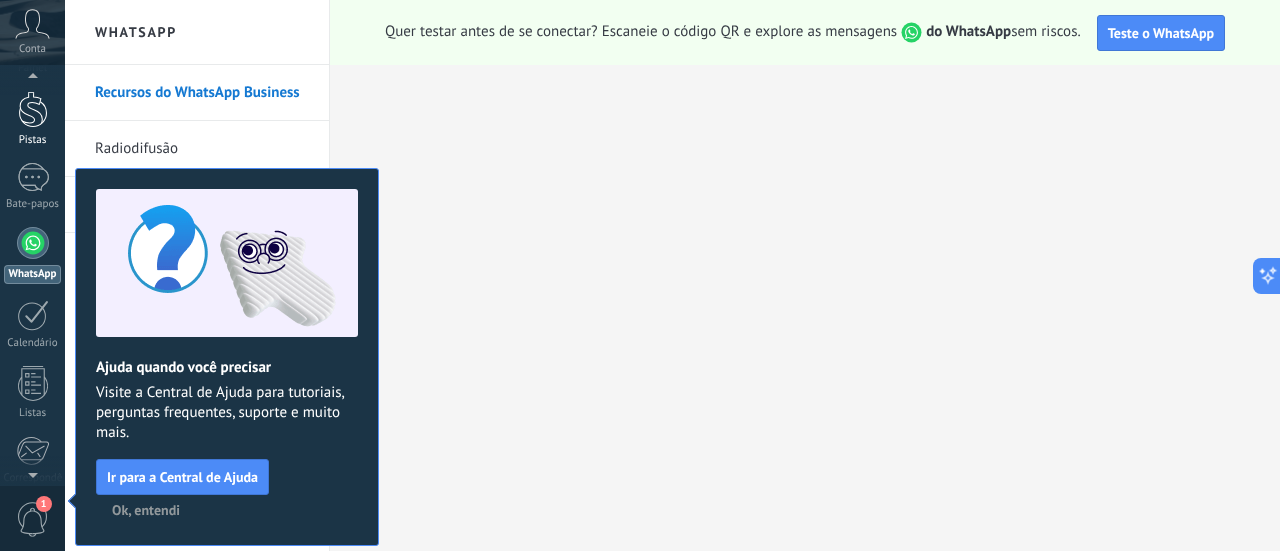 click at bounding box center (33, 109) 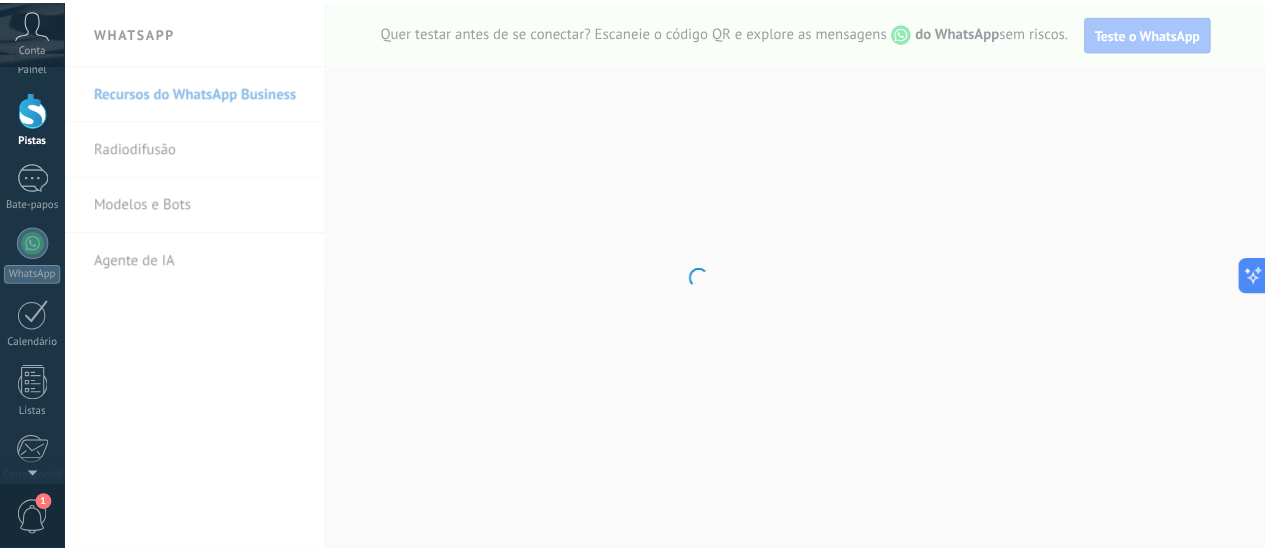 scroll, scrollTop: 0, scrollLeft: 0, axis: both 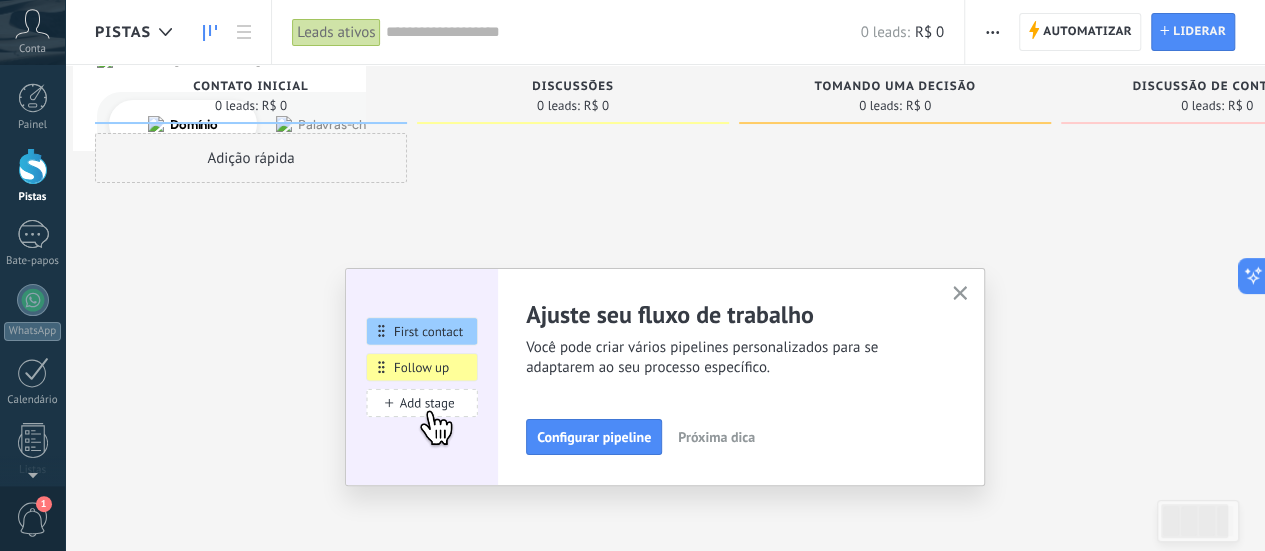 click 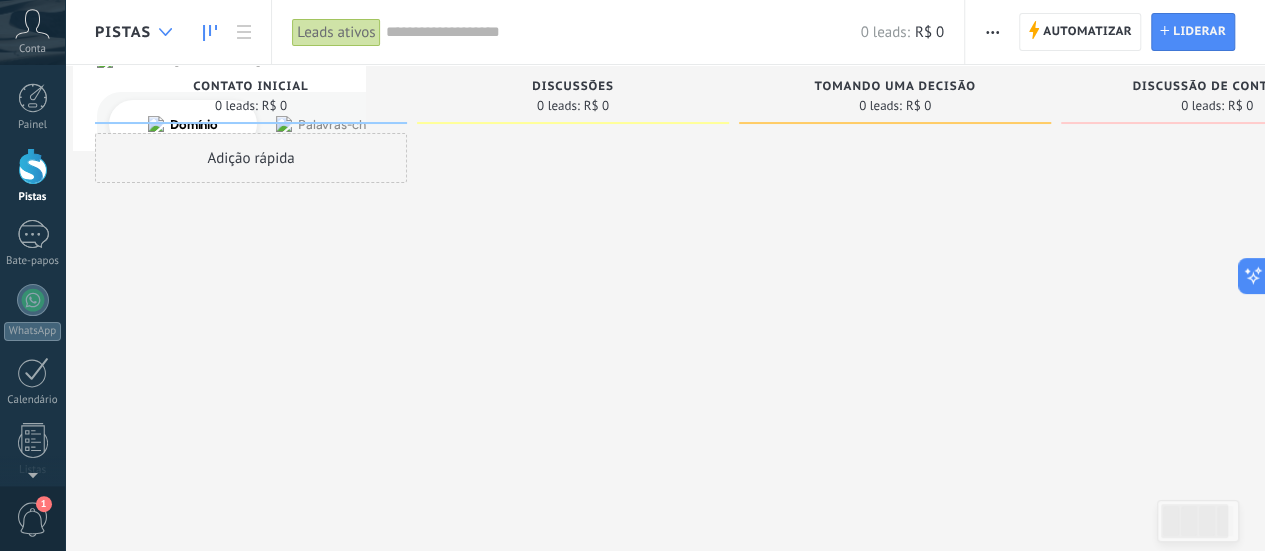 click 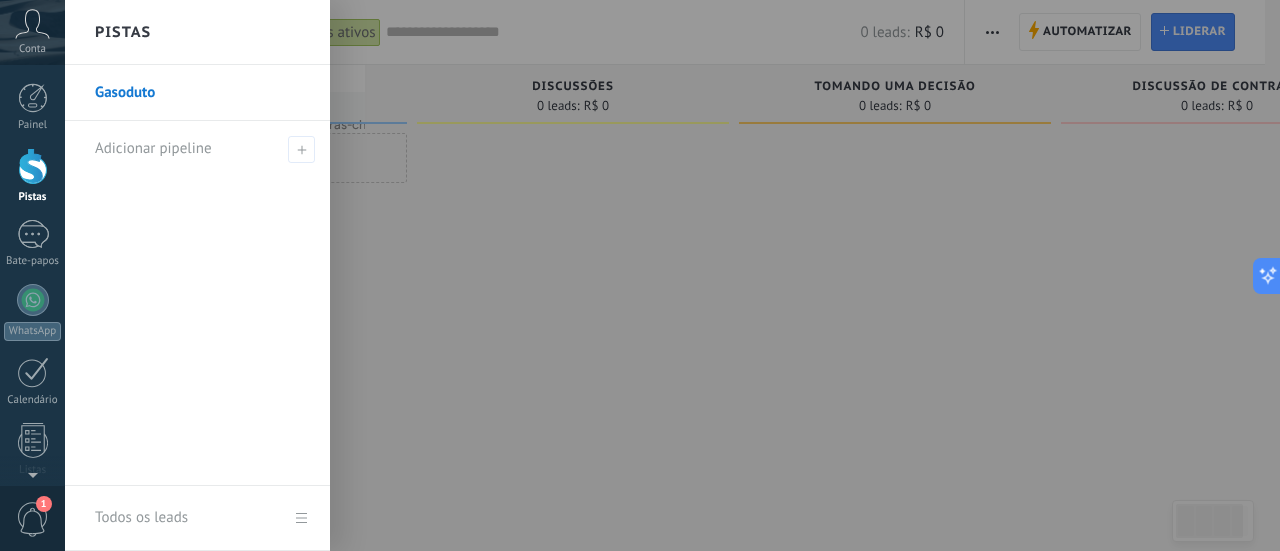 click on "Gasoduto" at bounding box center [125, 92] 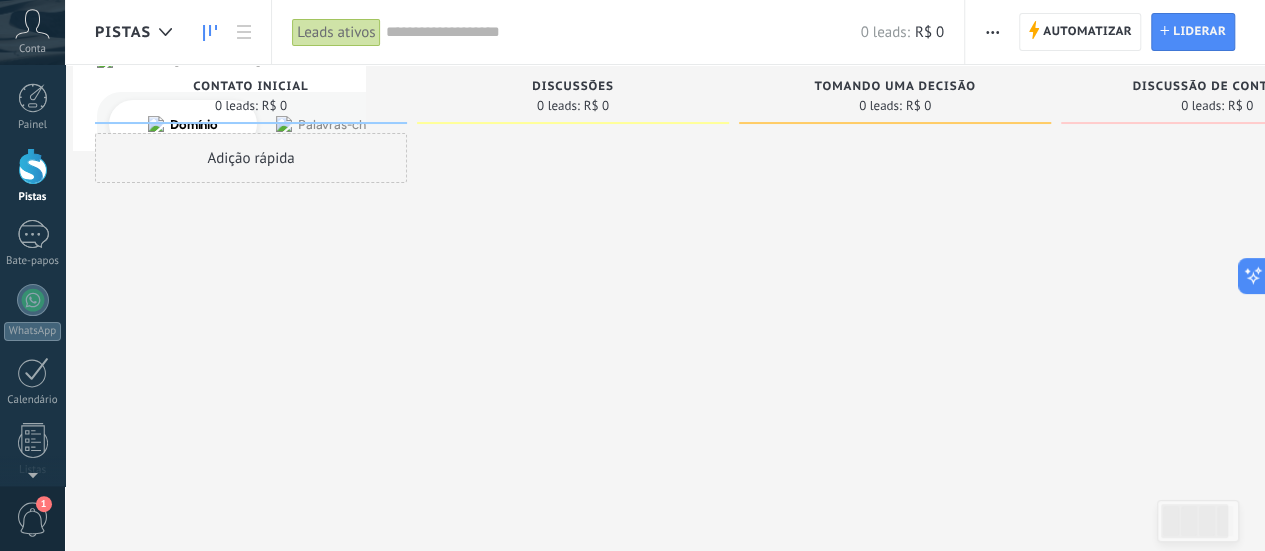 click on "Pistas" at bounding box center [33, 197] 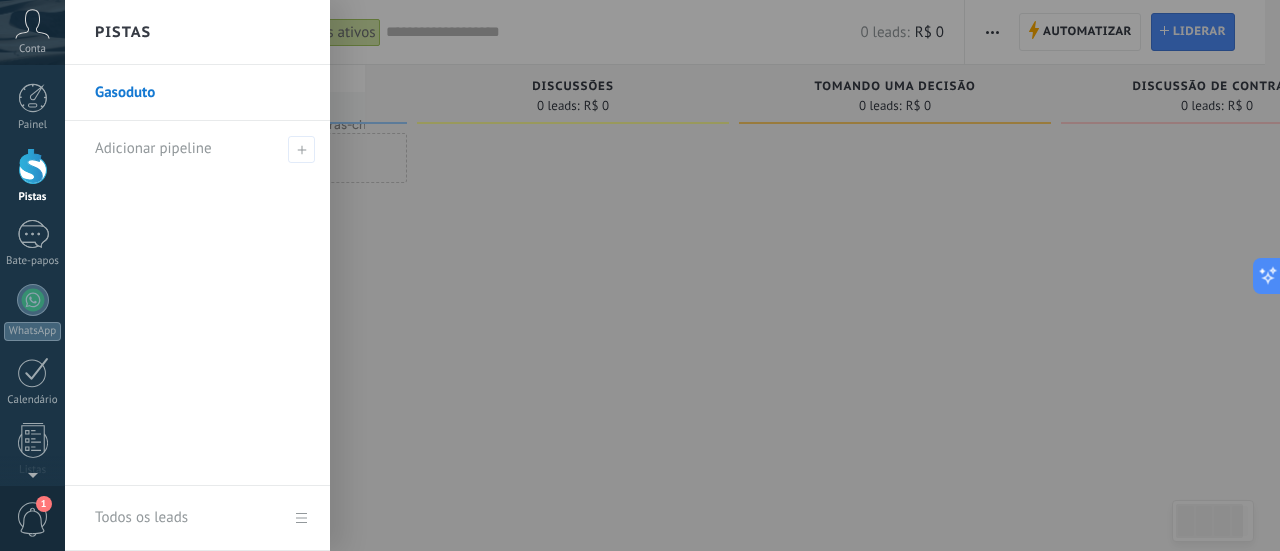 click on "Gasoduto" at bounding box center (125, 92) 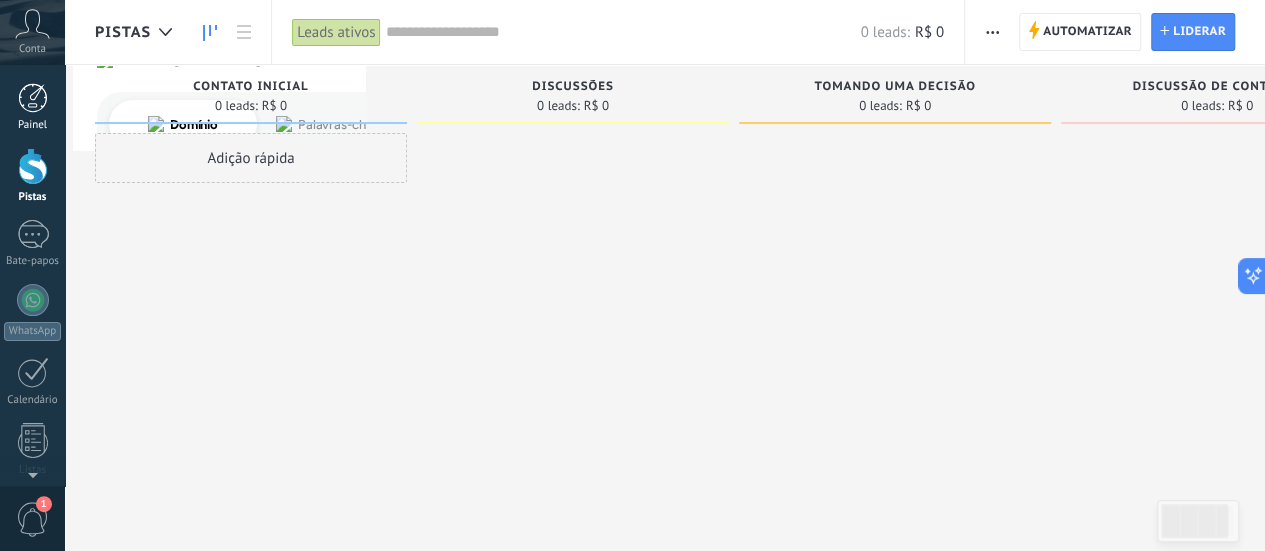 click at bounding box center [33, 98] 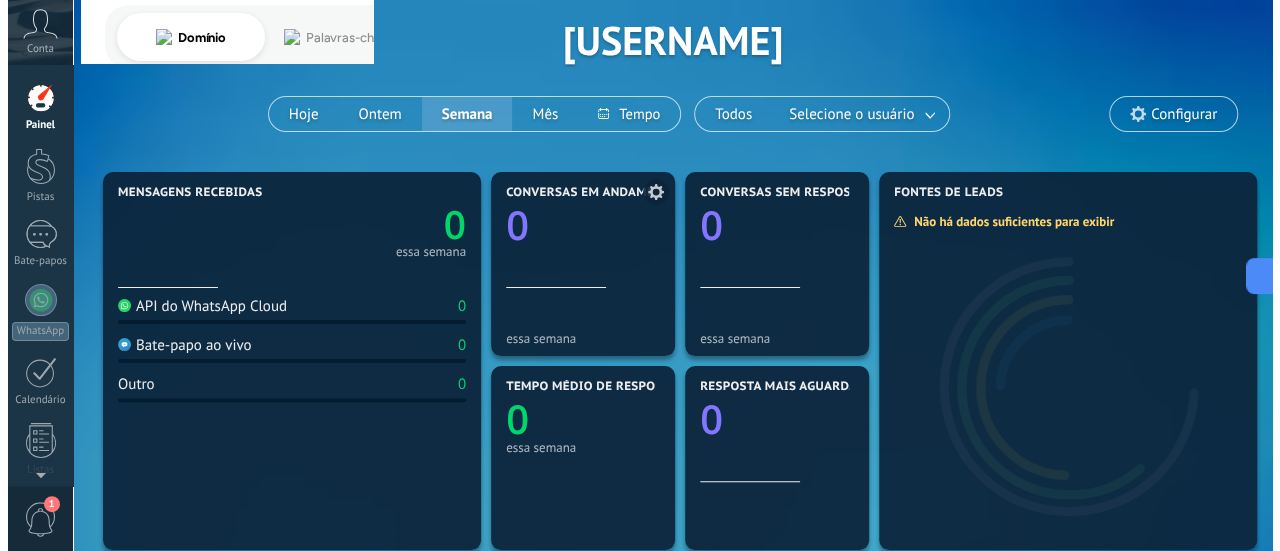 scroll, scrollTop: 0, scrollLeft: 0, axis: both 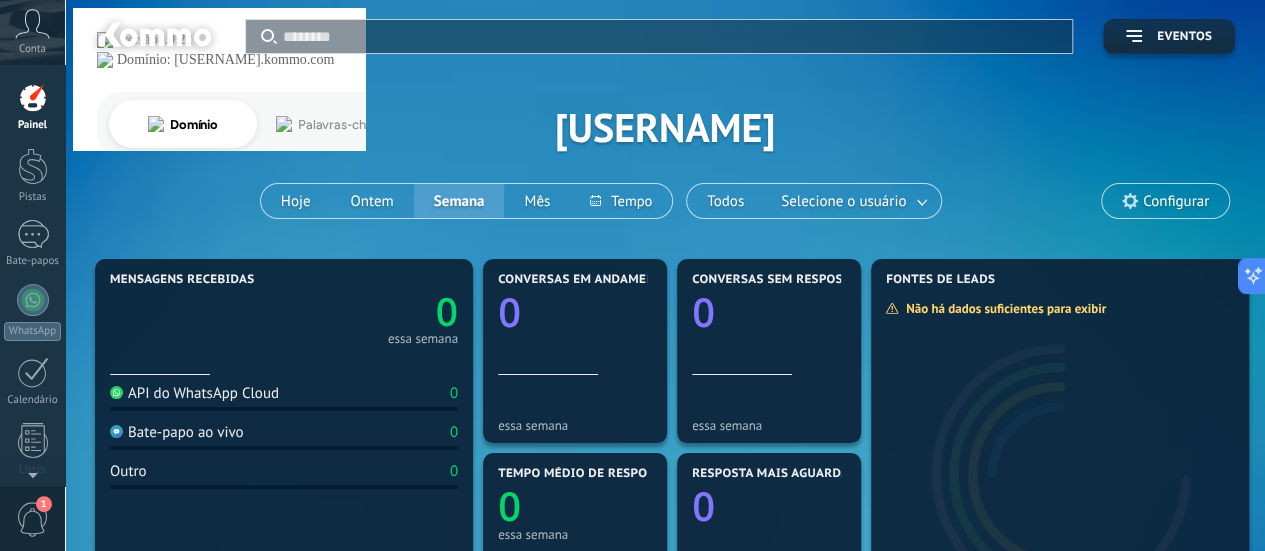 click on "Aplicar Eventos novo1752240212 Hoje Ontem Semana Mês Todos Selecione o usuário Configurar" at bounding box center [665, 127] 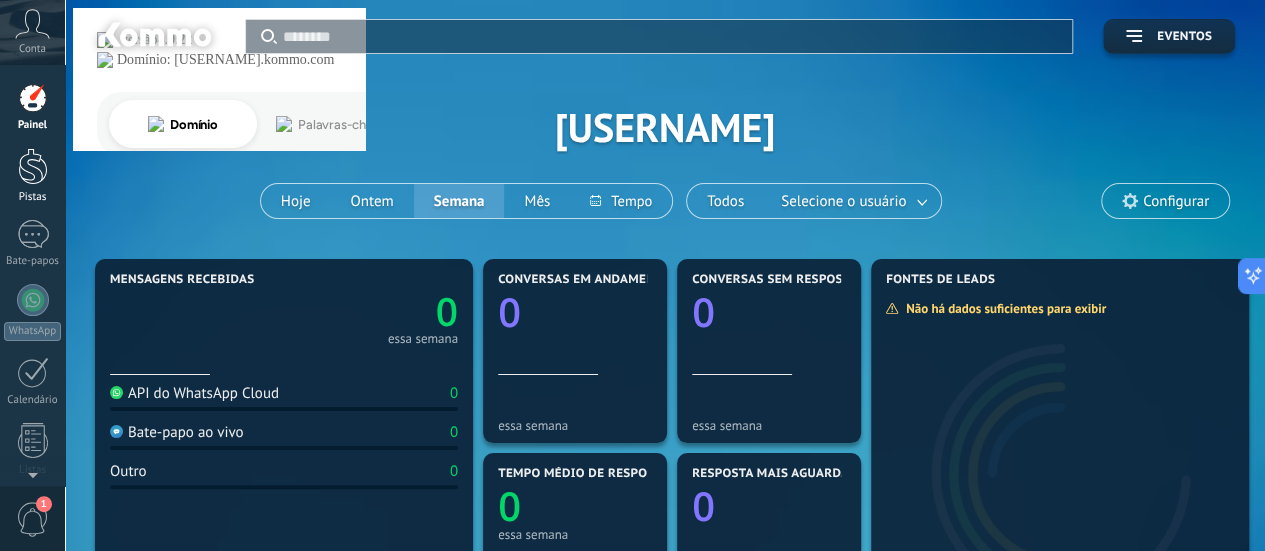 click at bounding box center [33, 166] 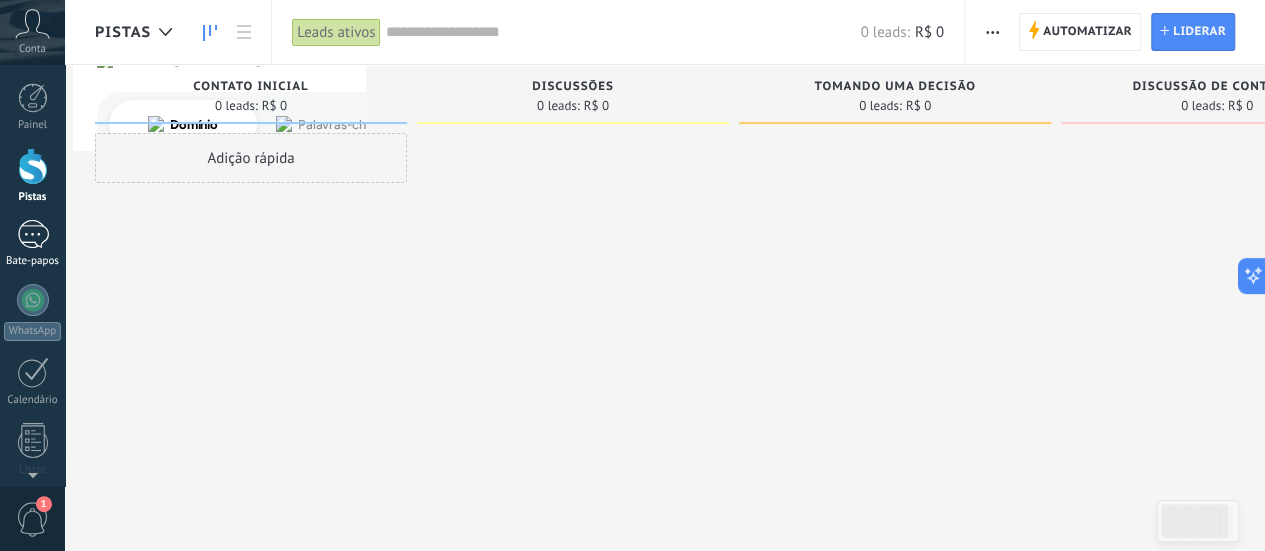 click at bounding box center [33, 234] 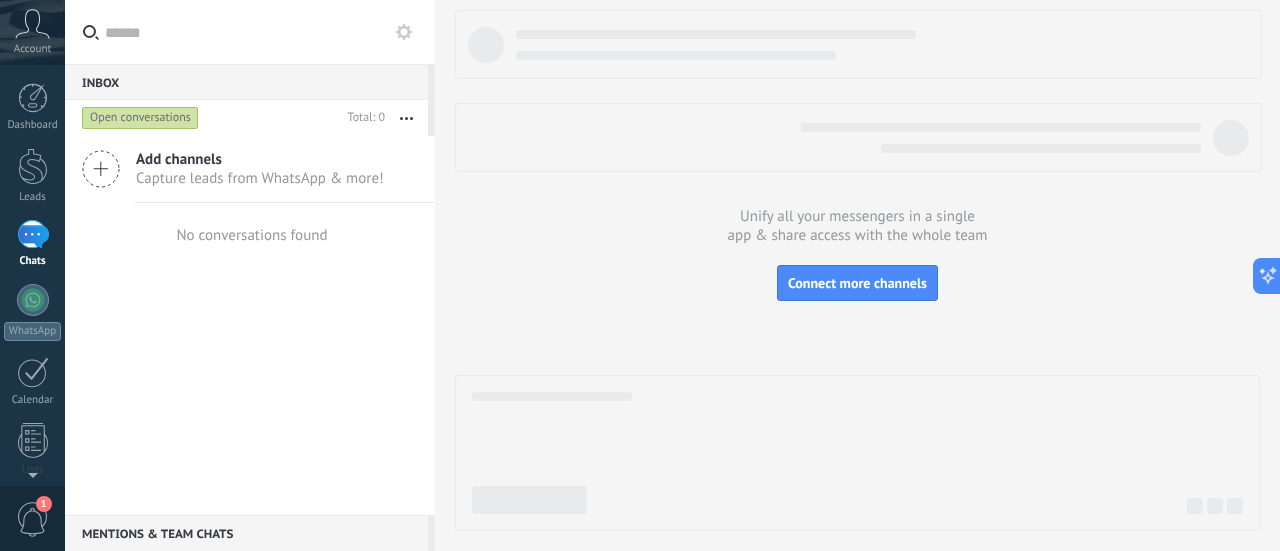 click on "Account" at bounding box center (32, 49) 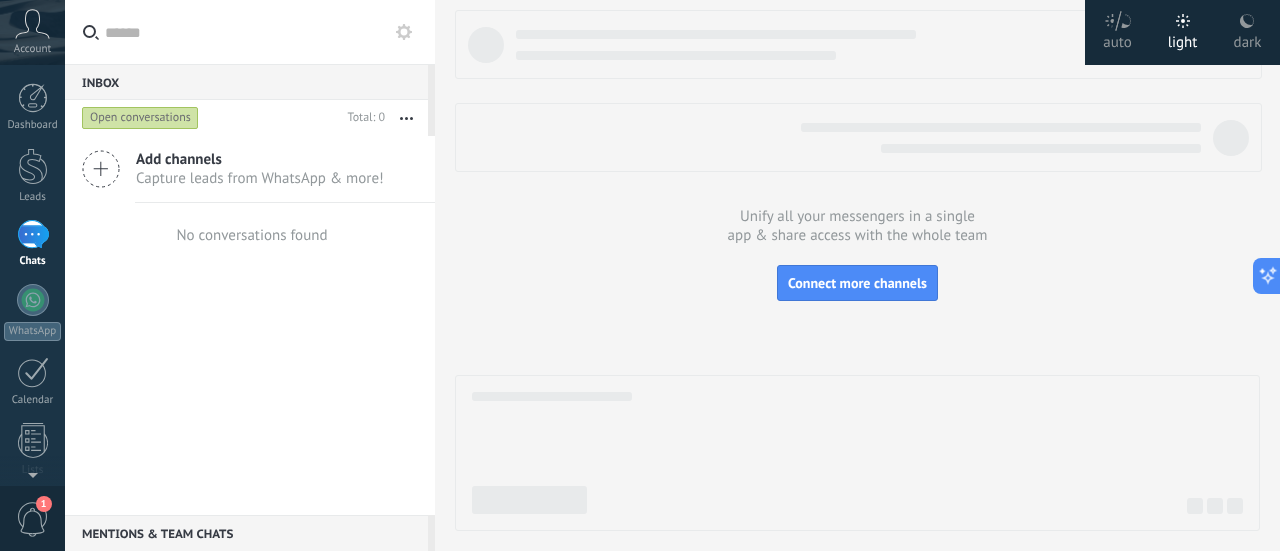 click on "dark" at bounding box center [1248, 39] 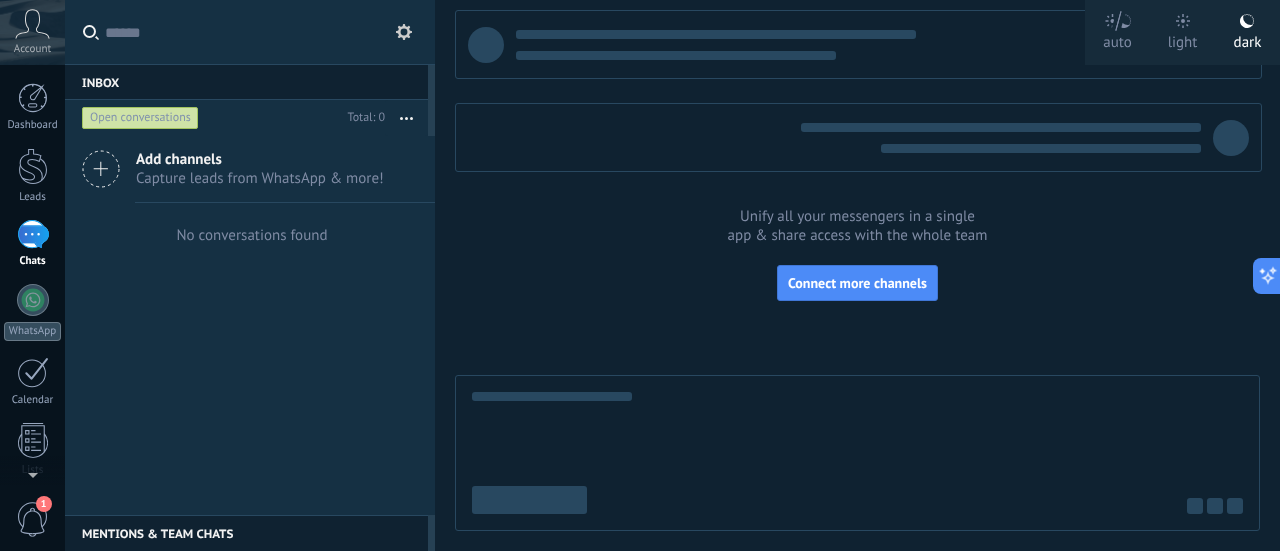 click 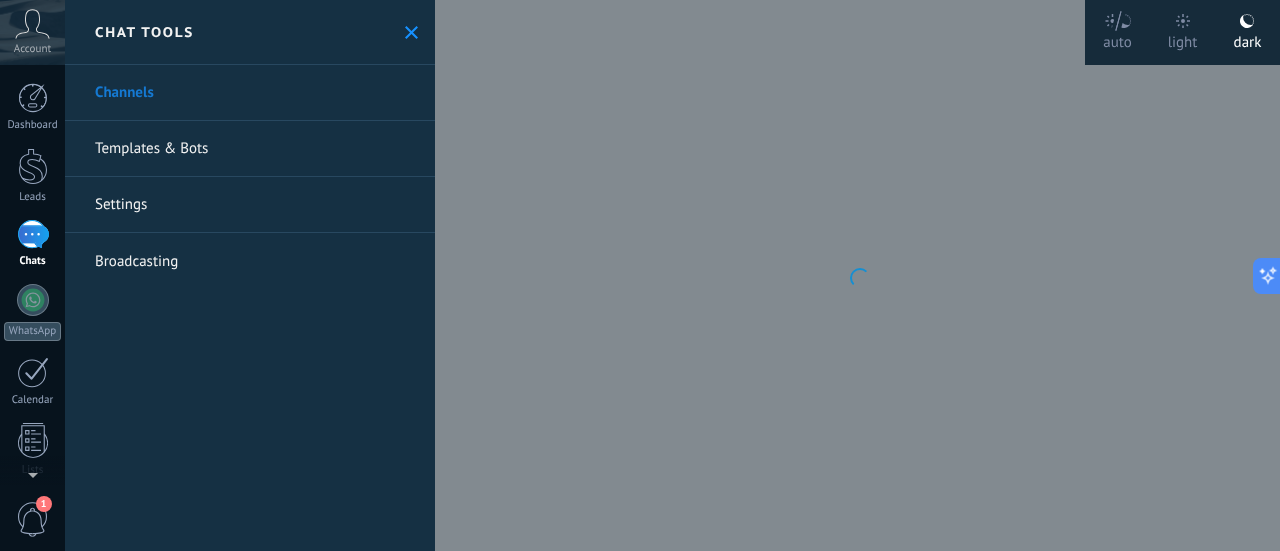 click 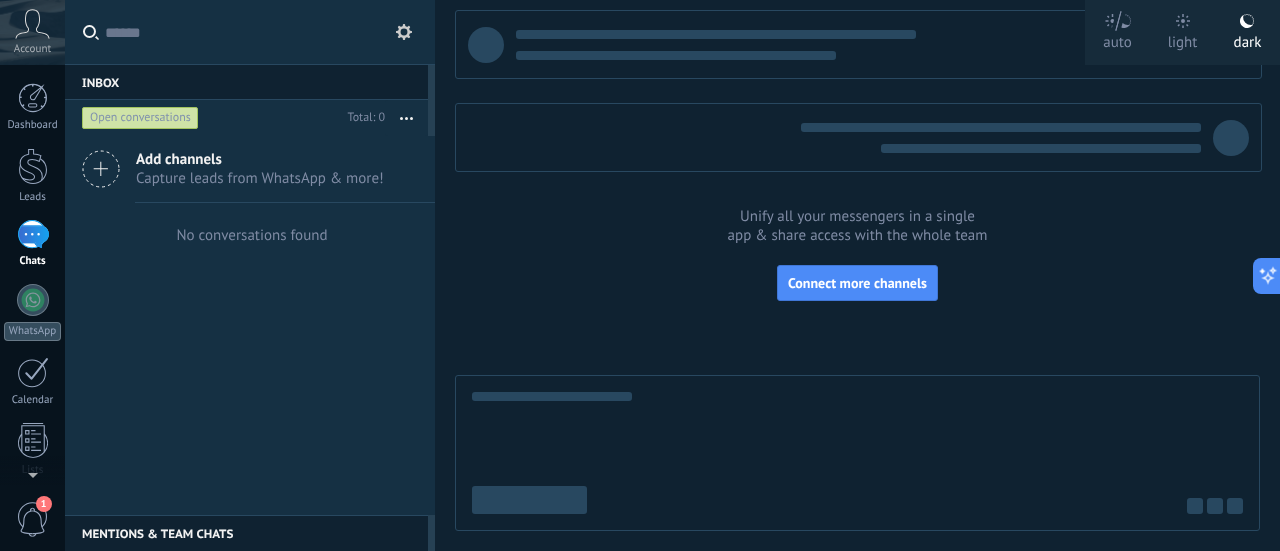click 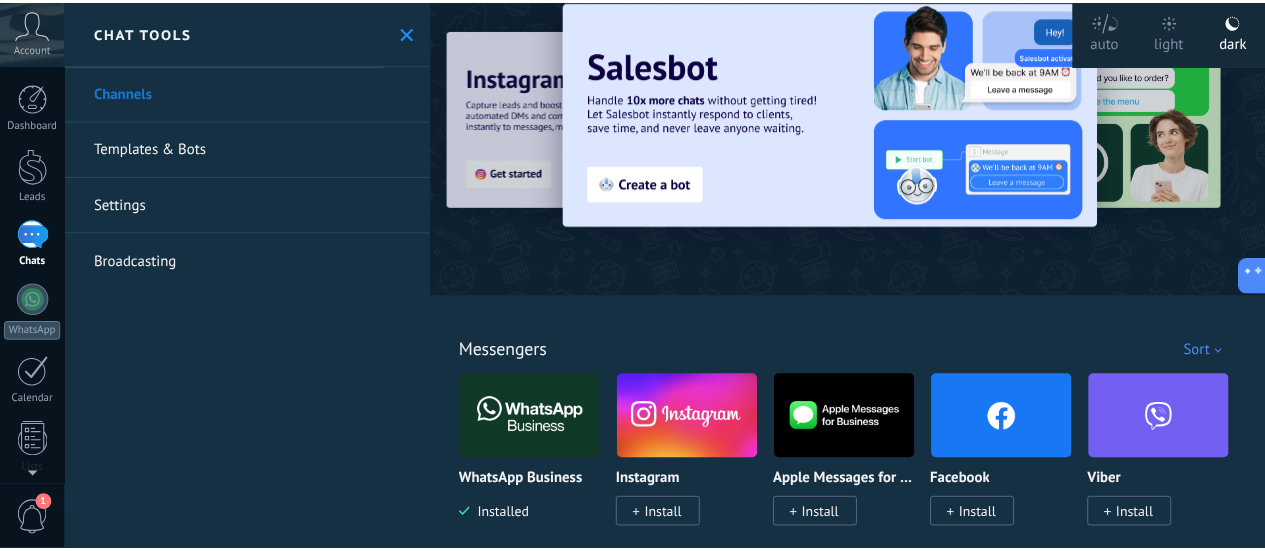scroll, scrollTop: 0, scrollLeft: 0, axis: both 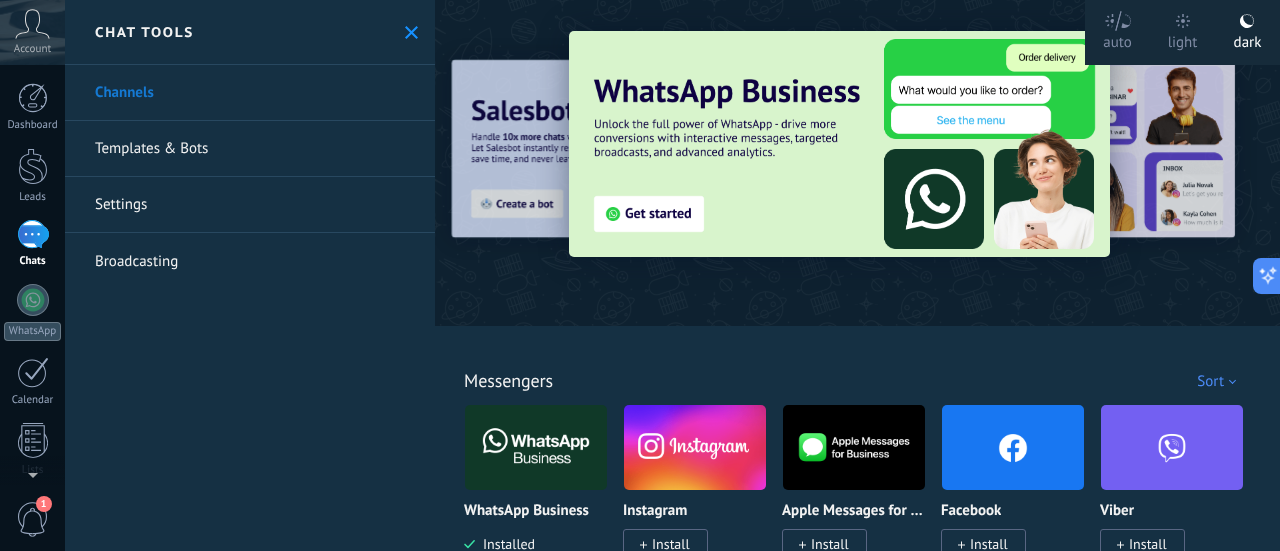 click on "Templates & Bots" at bounding box center (250, 149) 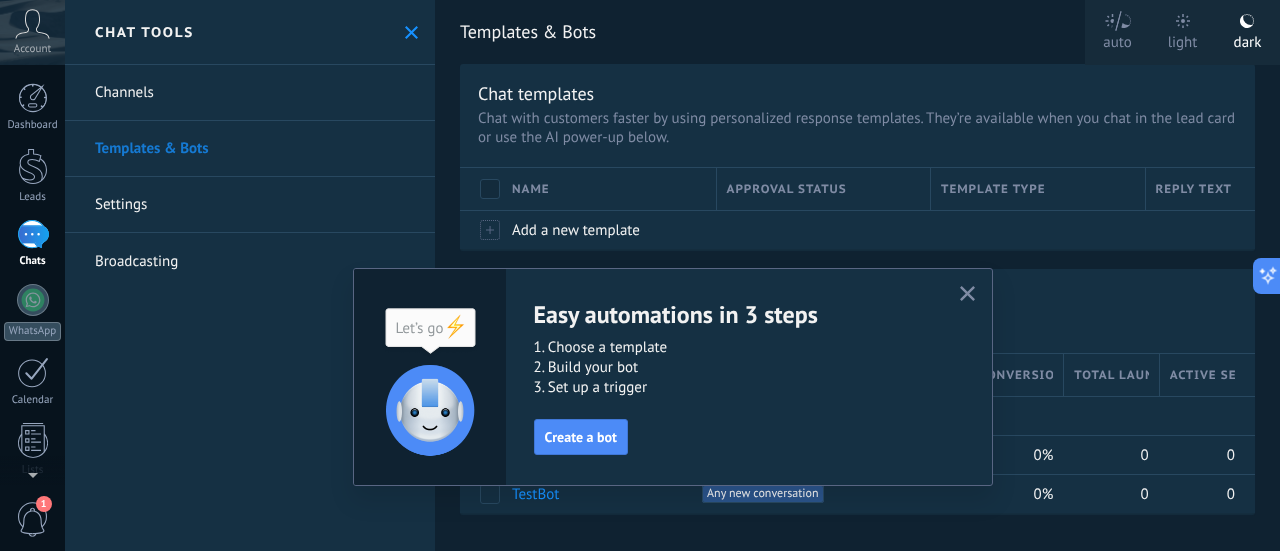 click 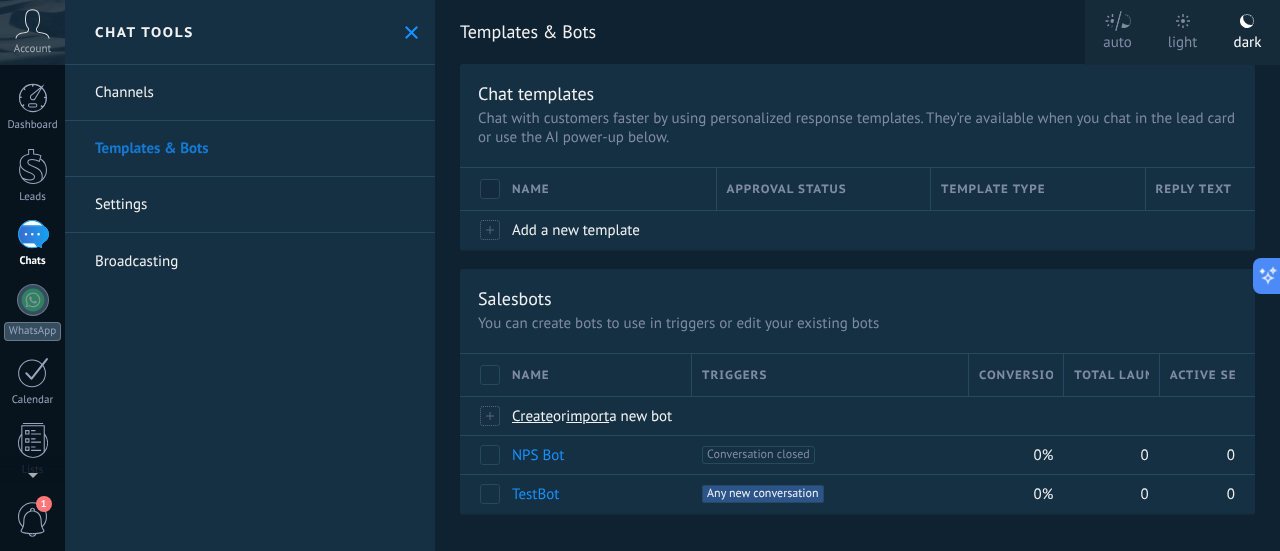 click on "Settings" at bounding box center (250, 205) 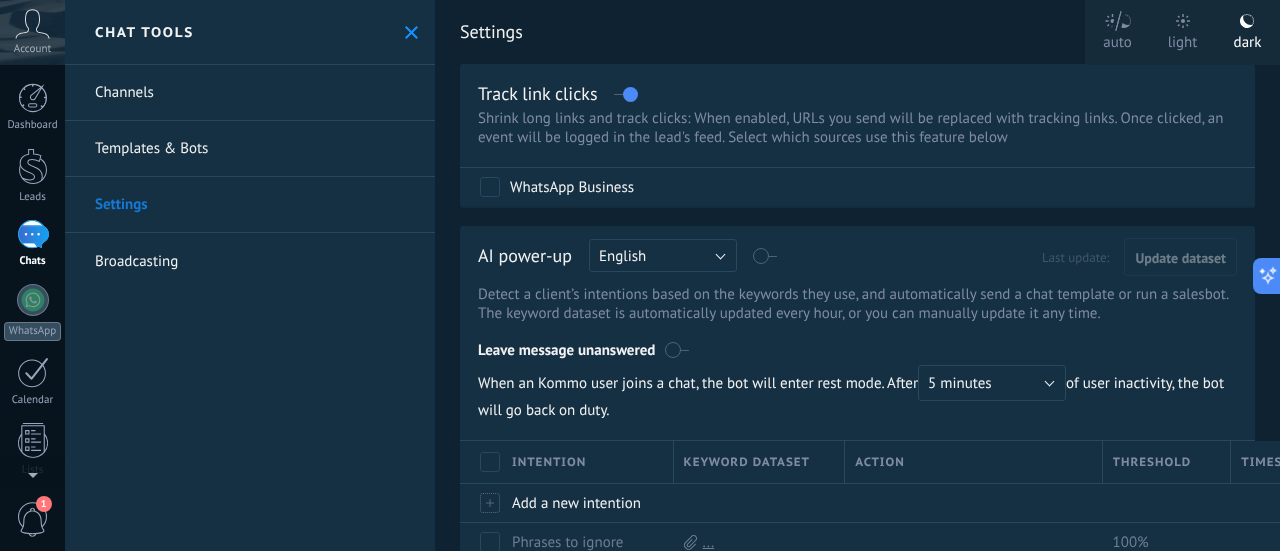 click 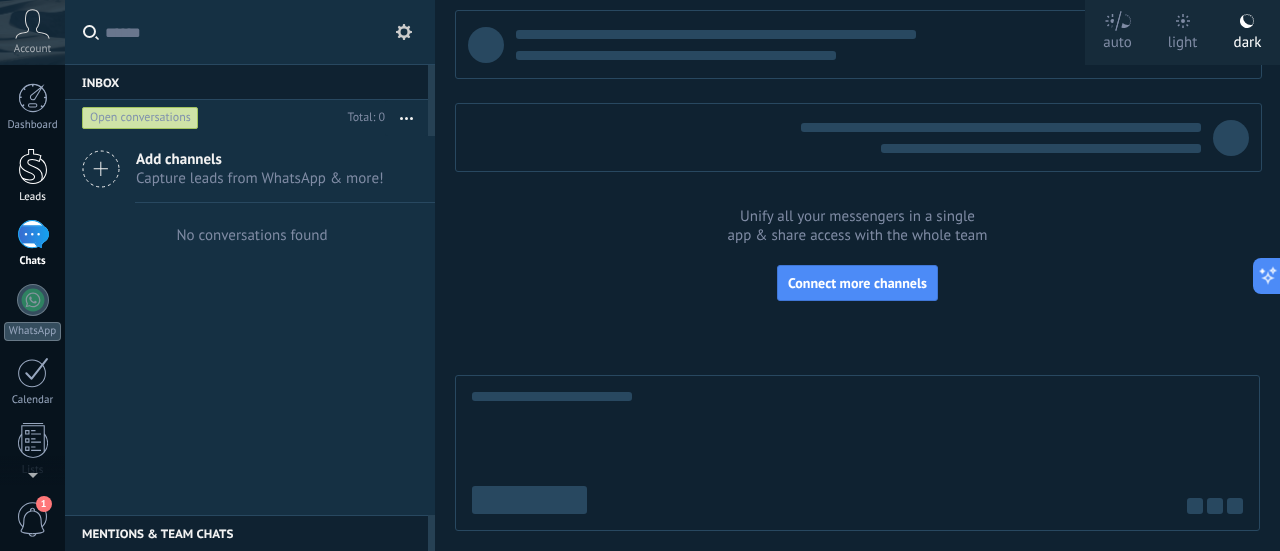 click at bounding box center [33, 166] 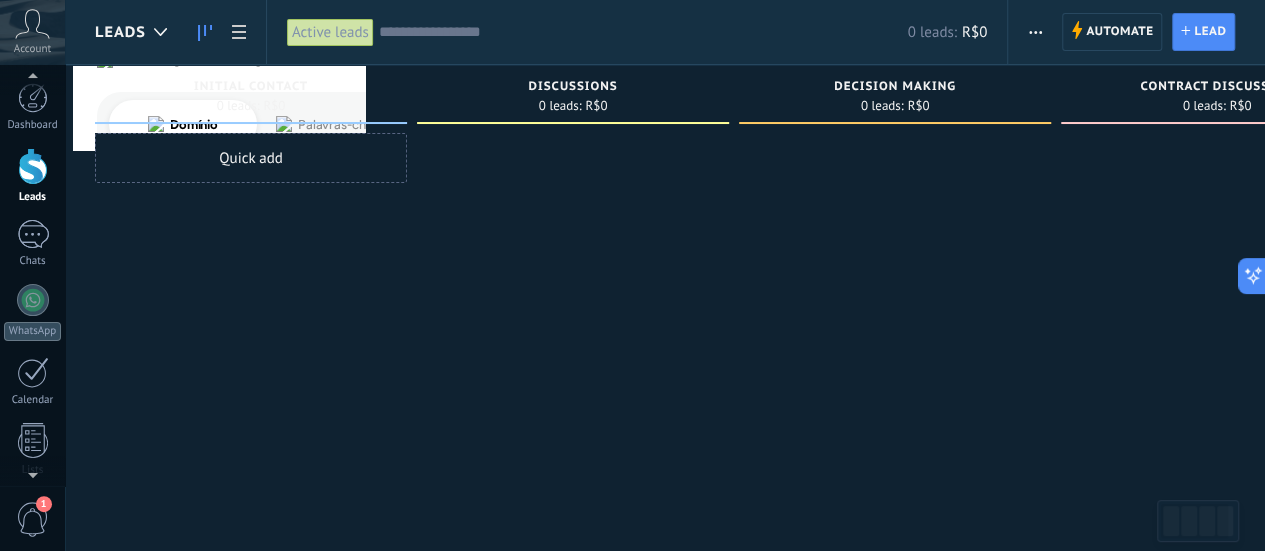 scroll, scrollTop: 72, scrollLeft: 0, axis: vertical 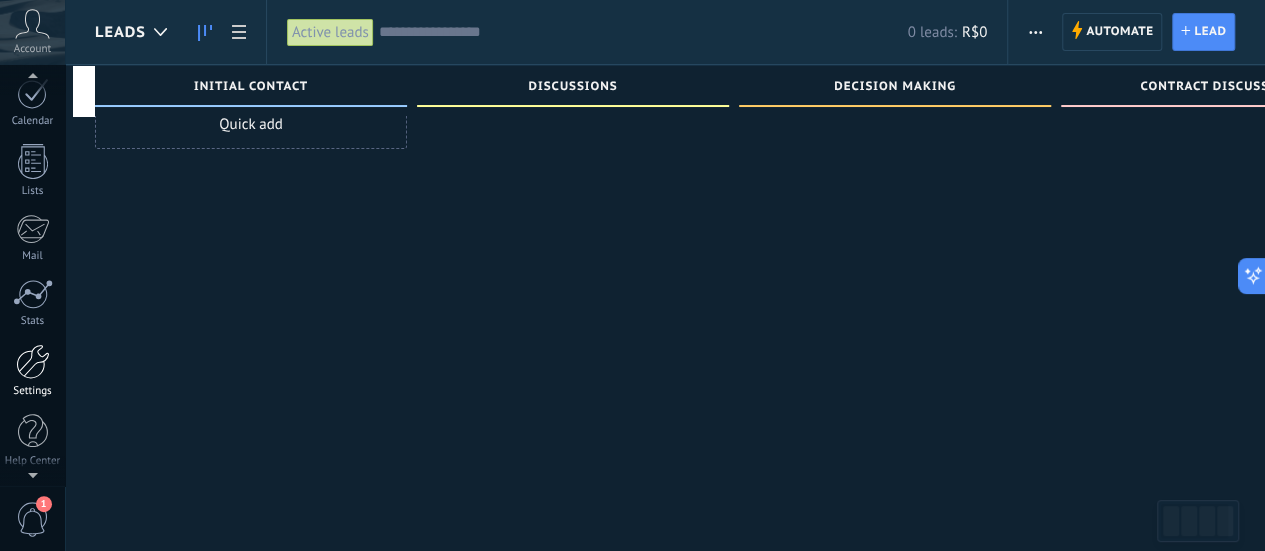click at bounding box center [33, 361] 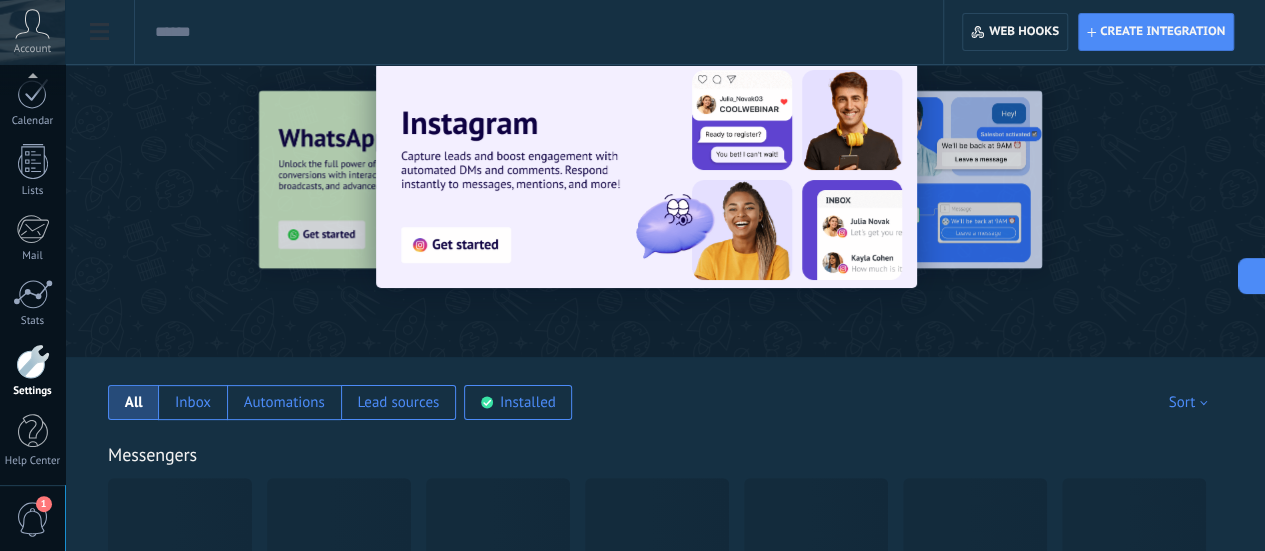 scroll, scrollTop: 0, scrollLeft: 0, axis: both 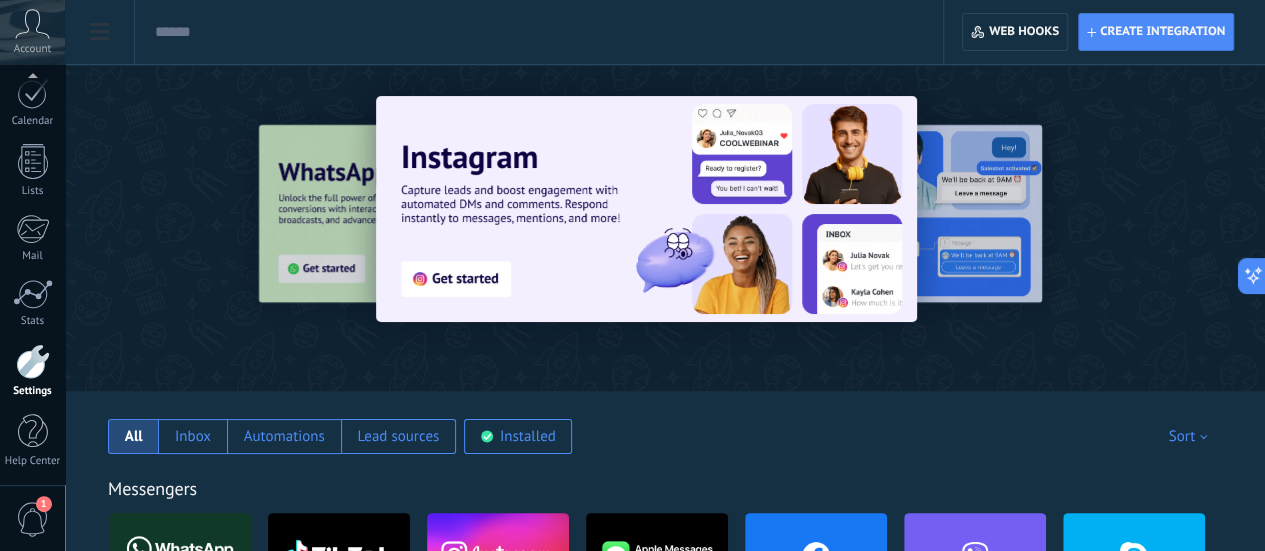 click on "Billing" at bounding box center (-116, 149) 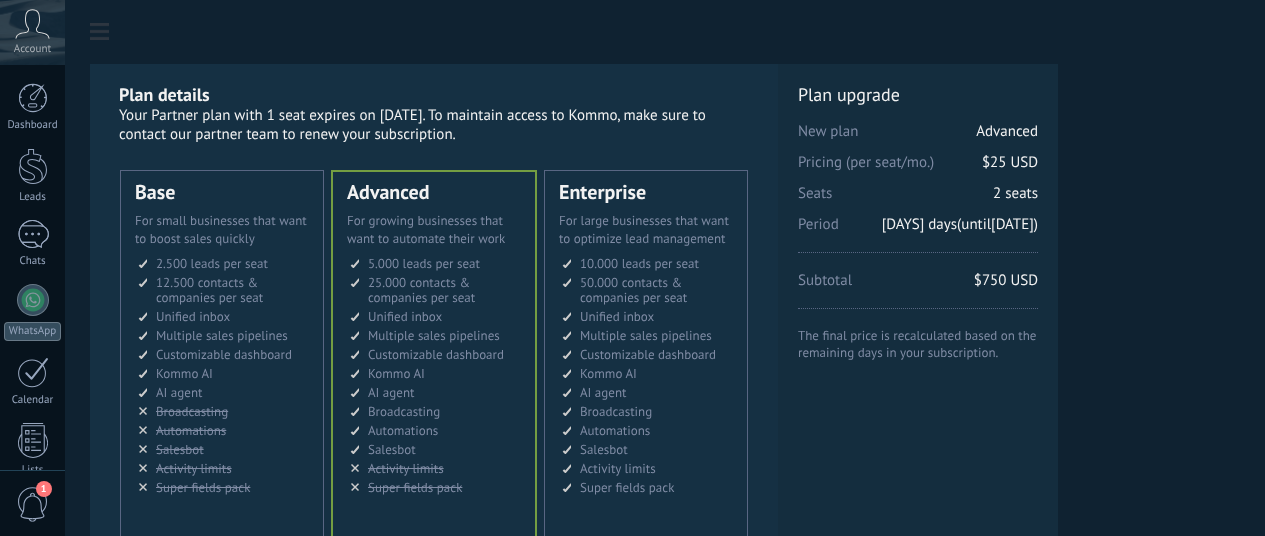 click on "12.500 контактов & компаний на место
12.500 contacts & companies per seat
12.500 contactos & empresas por licencia
定制销售阶段并与销售渠道合作
12.500 contatos & empresas por licença
12.500 kontak & perusahaan per slot
Lisans başına 12.500 kişi & şirket kaydı" at bounding box center [223, 290] 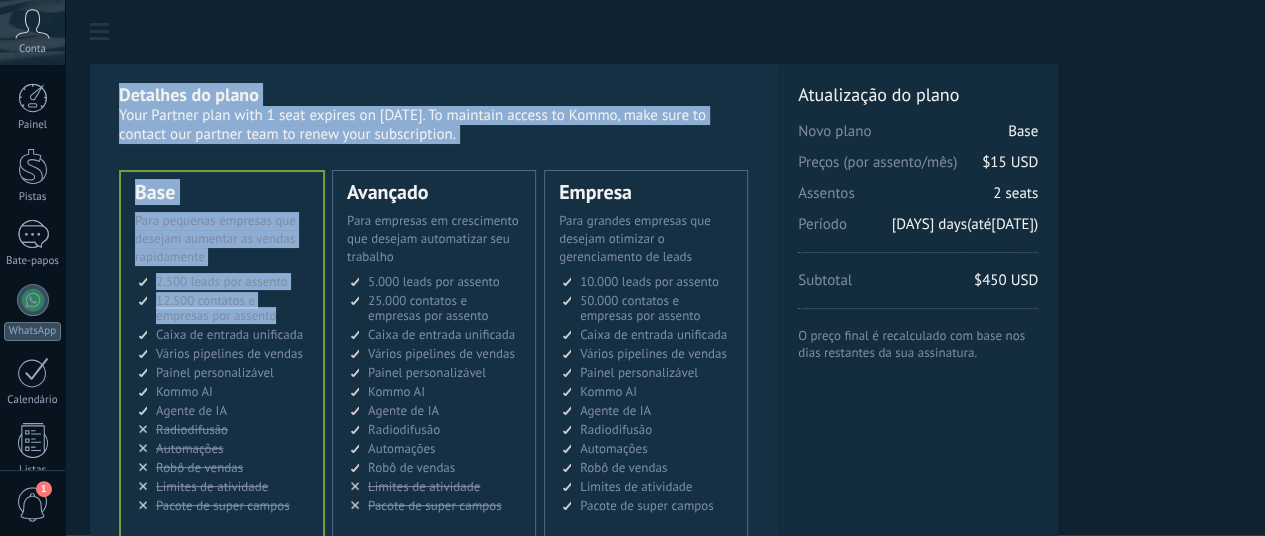 drag, startPoint x: 0, startPoint y: 0, endPoint x: 621, endPoint y: -121, distance: 632.6784 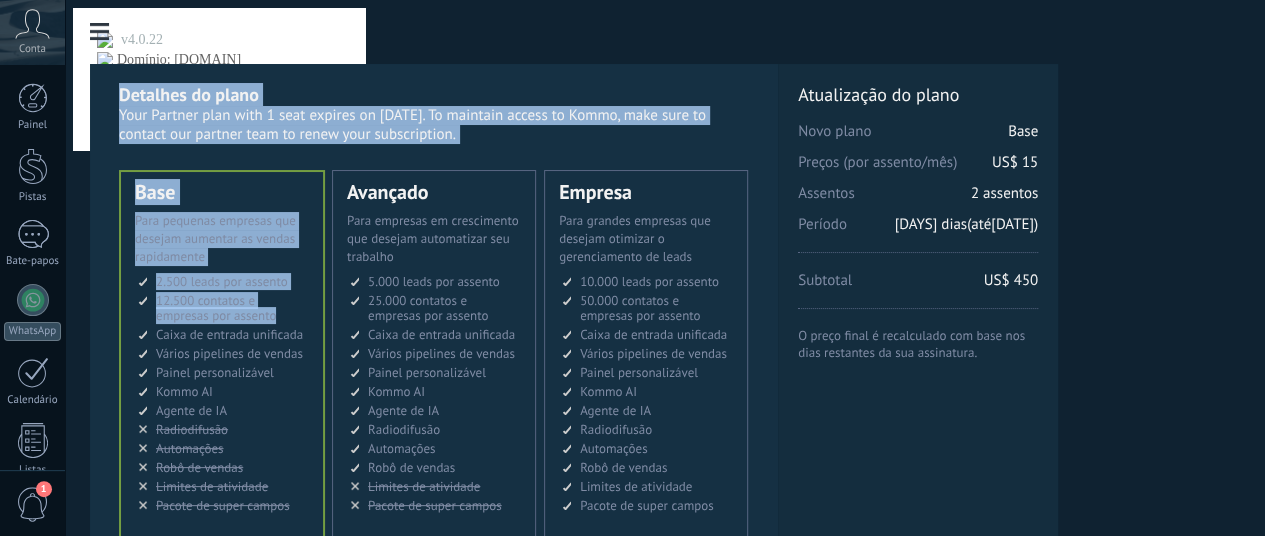 scroll, scrollTop: 0, scrollLeft: 0, axis: both 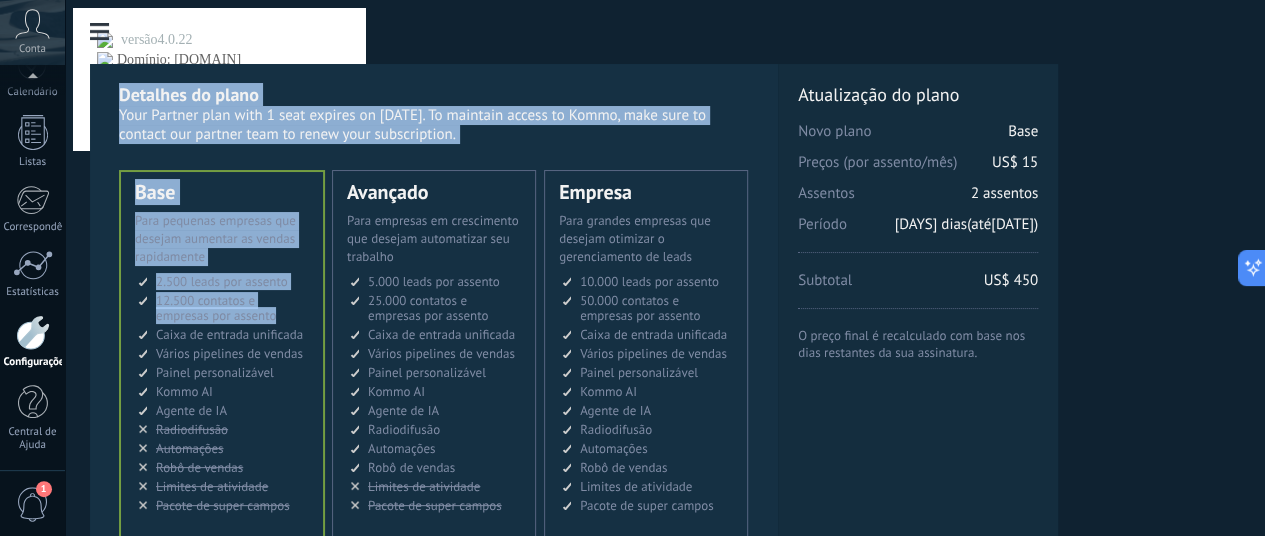 click 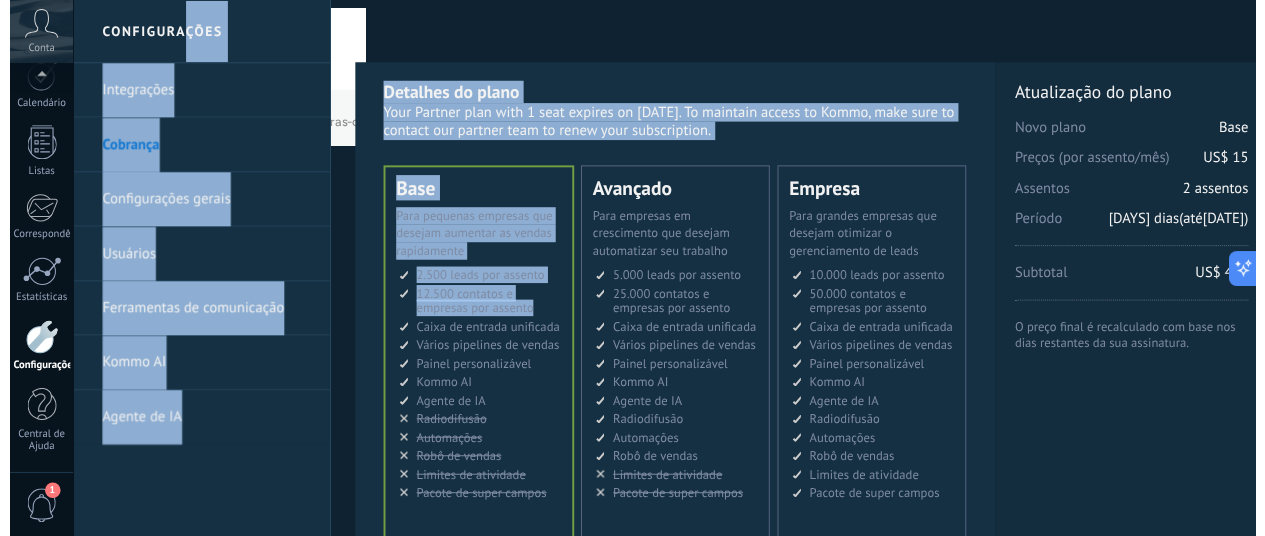 scroll, scrollTop: 292, scrollLeft: 0, axis: vertical 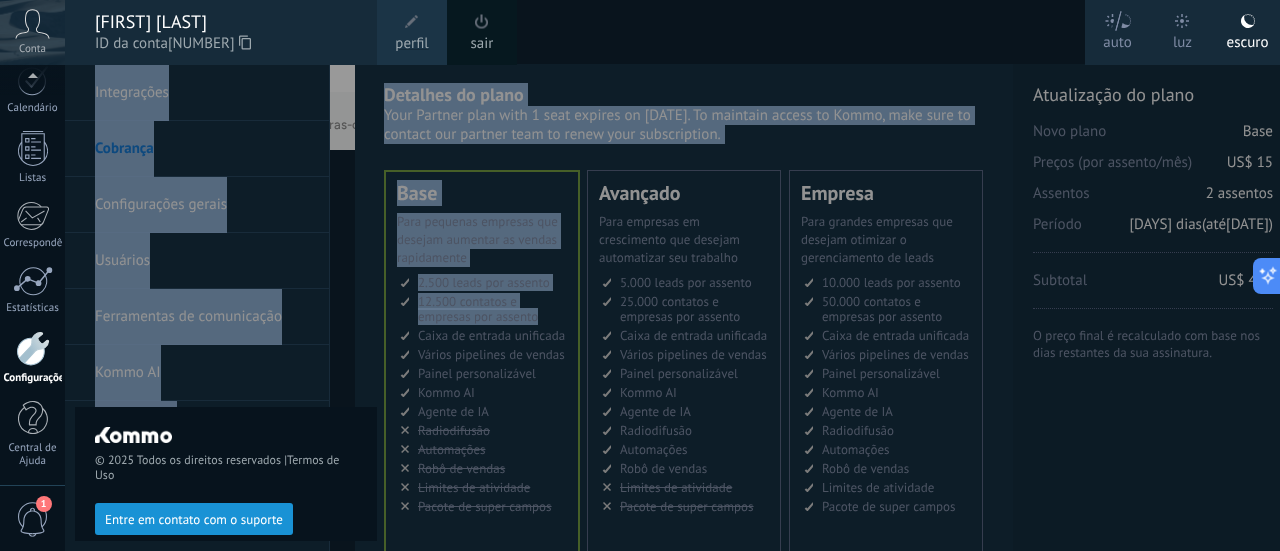 click at bounding box center (412, 22) 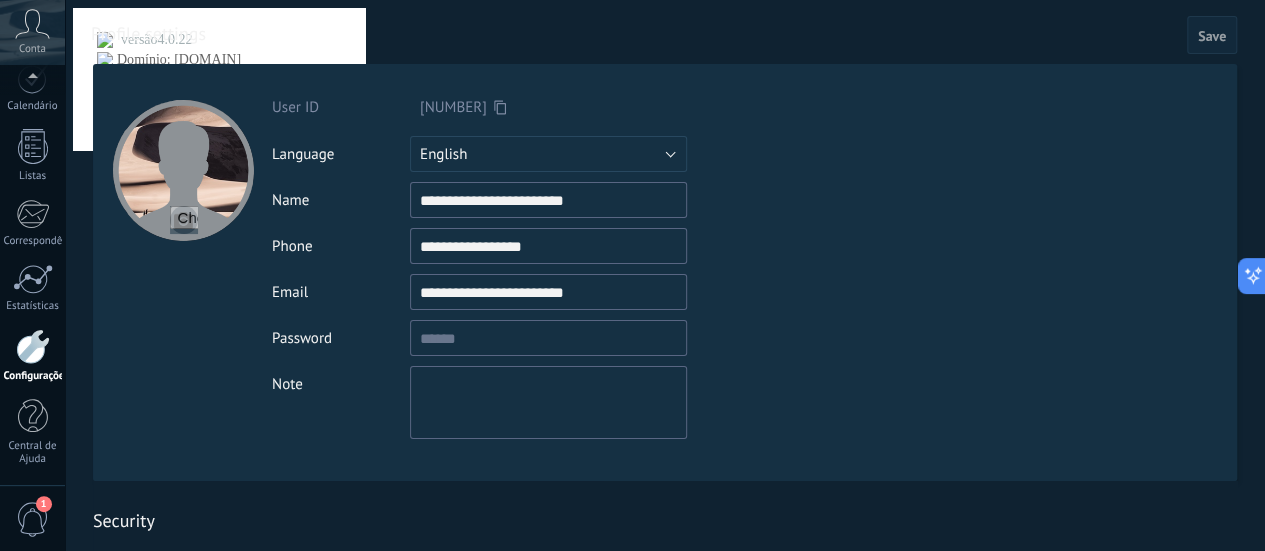 scroll, scrollTop: 292, scrollLeft: 0, axis: vertical 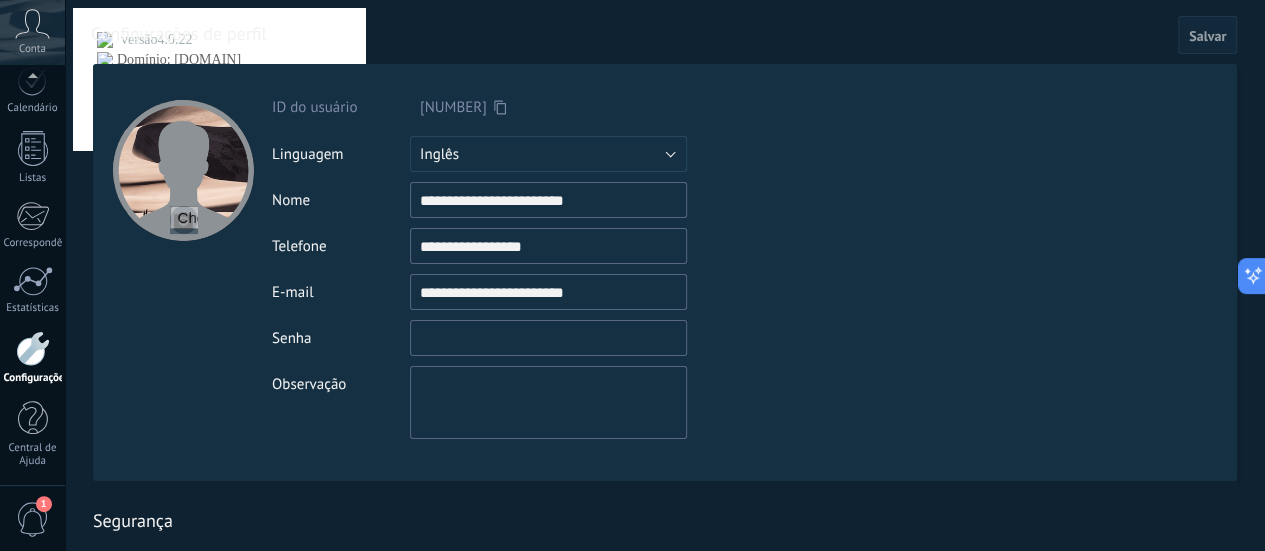 click at bounding box center (548, 338) 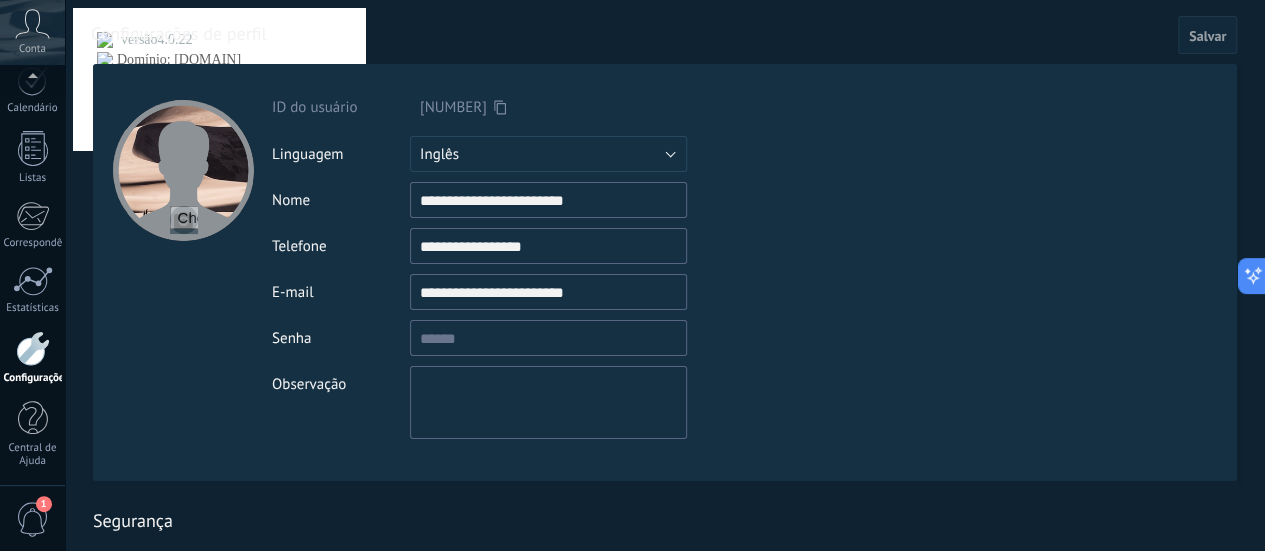 click at bounding box center [184, 220] 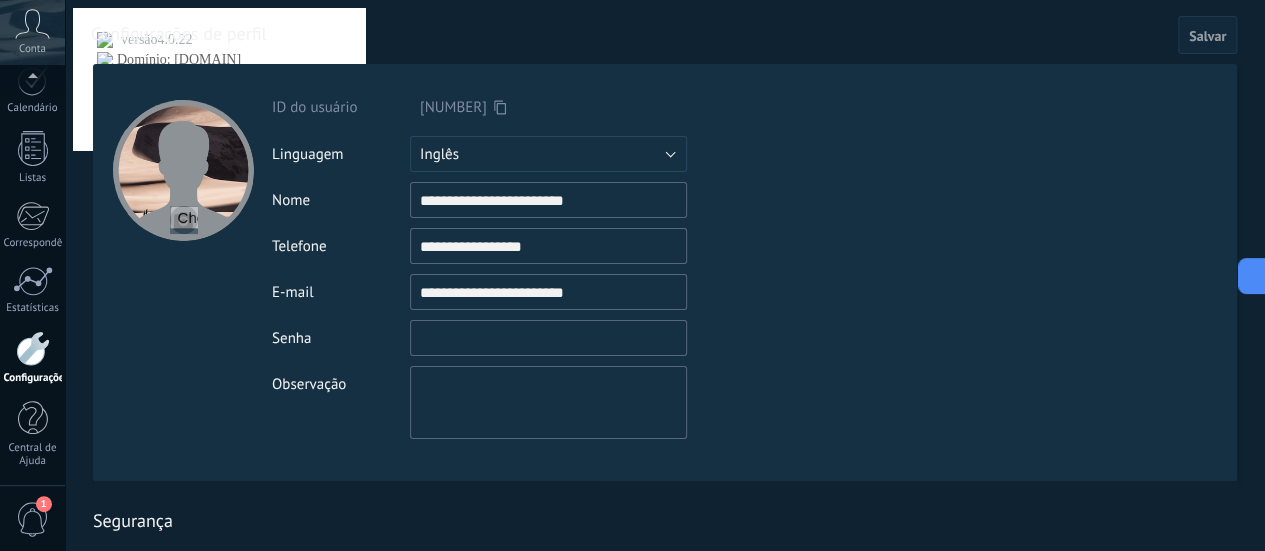 click at bounding box center (548, 338) 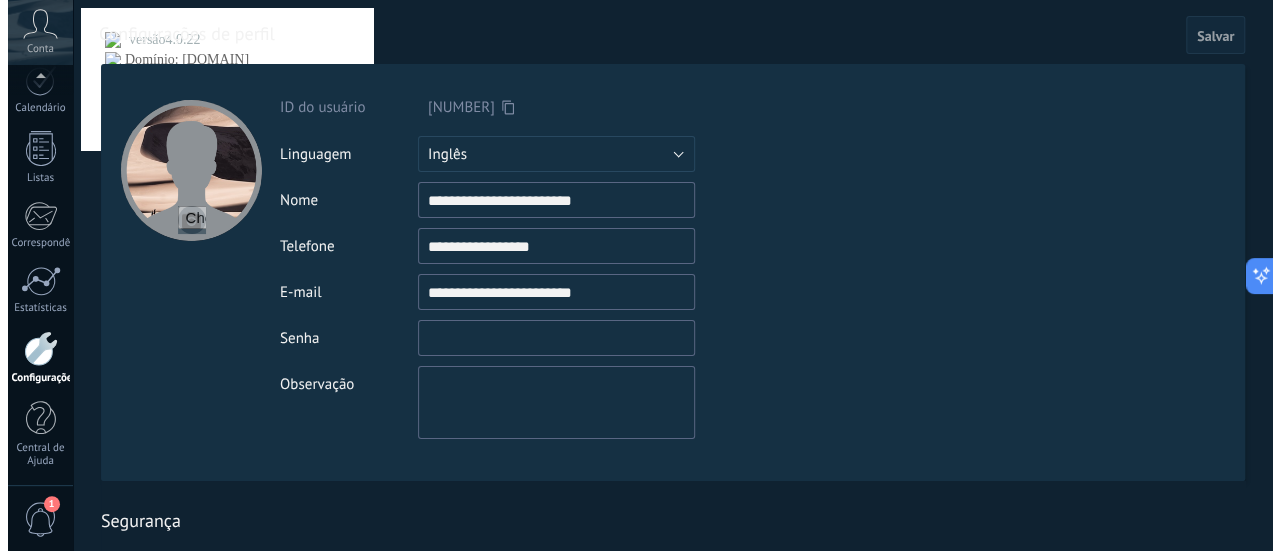 scroll, scrollTop: 220, scrollLeft: 0, axis: vertical 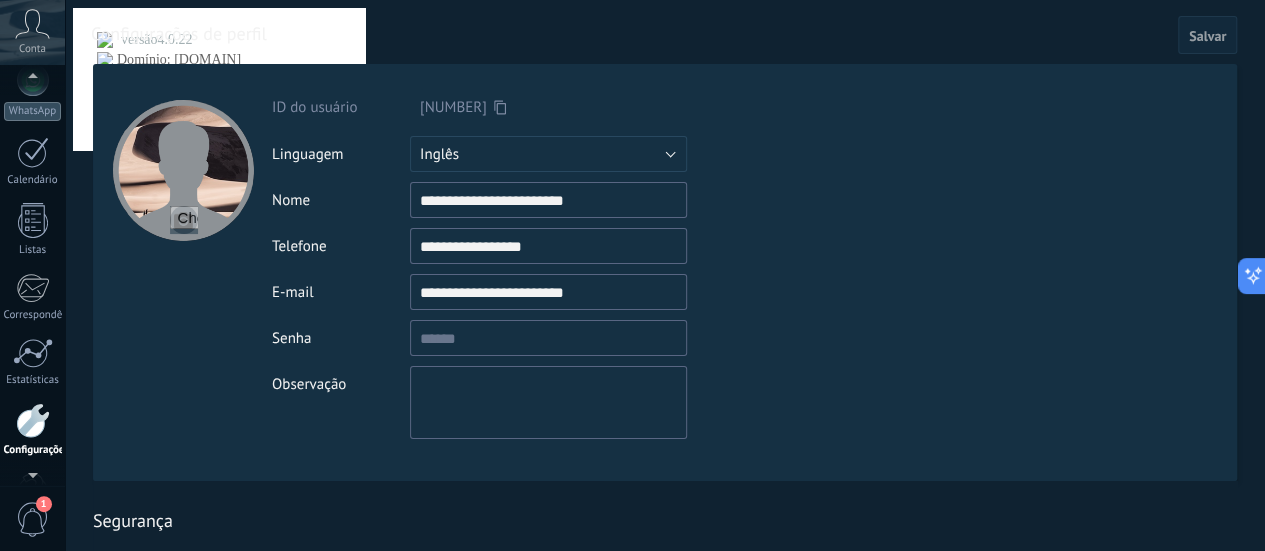 click on "Conta" at bounding box center [32, 49] 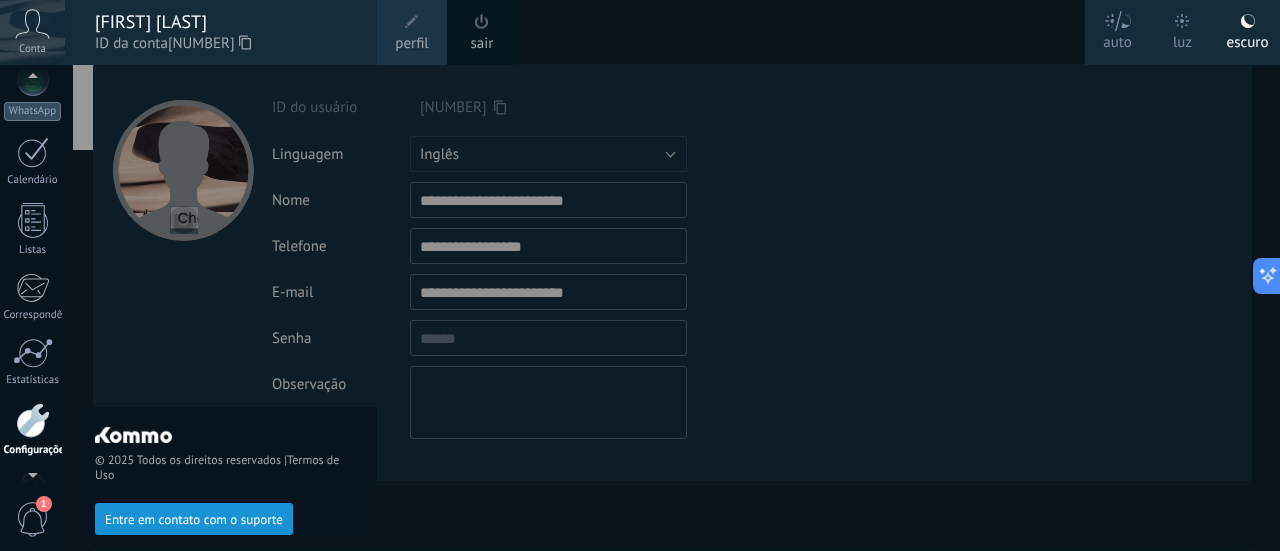 click 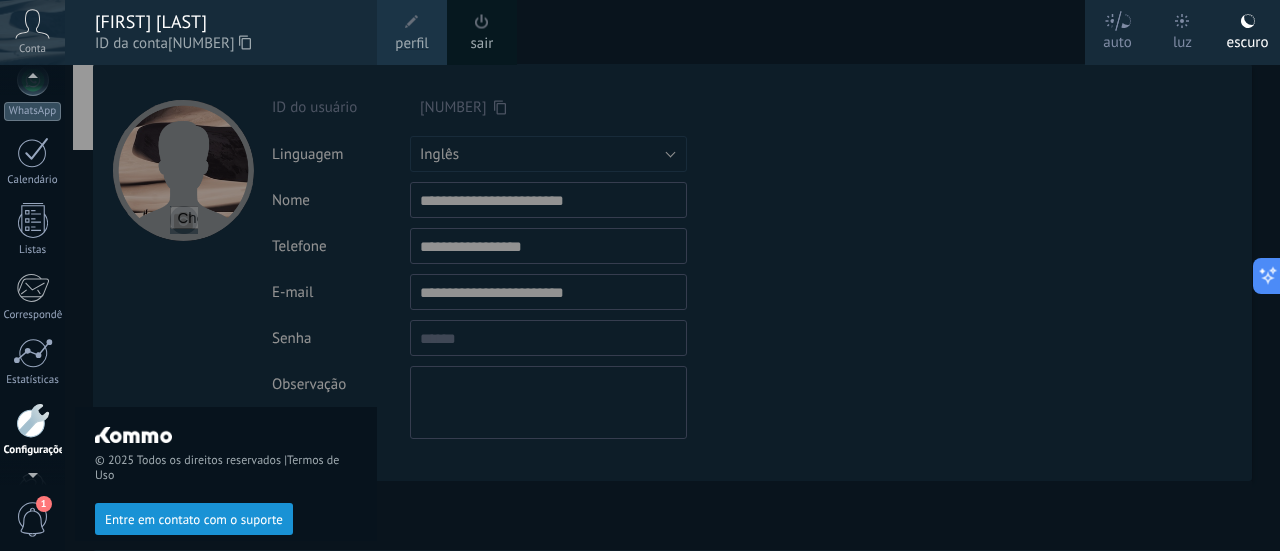 scroll, scrollTop: 292, scrollLeft: 0, axis: vertical 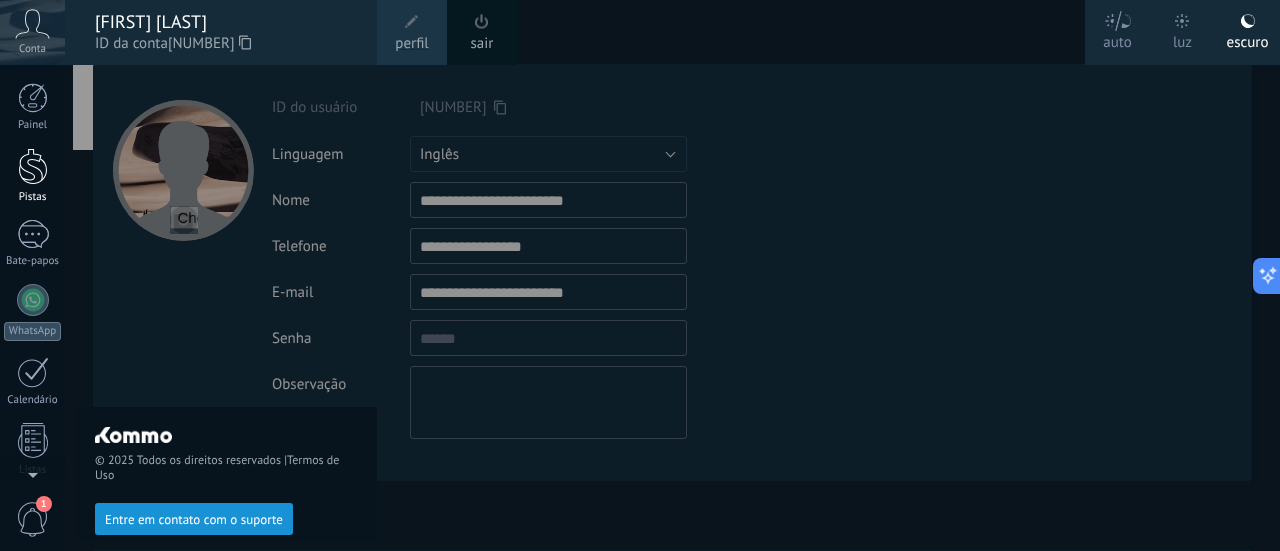 click at bounding box center (33, 166) 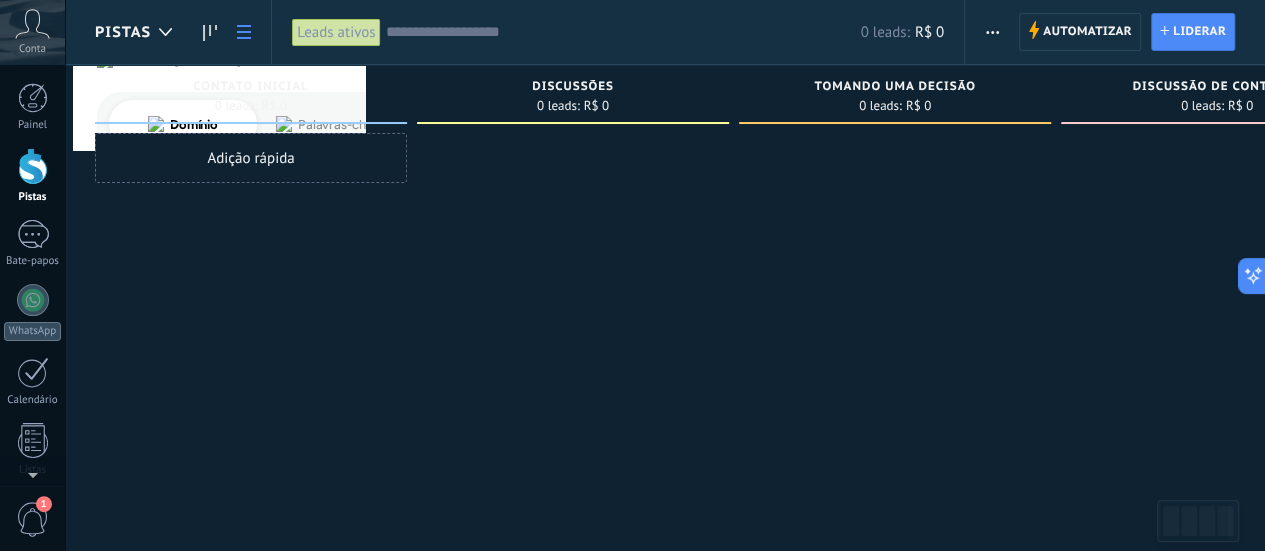 click 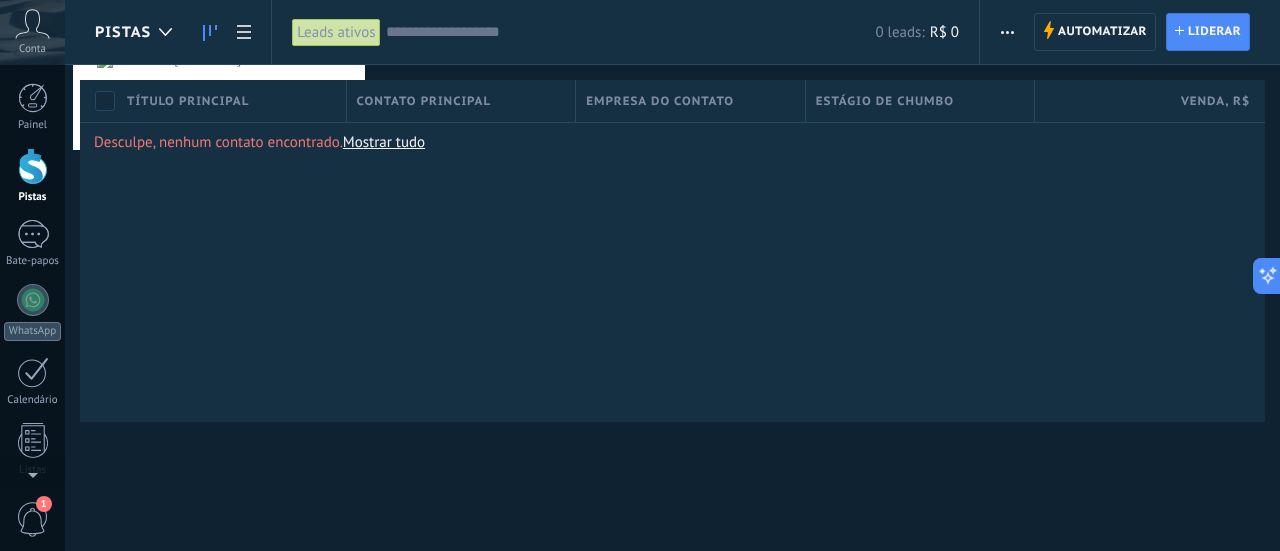 click 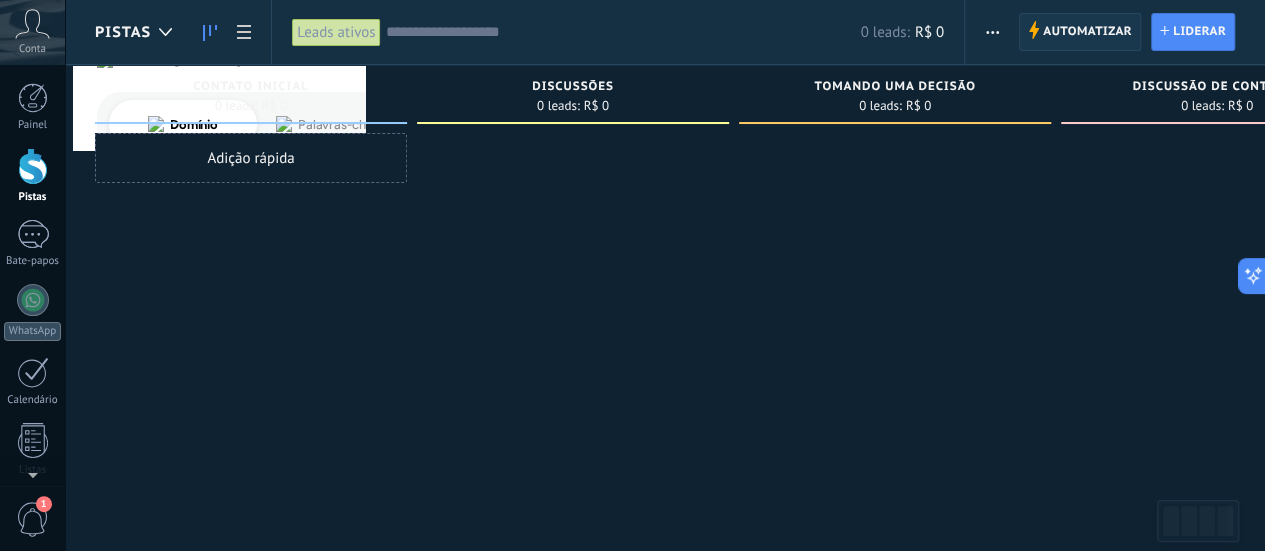 click on "Automatizar" at bounding box center (1087, 31) 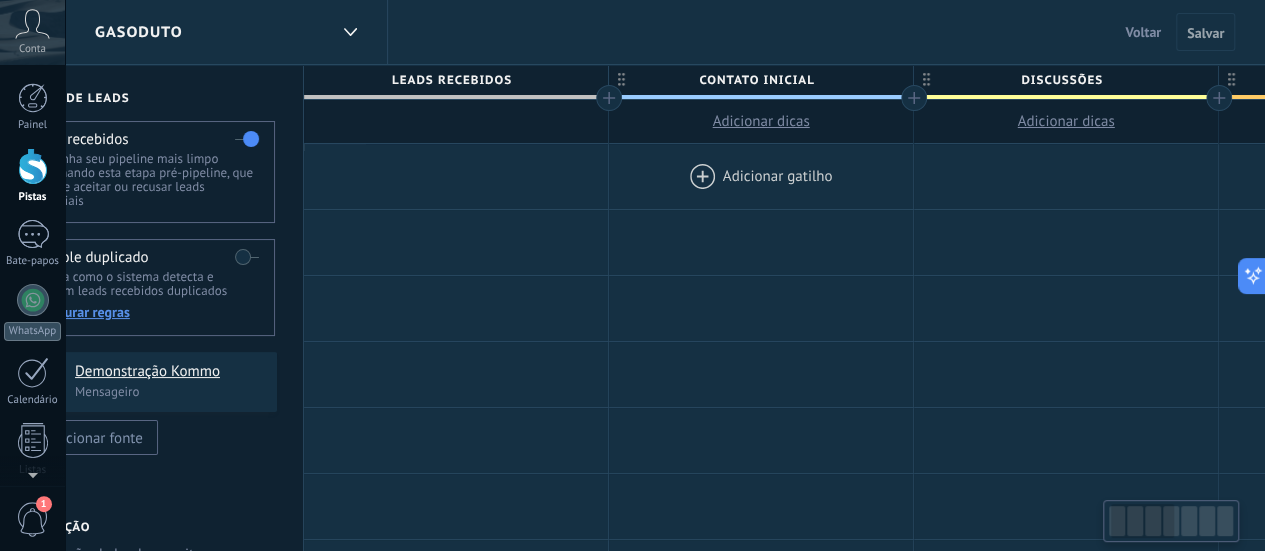 scroll, scrollTop: 0, scrollLeft: 0, axis: both 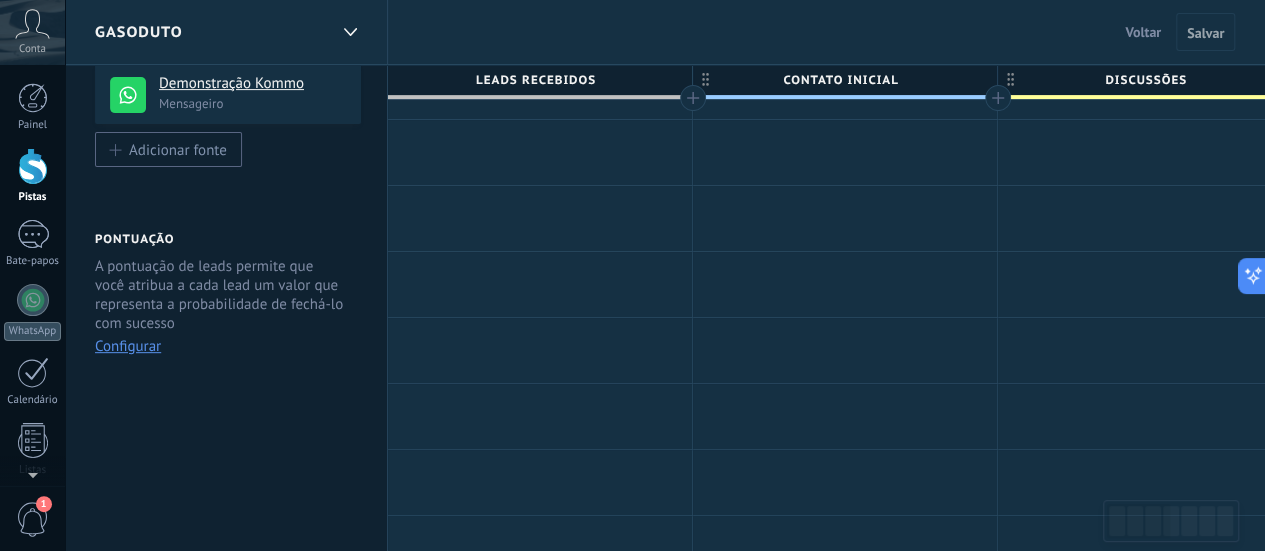 click at bounding box center [33, 166] 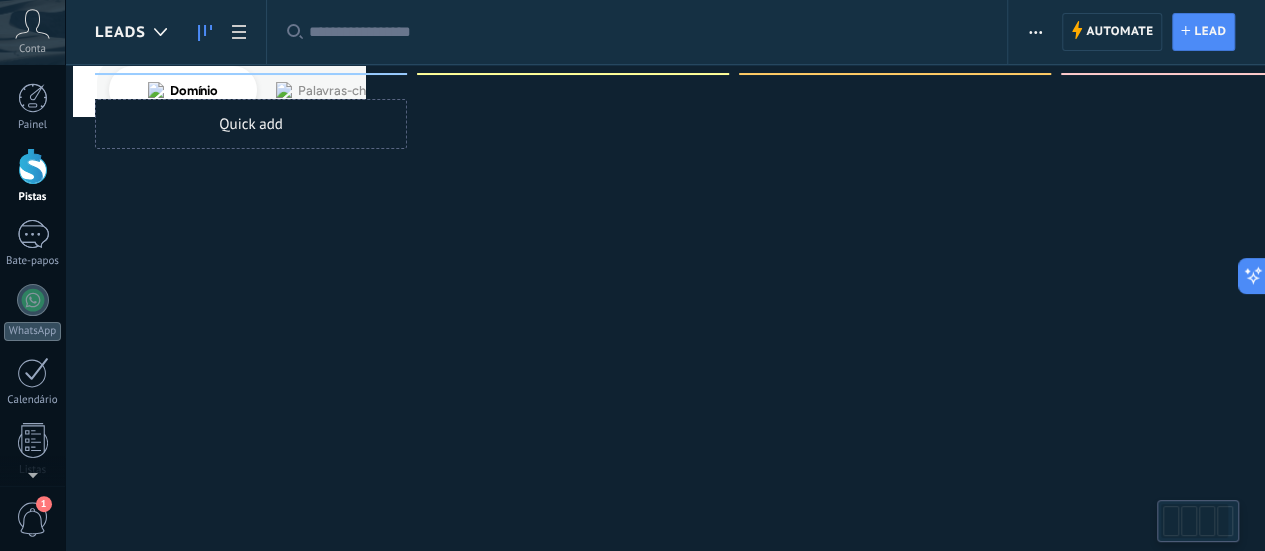 scroll, scrollTop: 0, scrollLeft: 0, axis: both 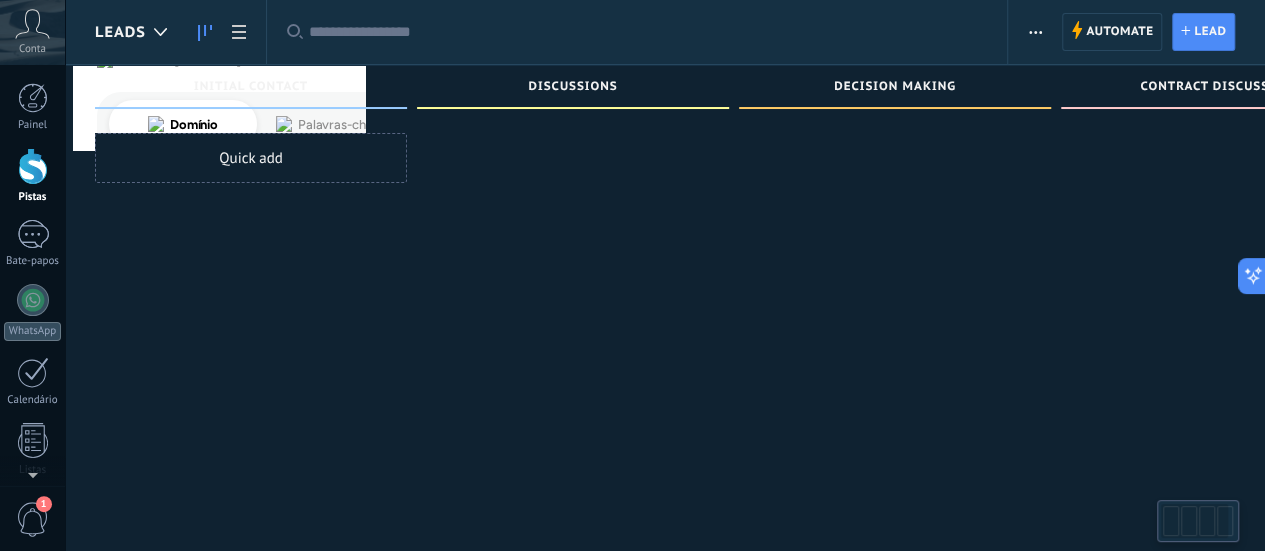 click at bounding box center (33, 166) 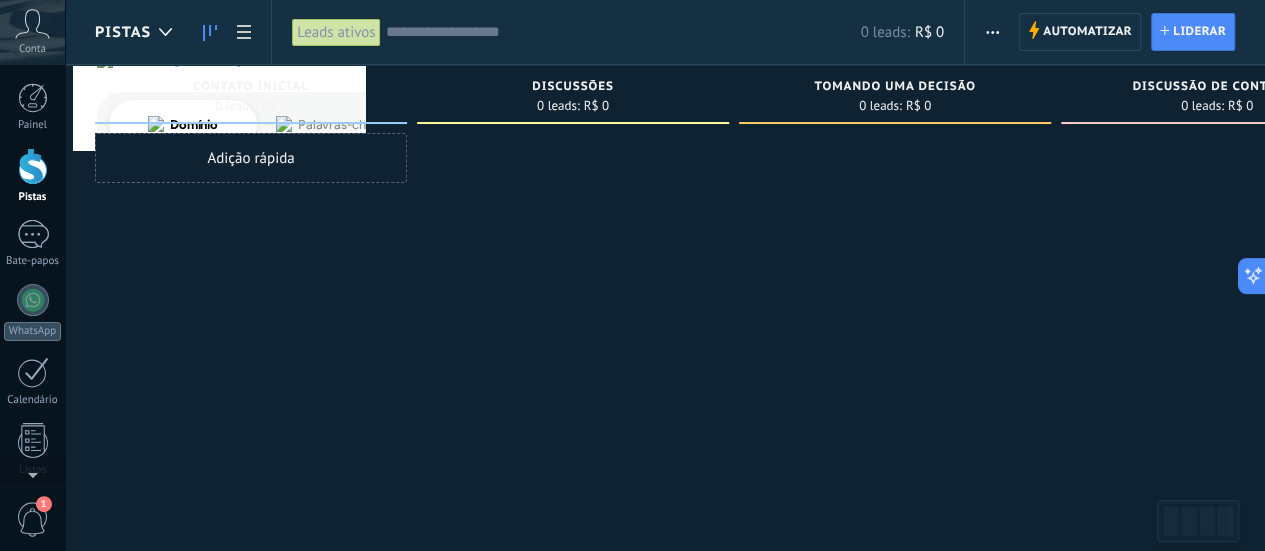 click 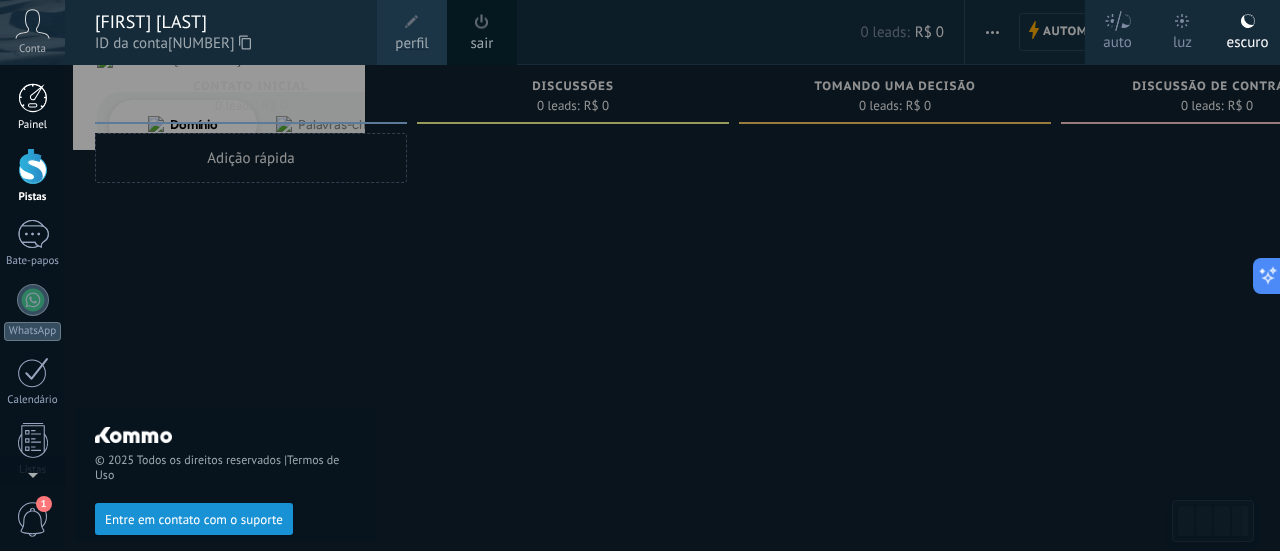 click at bounding box center [33, 98] 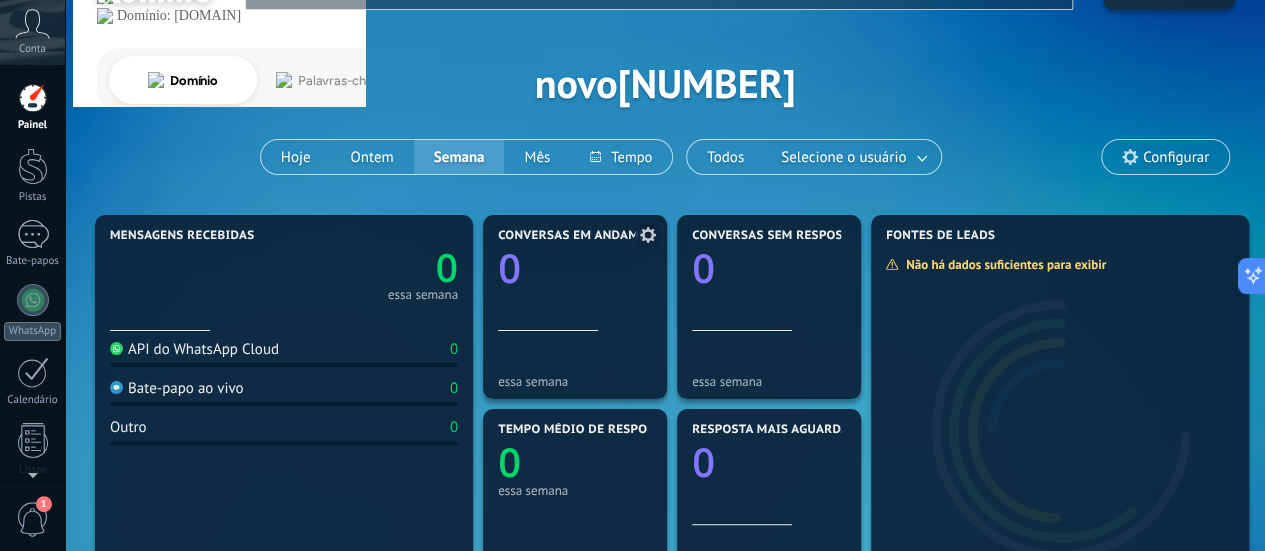 scroll, scrollTop: 48, scrollLeft: 0, axis: vertical 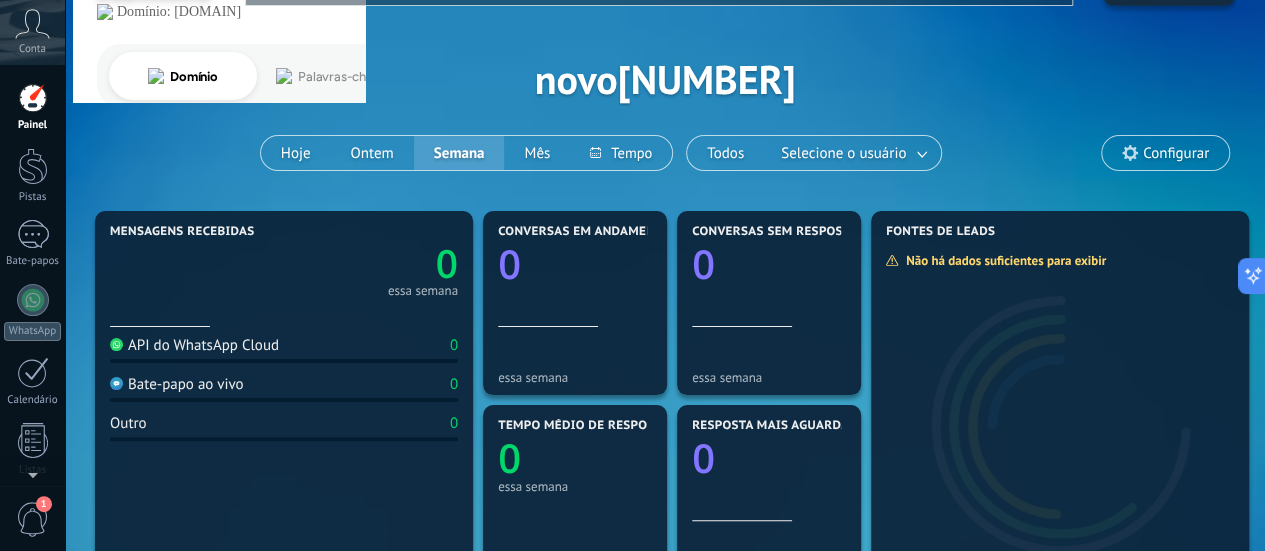 click 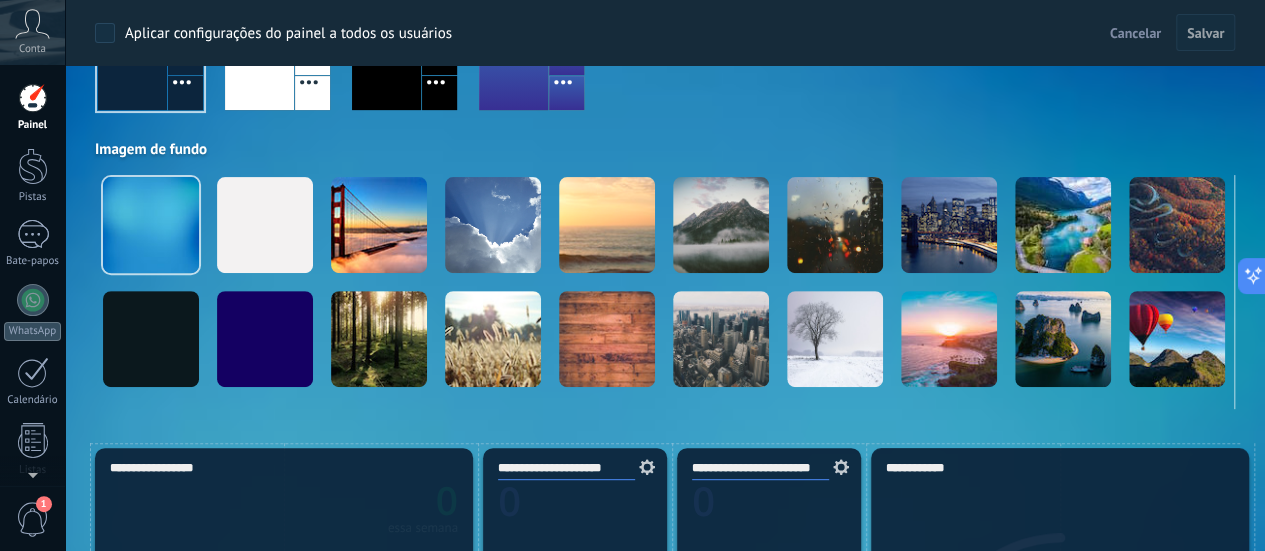 scroll, scrollTop: 0, scrollLeft: 0, axis: both 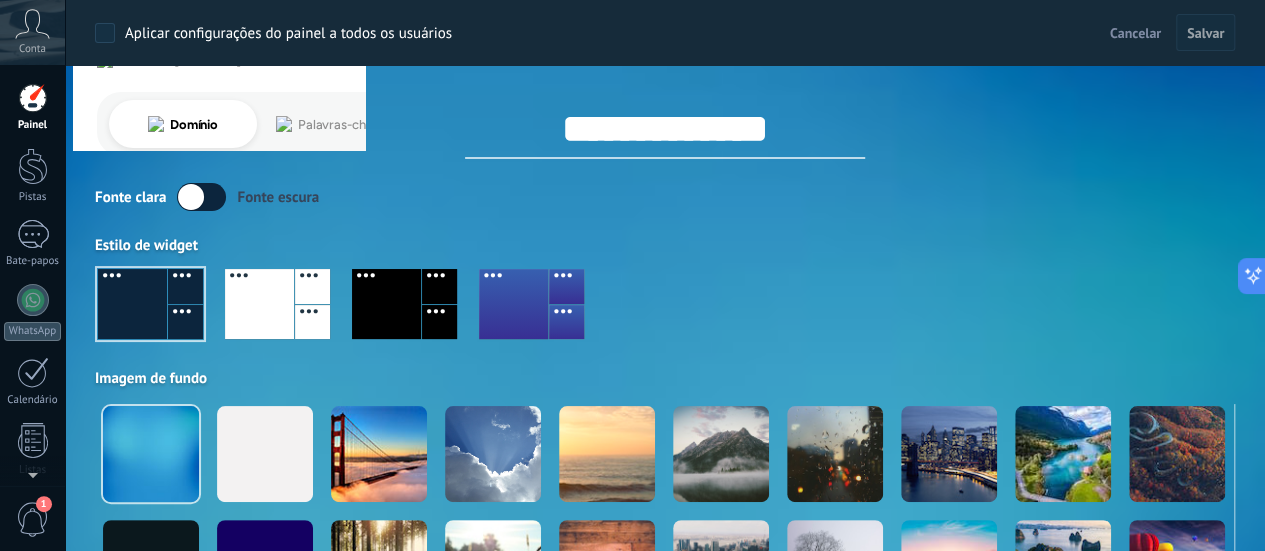click on "Painel" at bounding box center (32, 125) 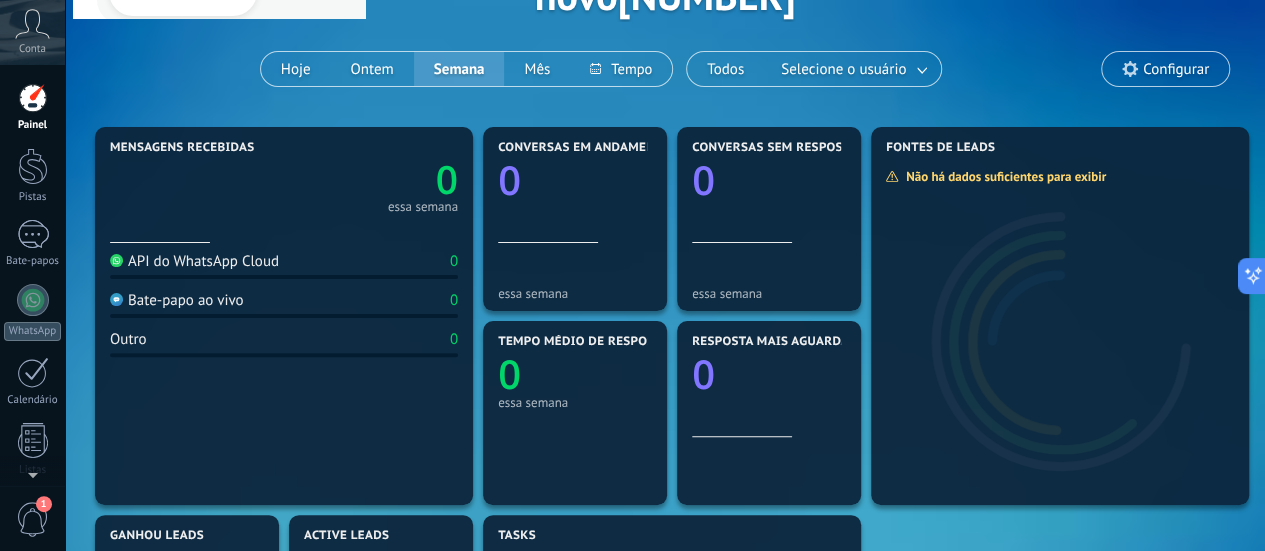 scroll, scrollTop: 148, scrollLeft: 0, axis: vertical 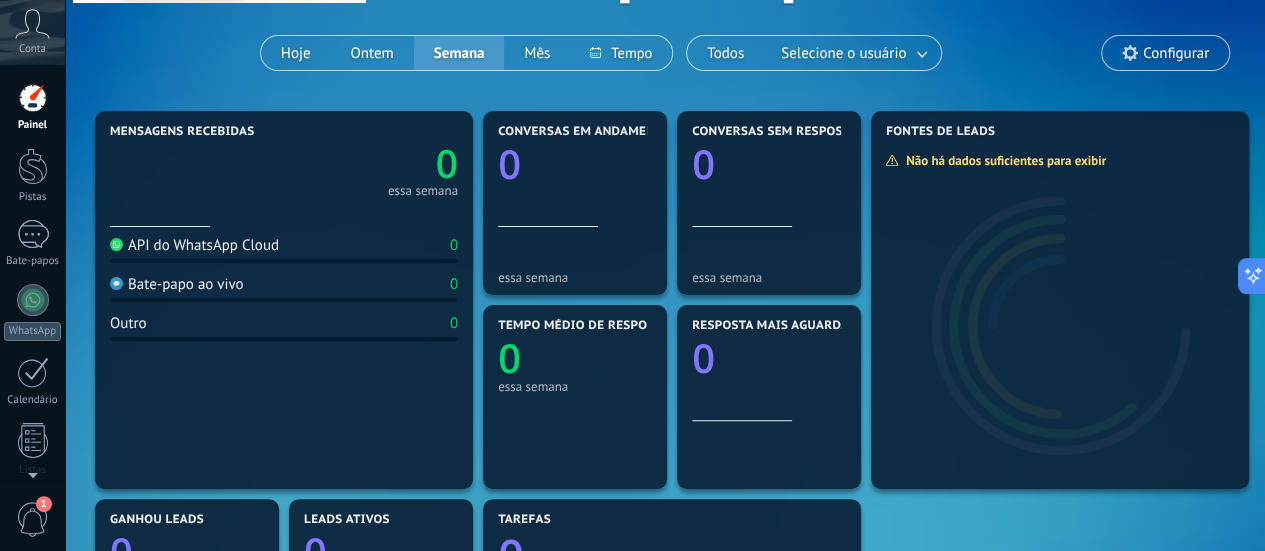 click at bounding box center [33, 98] 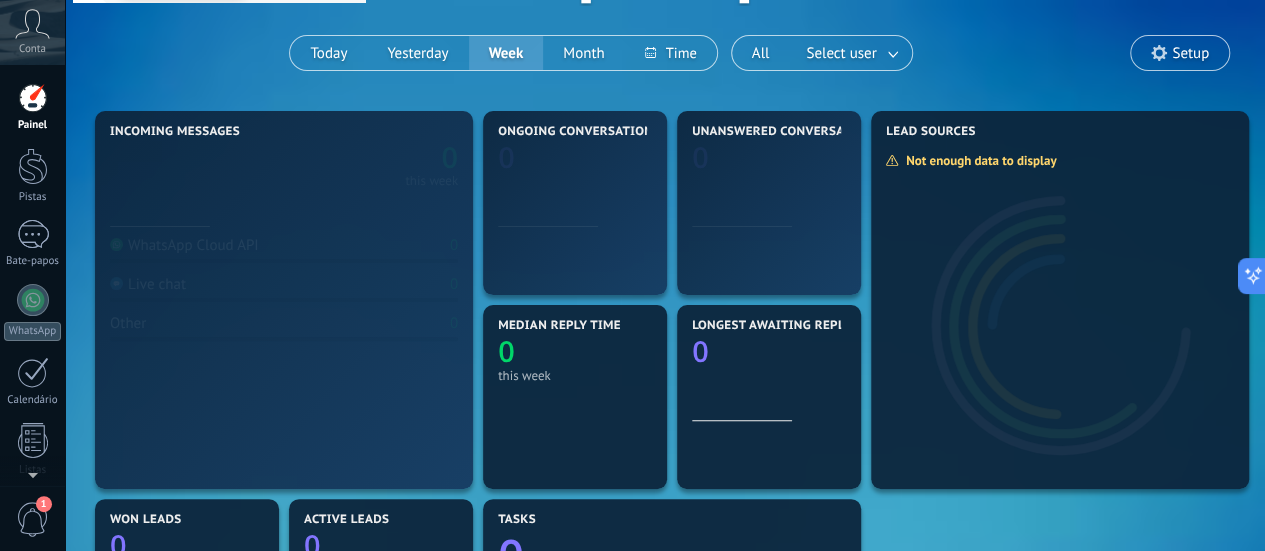 scroll, scrollTop: 0, scrollLeft: 0, axis: both 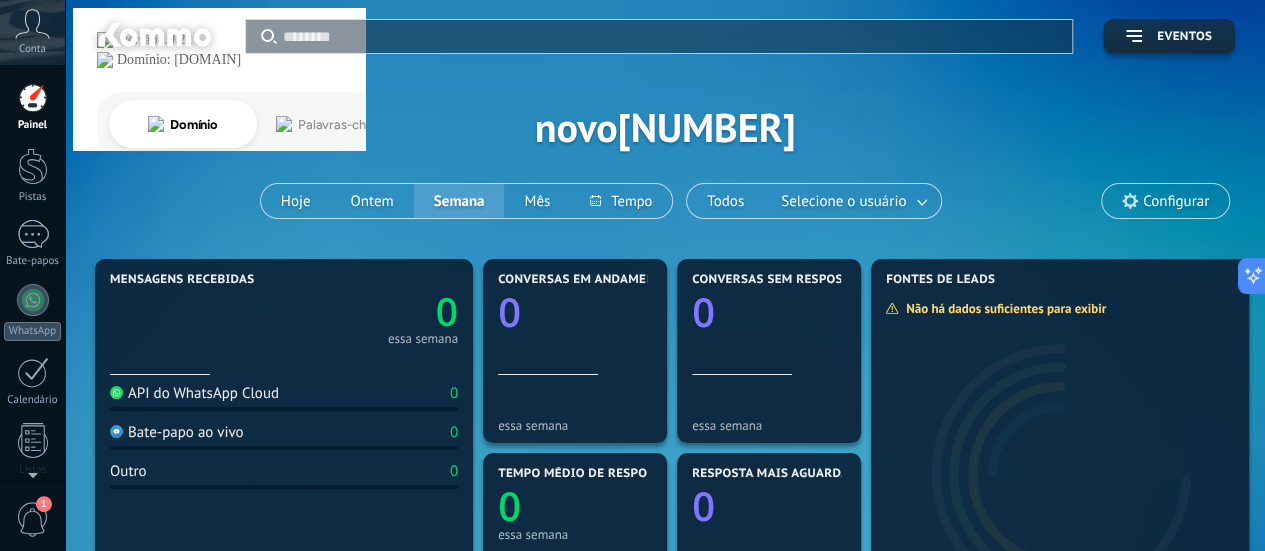 click 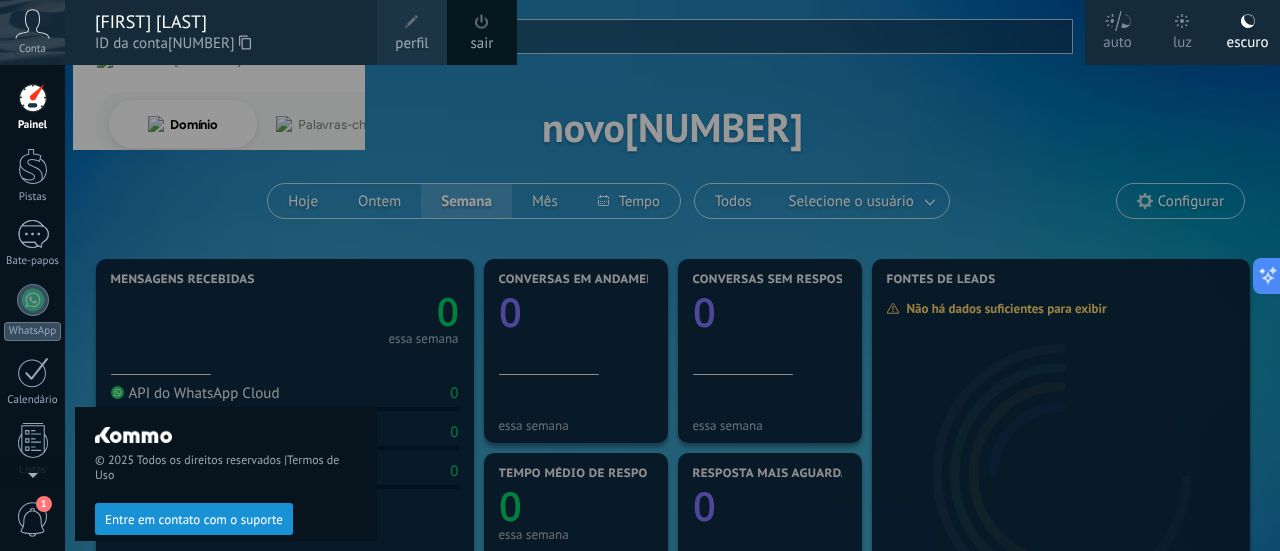 click on "[FIRST] [LAST]" at bounding box center [151, 21] 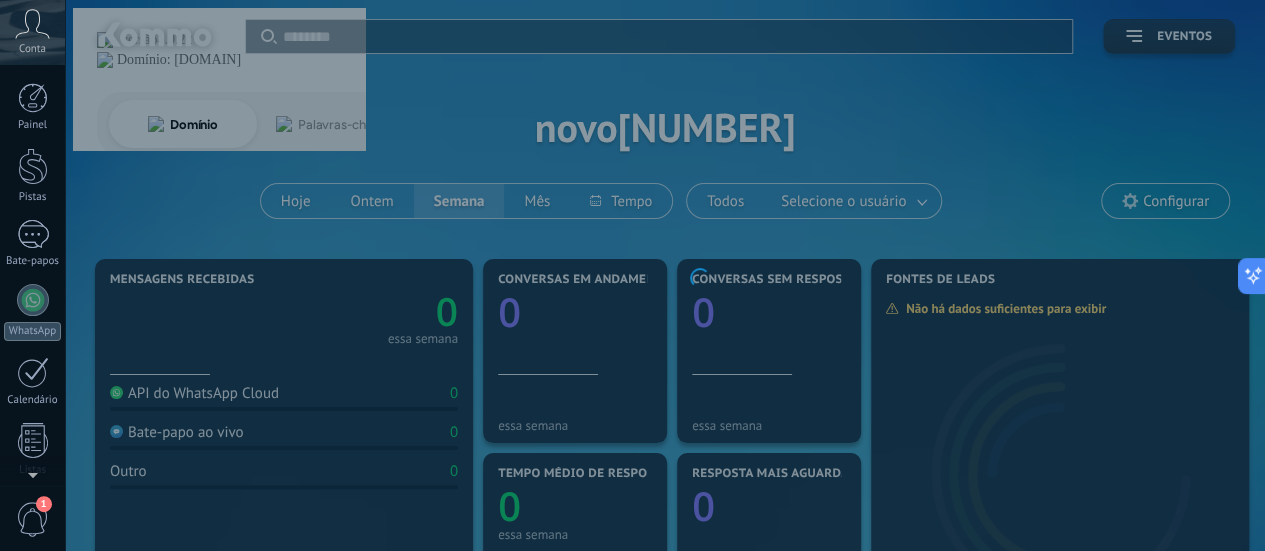 scroll, scrollTop: 292, scrollLeft: 0, axis: vertical 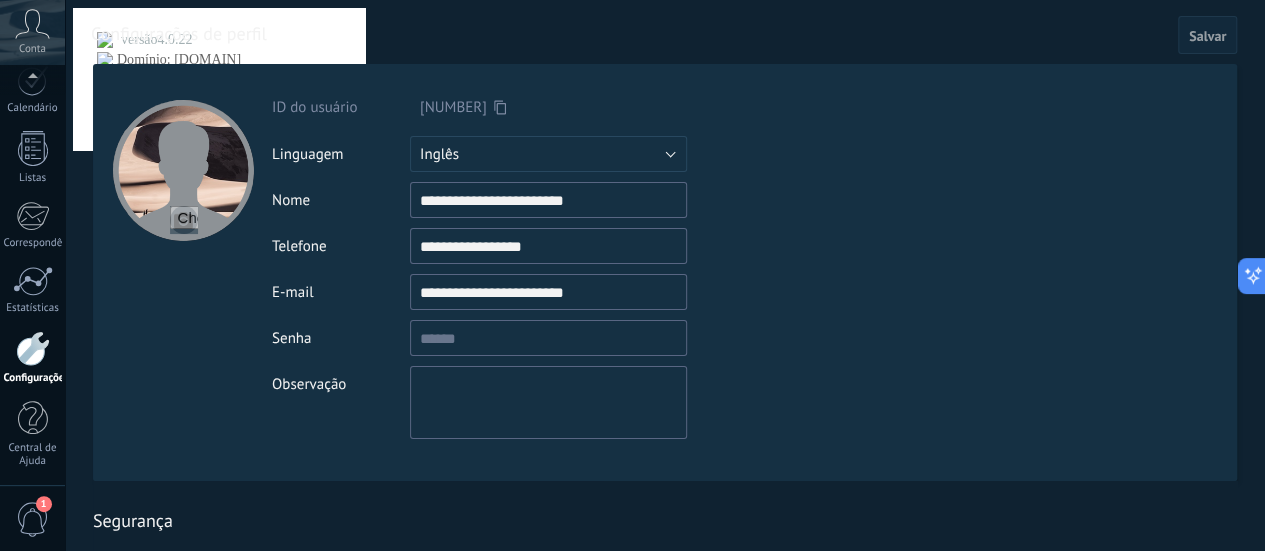 click at bounding box center [687, 32] 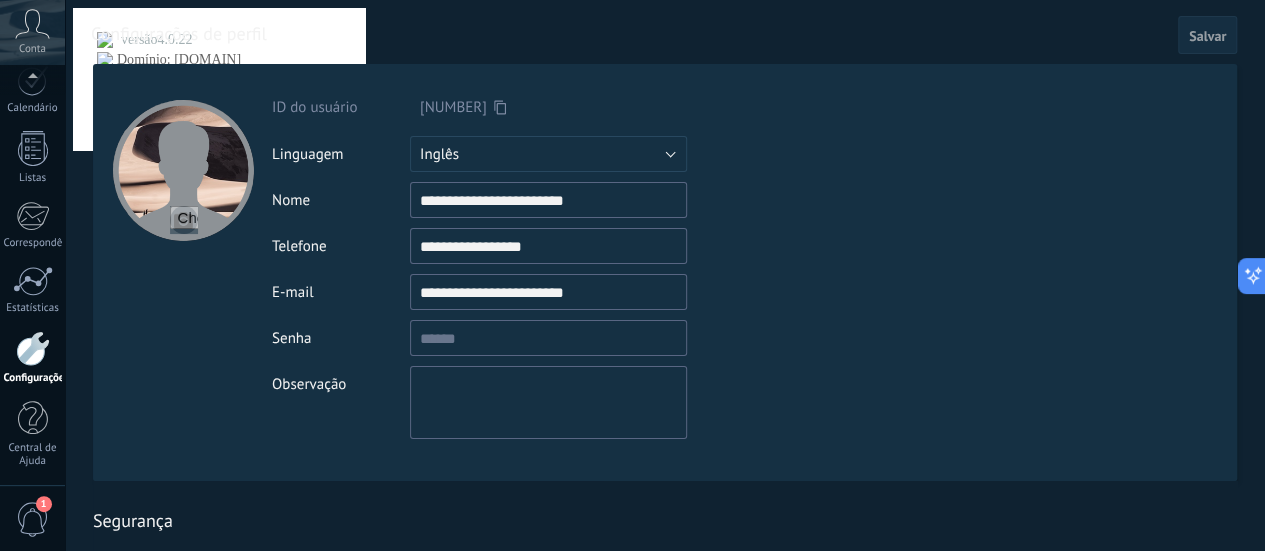 click on "Salvar" at bounding box center (1207, 36) 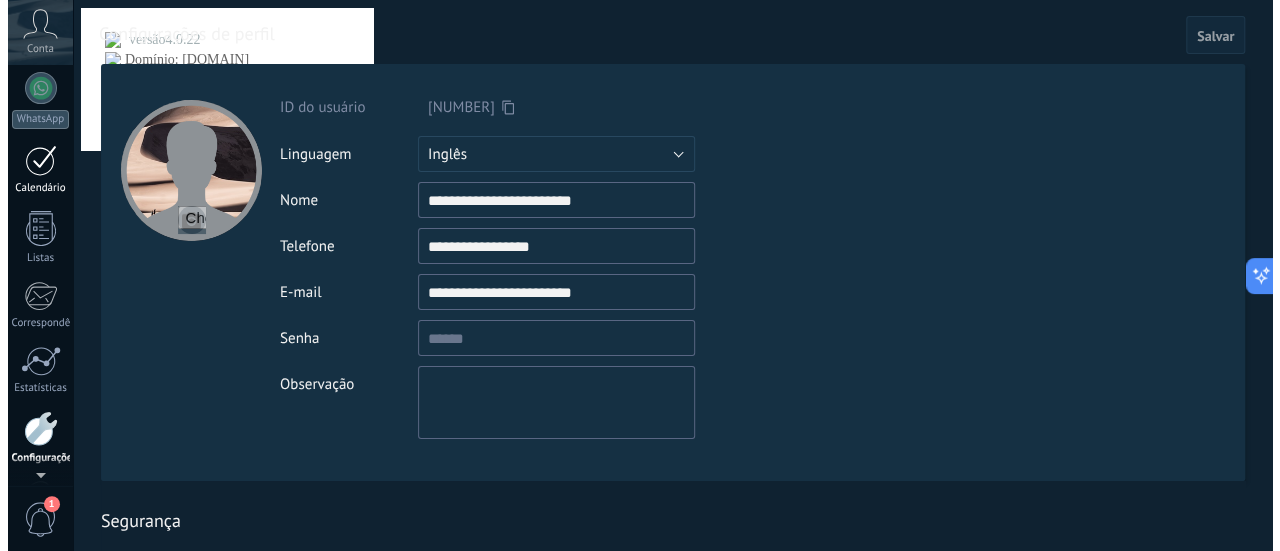scroll, scrollTop: 0, scrollLeft: 0, axis: both 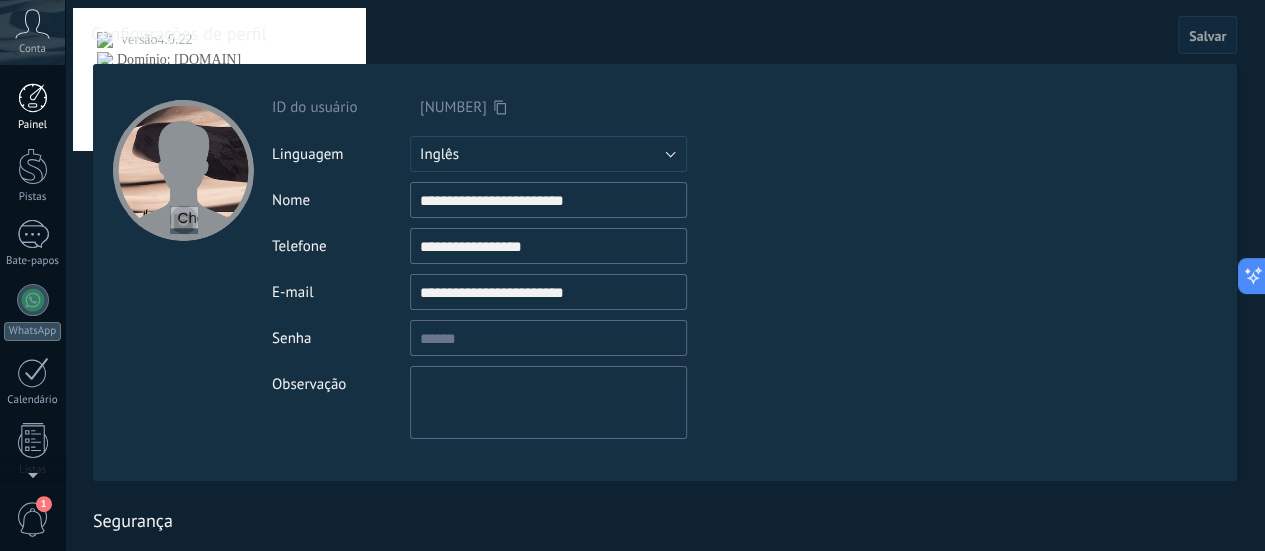 click at bounding box center [33, 98] 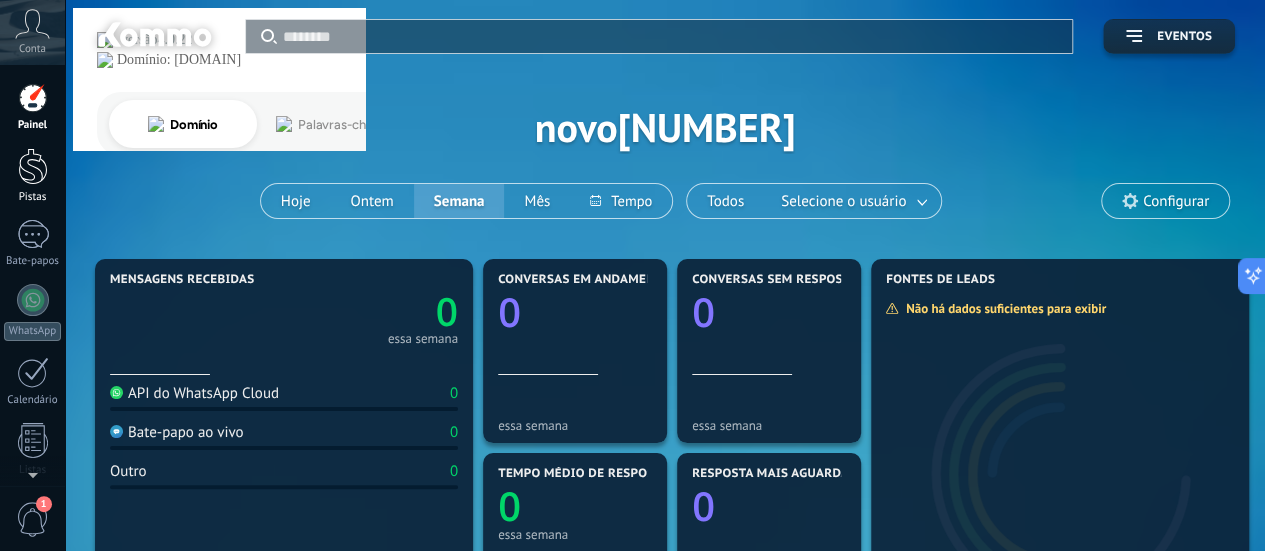 click at bounding box center (33, 166) 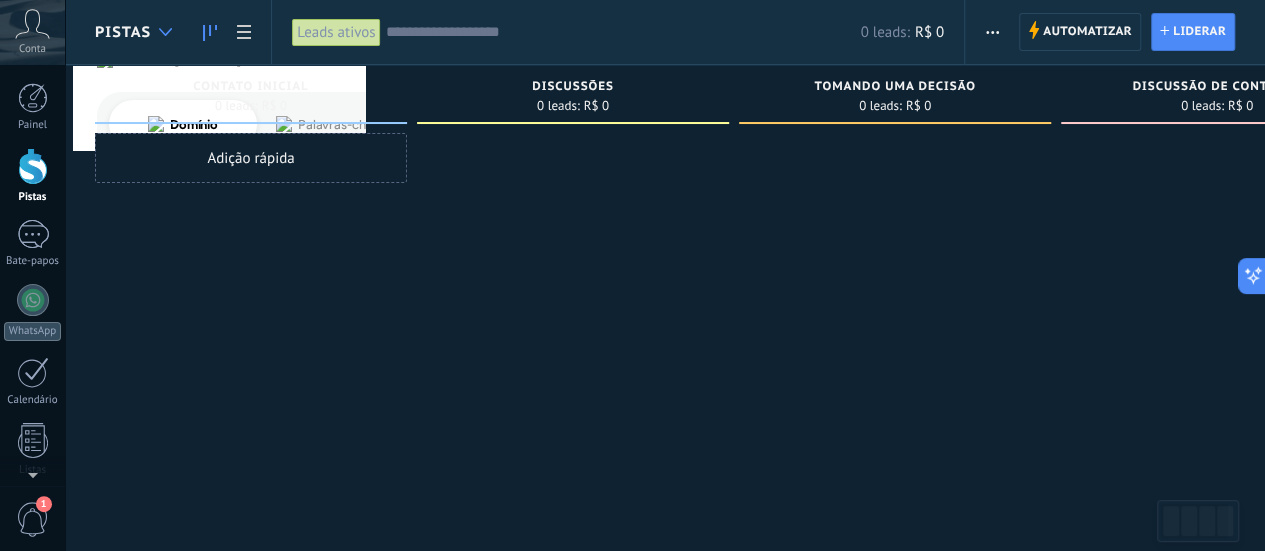 click 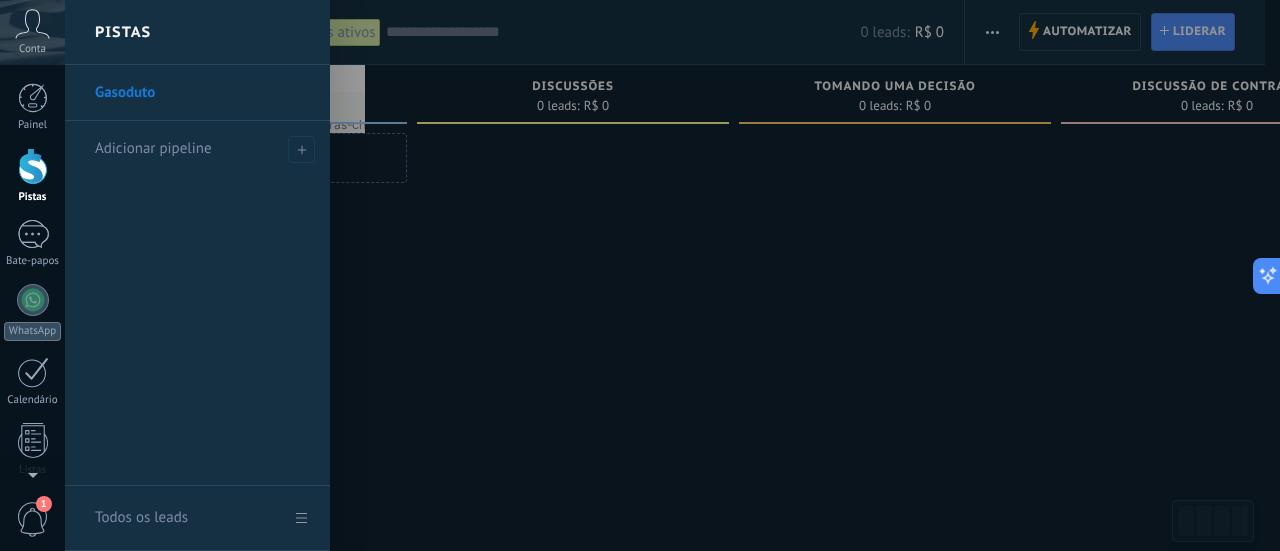 click on "Gasoduto" at bounding box center [125, 92] 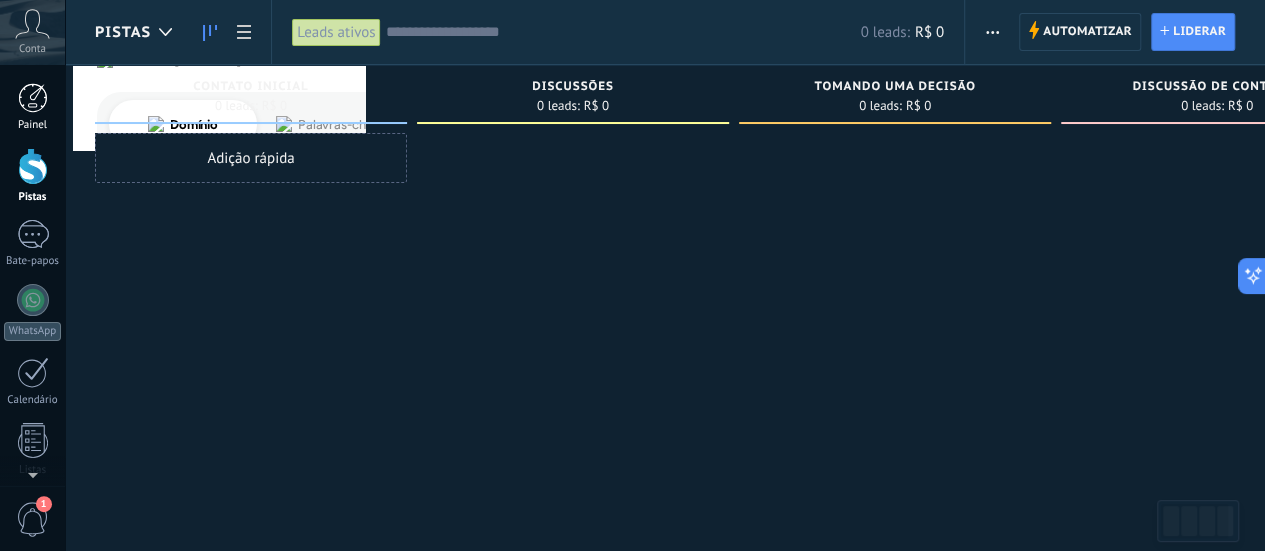 click at bounding box center [33, 98] 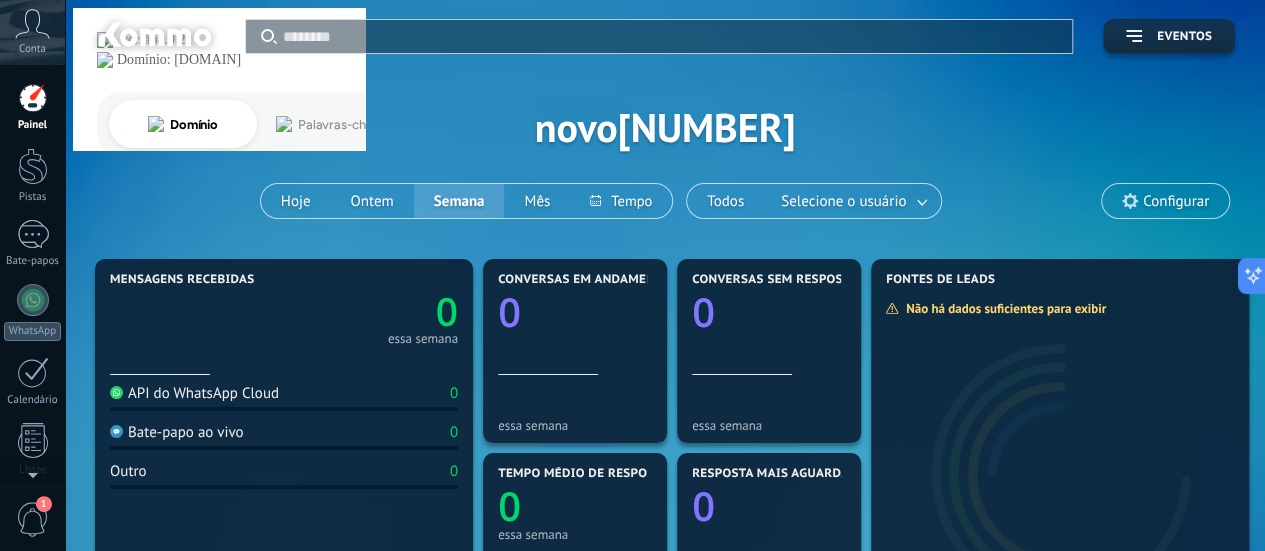 click on "Painel
Pistas
Bate-papos
WhatsApp
Clientes" at bounding box center [32, 431] 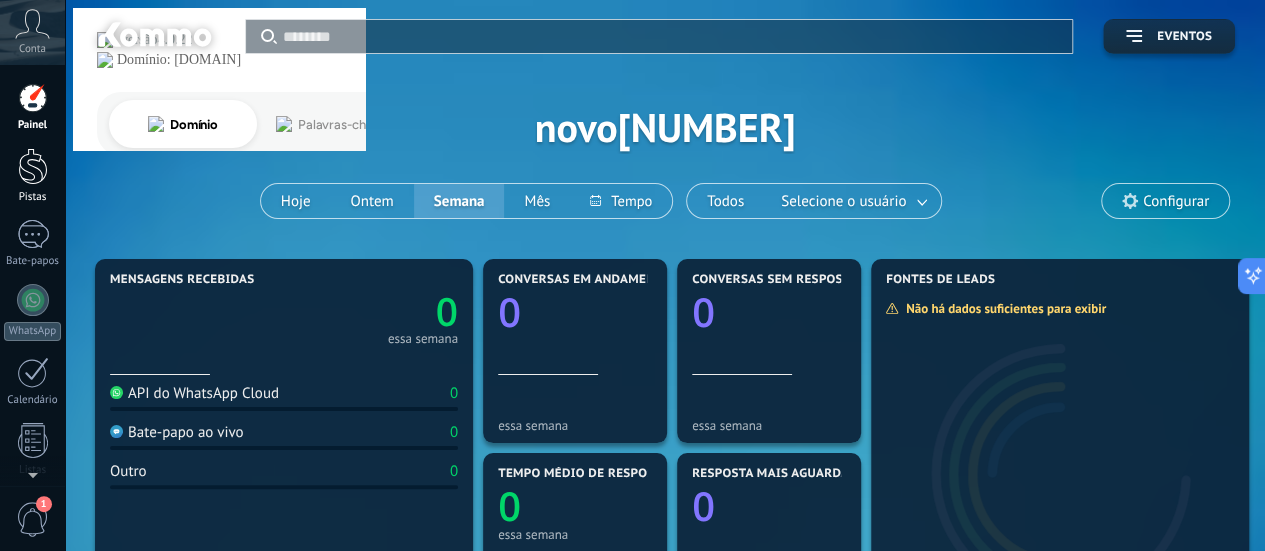 click at bounding box center [33, 166] 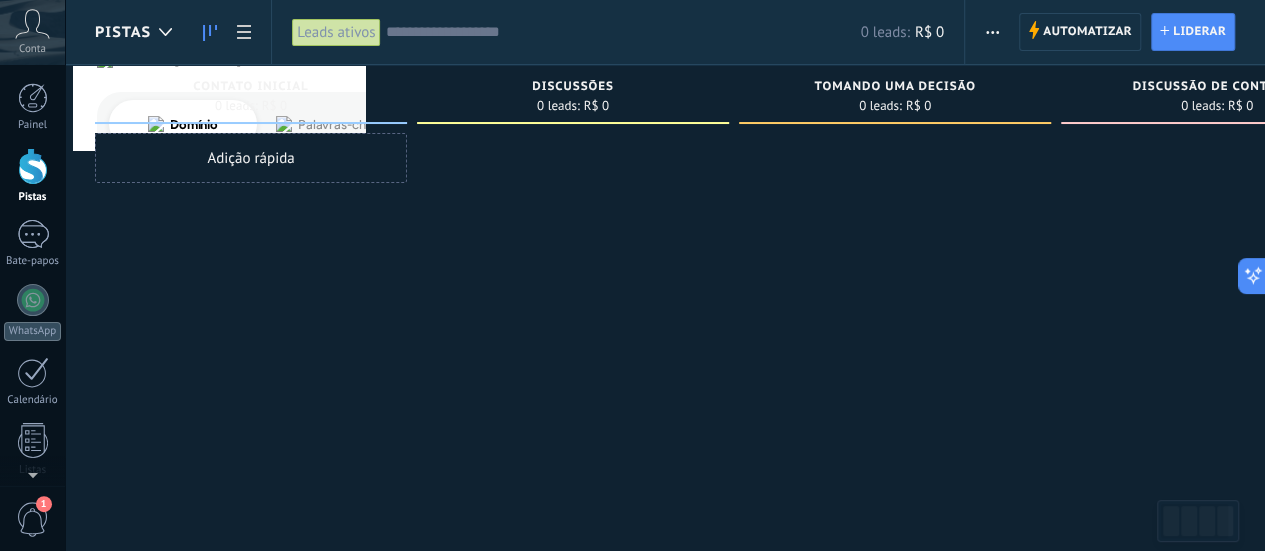 click at bounding box center [33, 166] 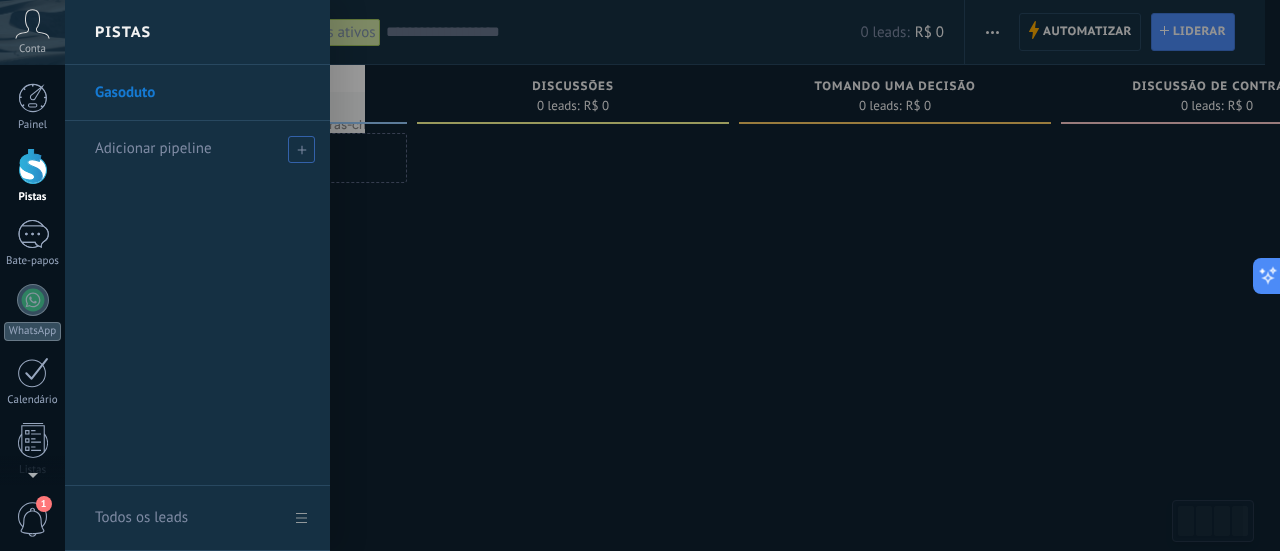 click at bounding box center [301, 149] 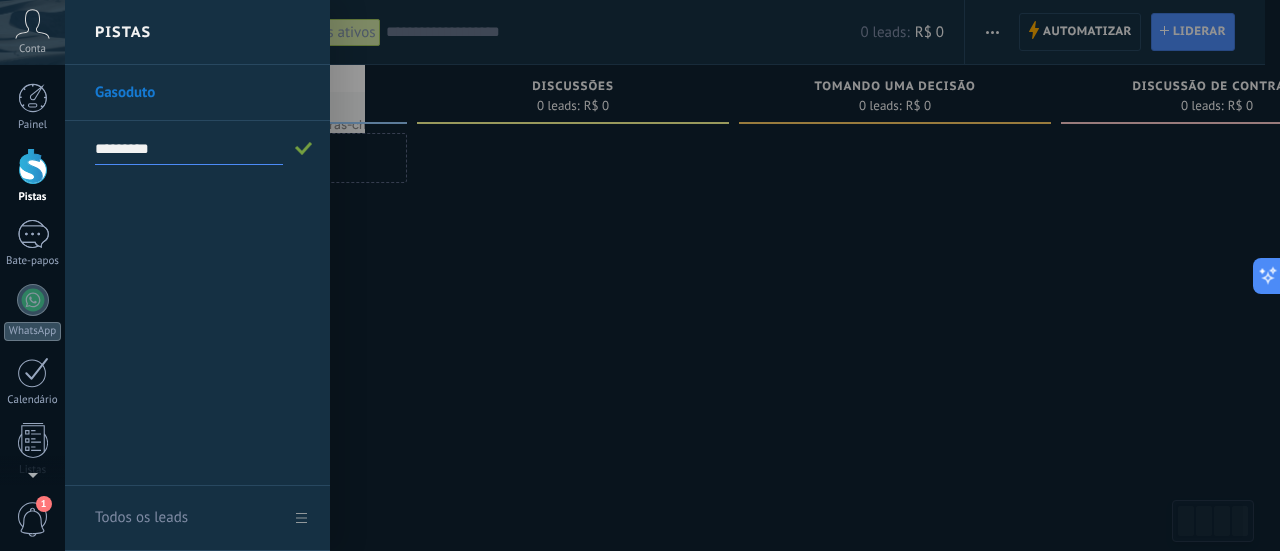 type on "*********" 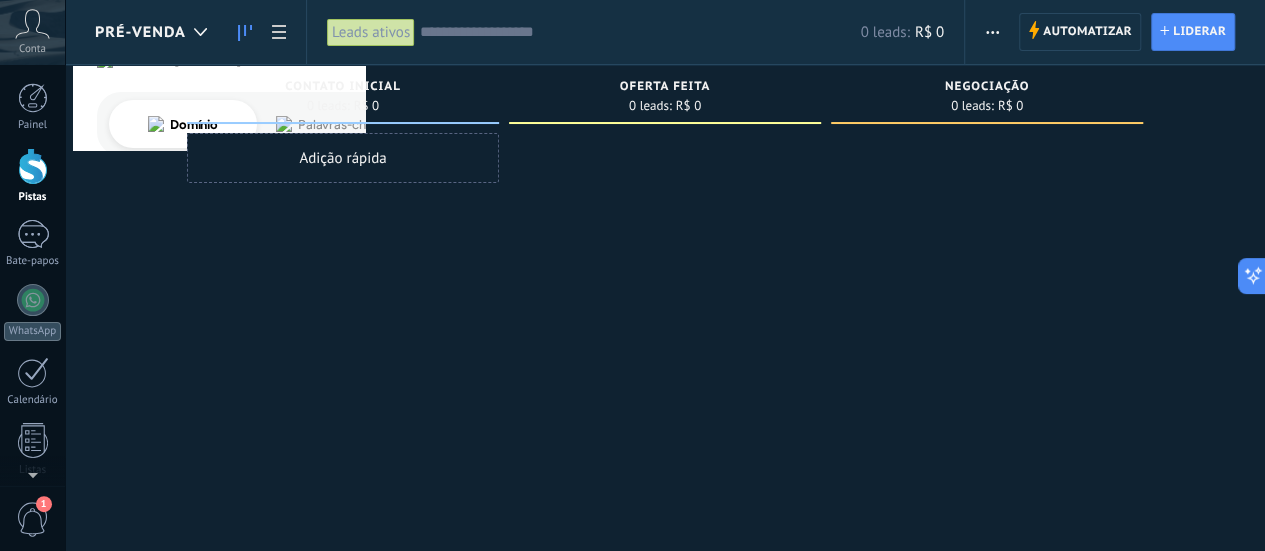 click on "Oferta feita" at bounding box center (665, 86) 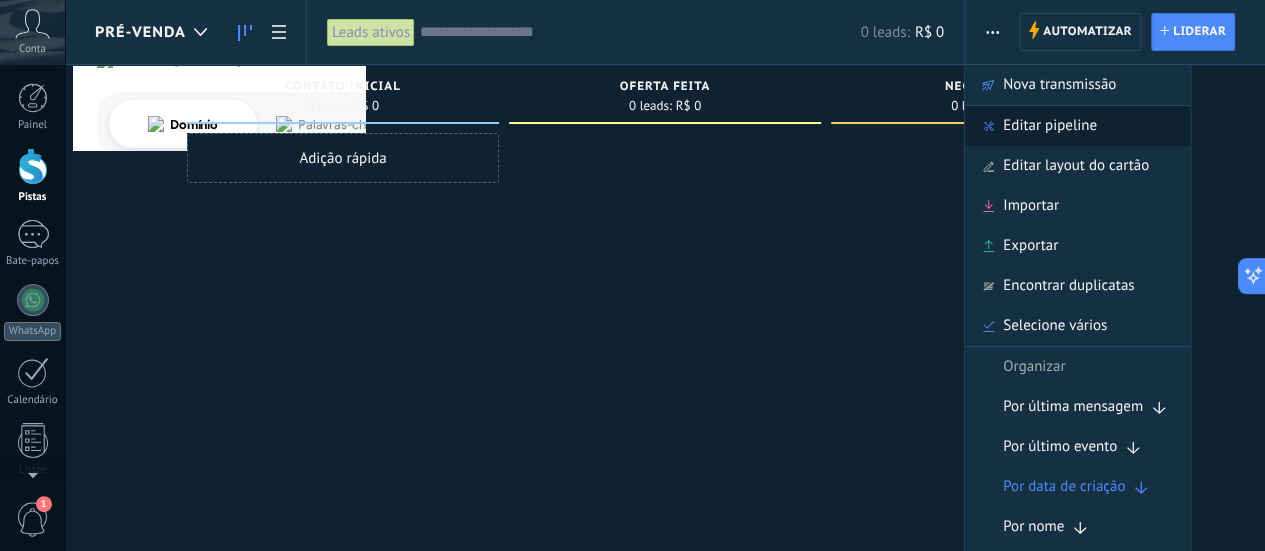 click on "Editar pipeline" at bounding box center [1050, 125] 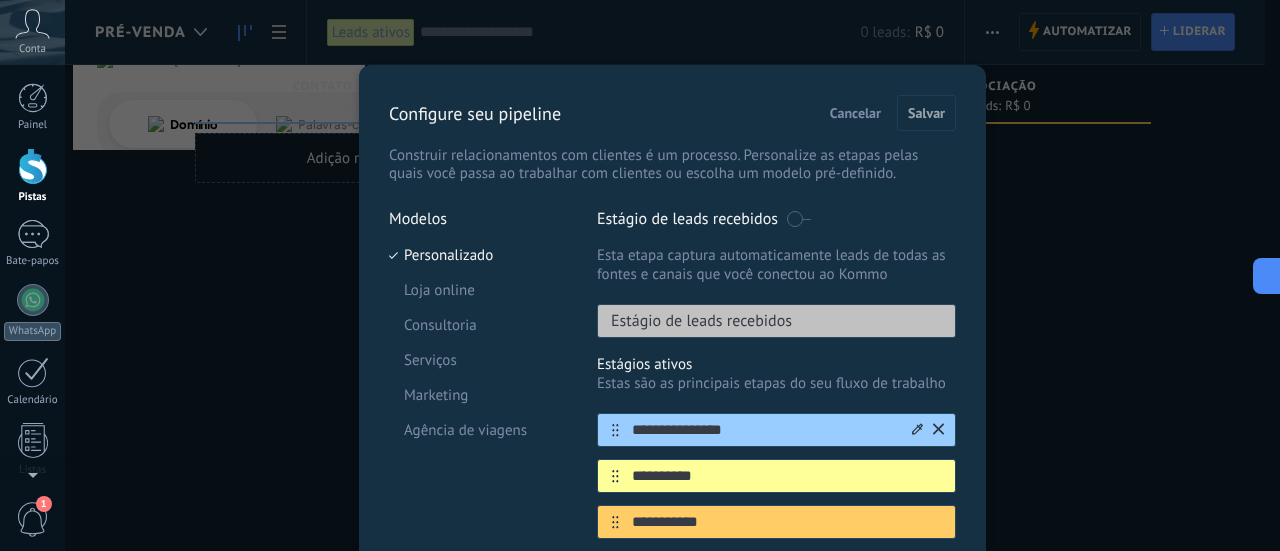 click on "**********" at bounding box center (764, 430) 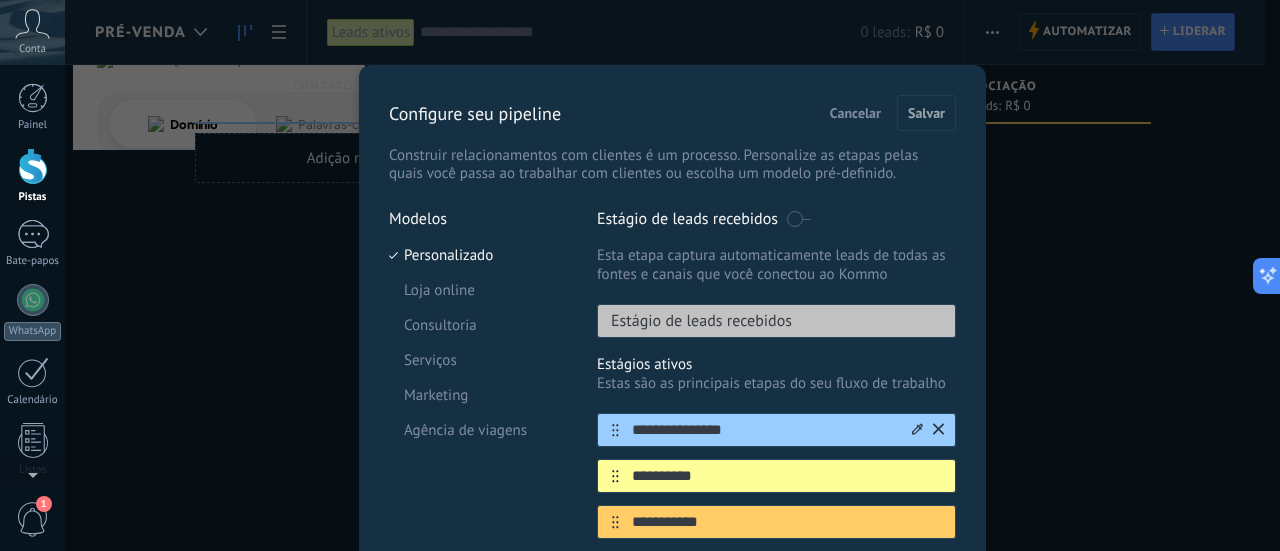 click 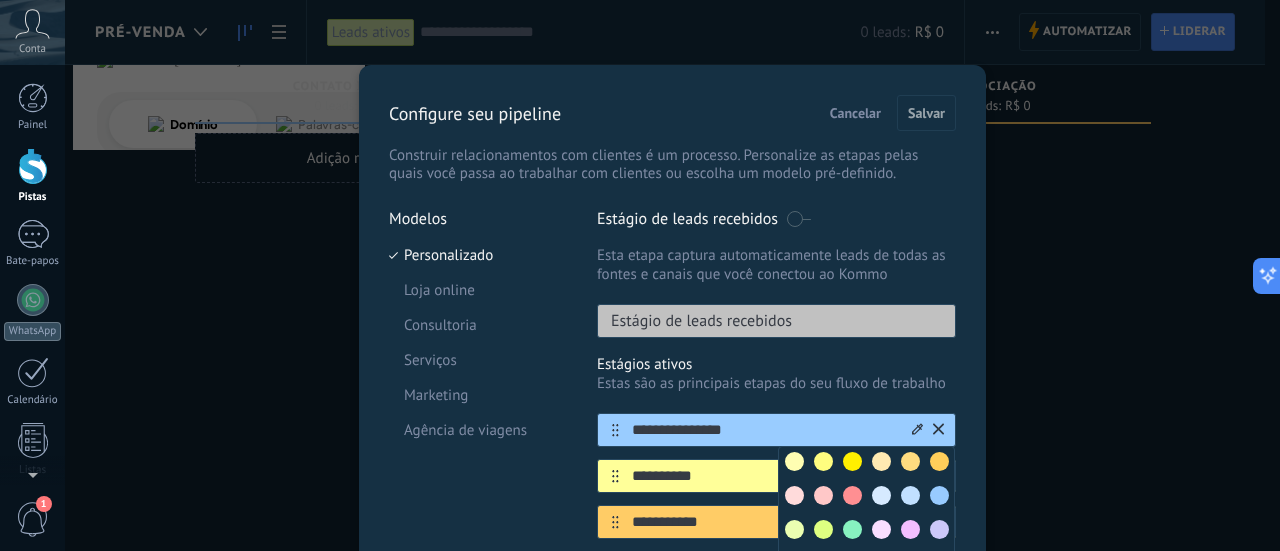click on "**********" at bounding box center [764, 430] 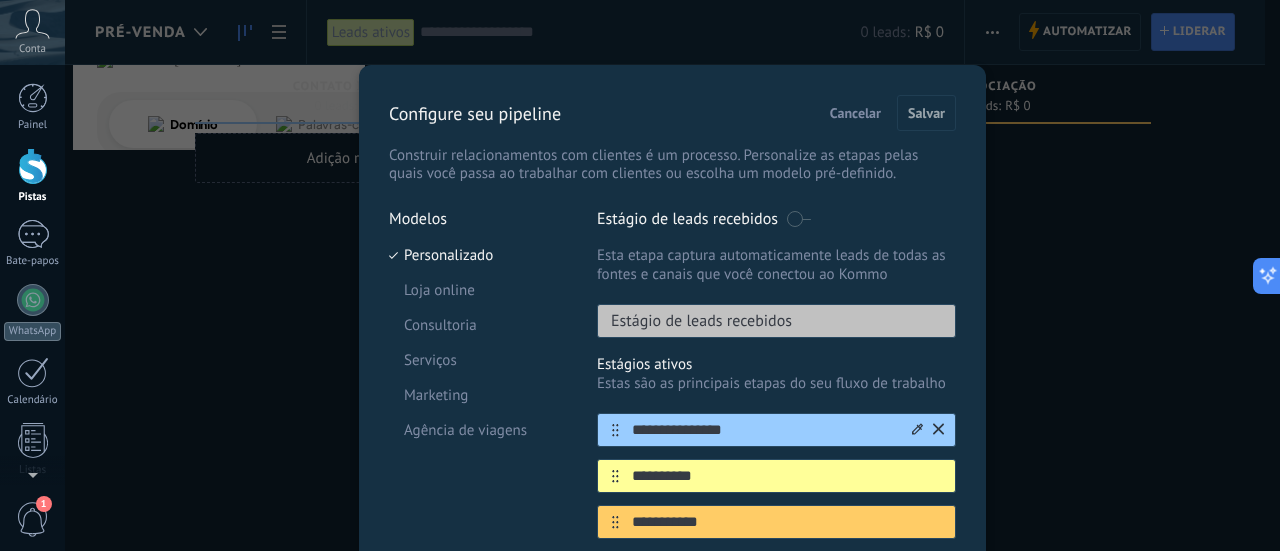 click on "**********" at bounding box center [764, 430] 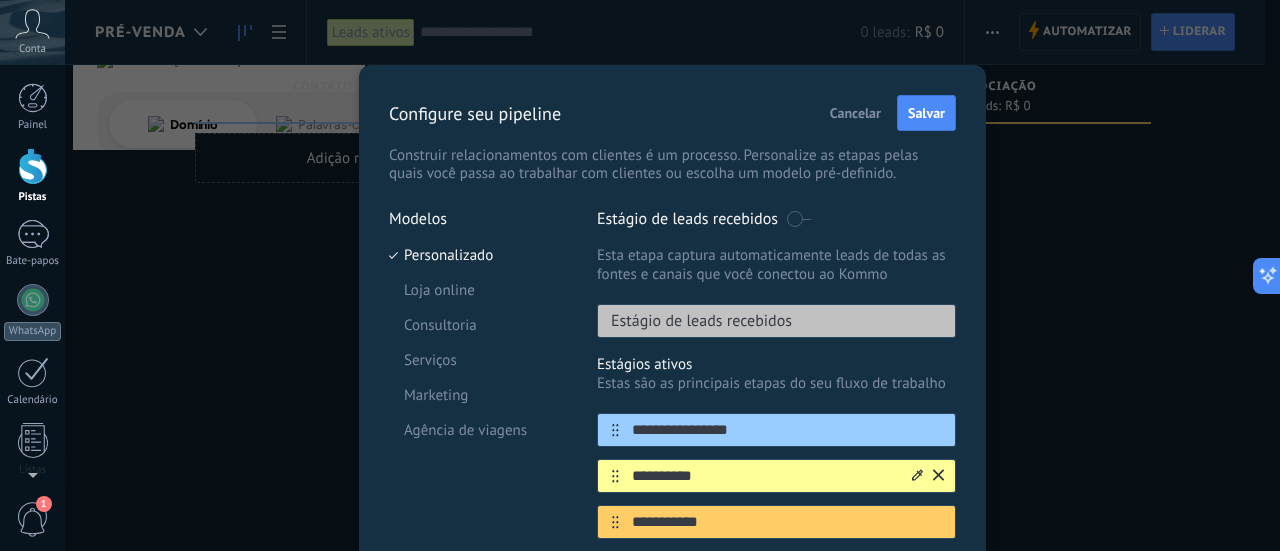 type on "**********" 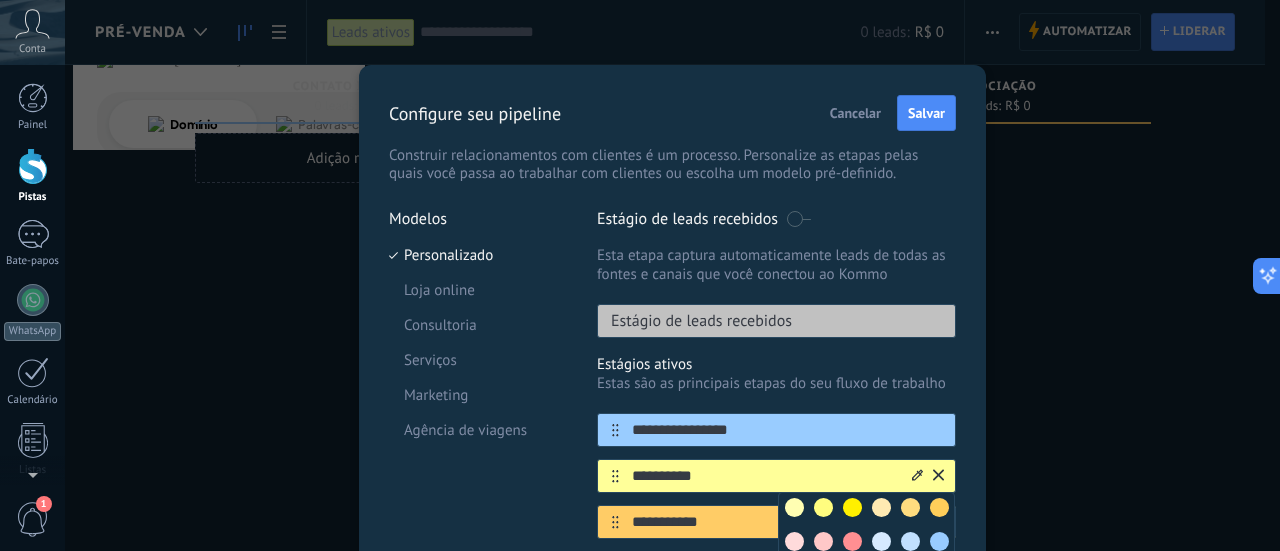 click on "**********" at bounding box center [764, 476] 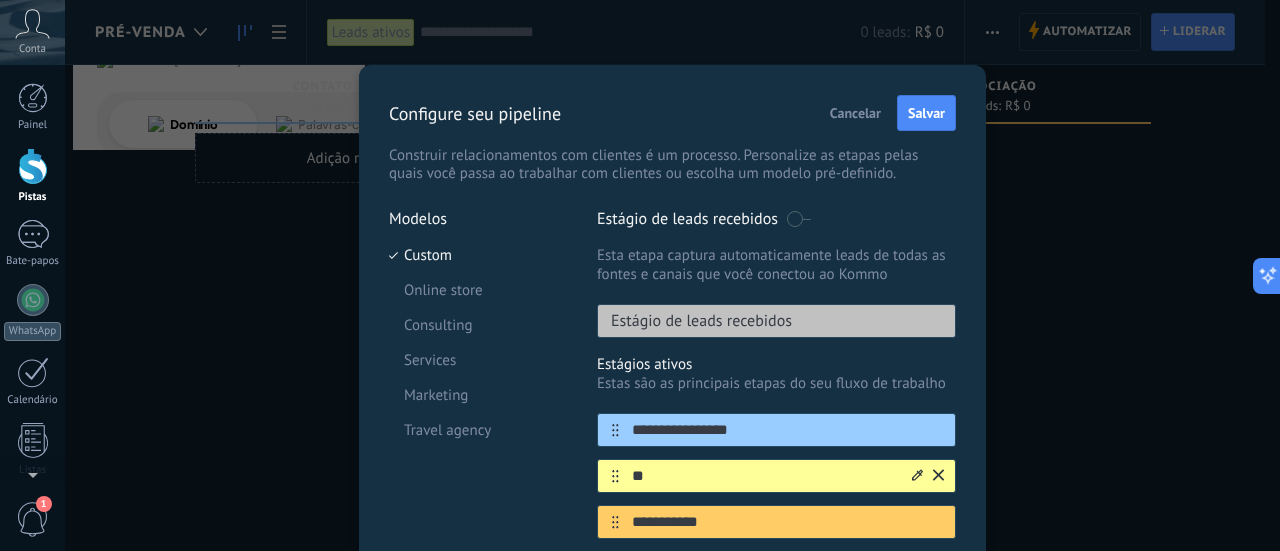 type on "*" 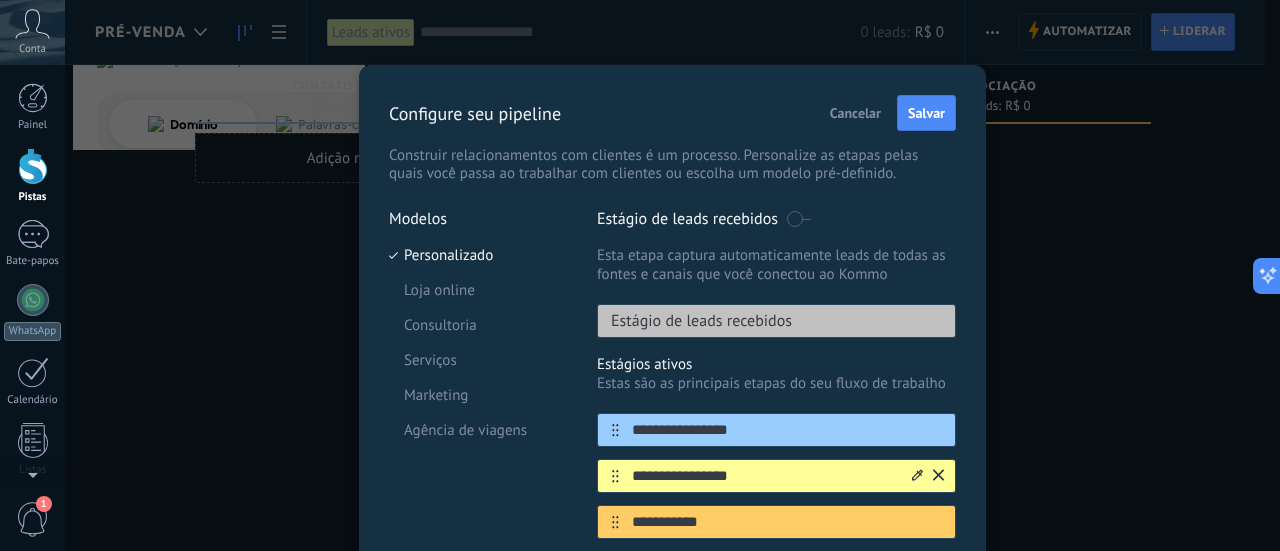 type on "**********" 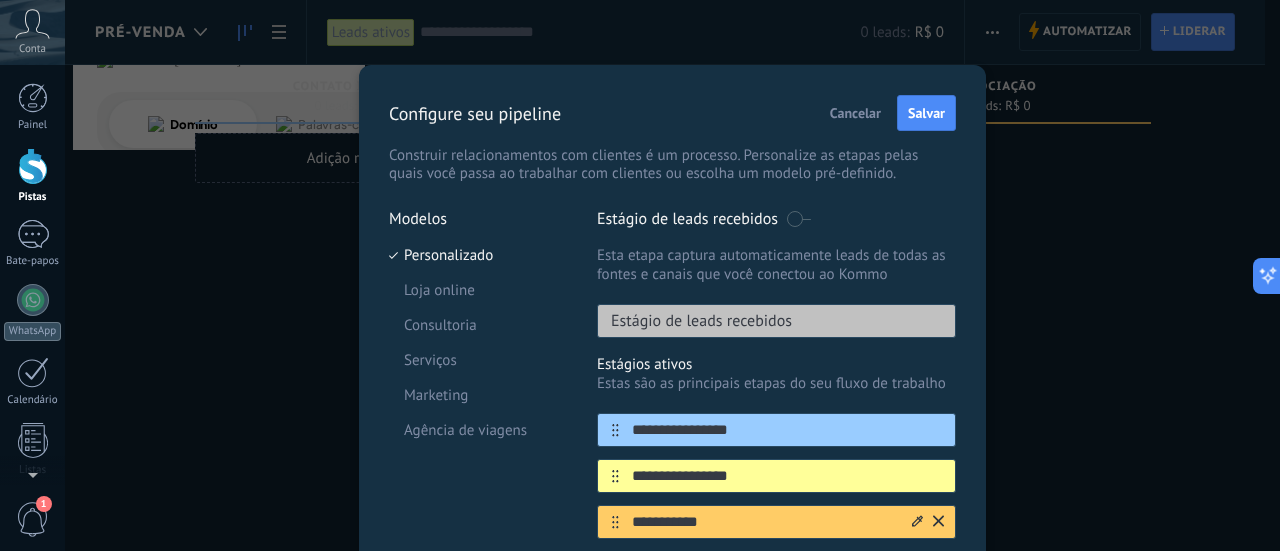 click on "**********" at bounding box center [764, 522] 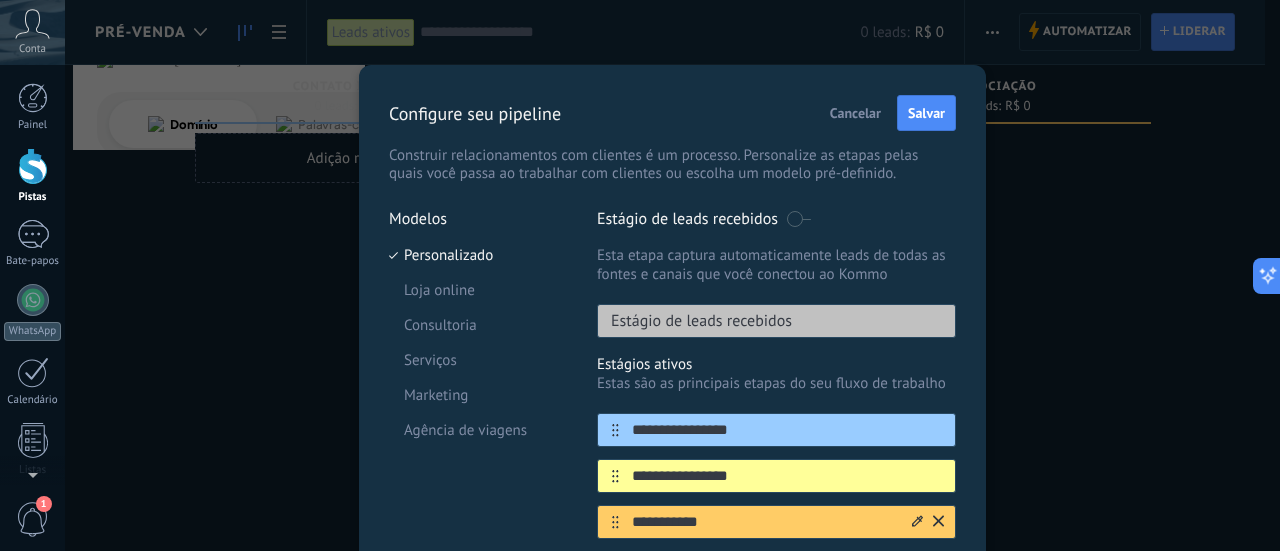click on "**********" at bounding box center (764, 522) 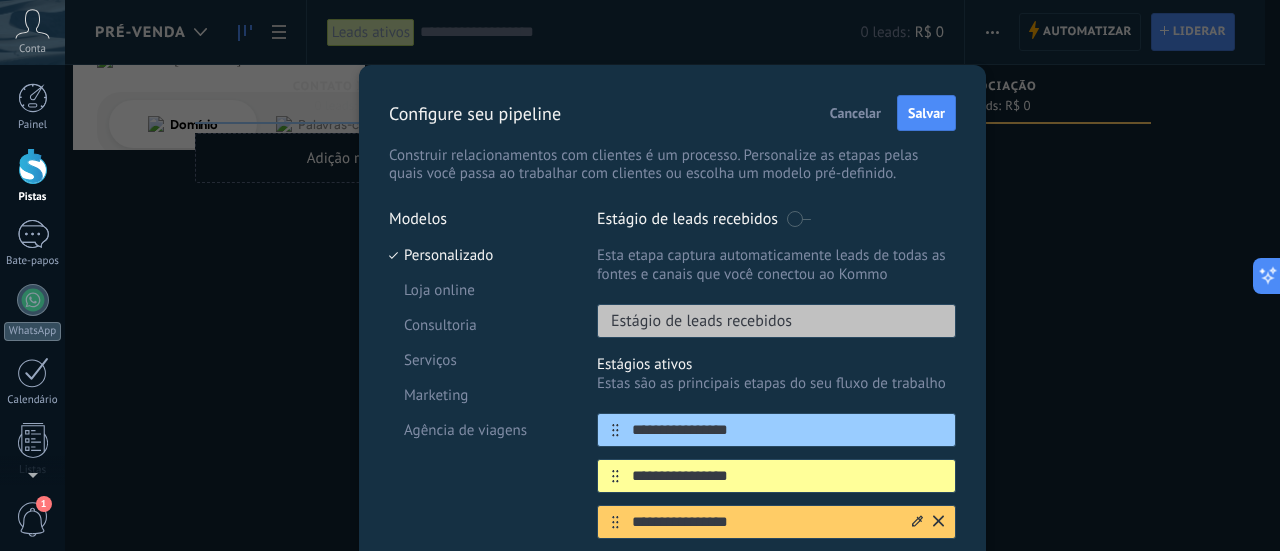 scroll, scrollTop: 98, scrollLeft: 0, axis: vertical 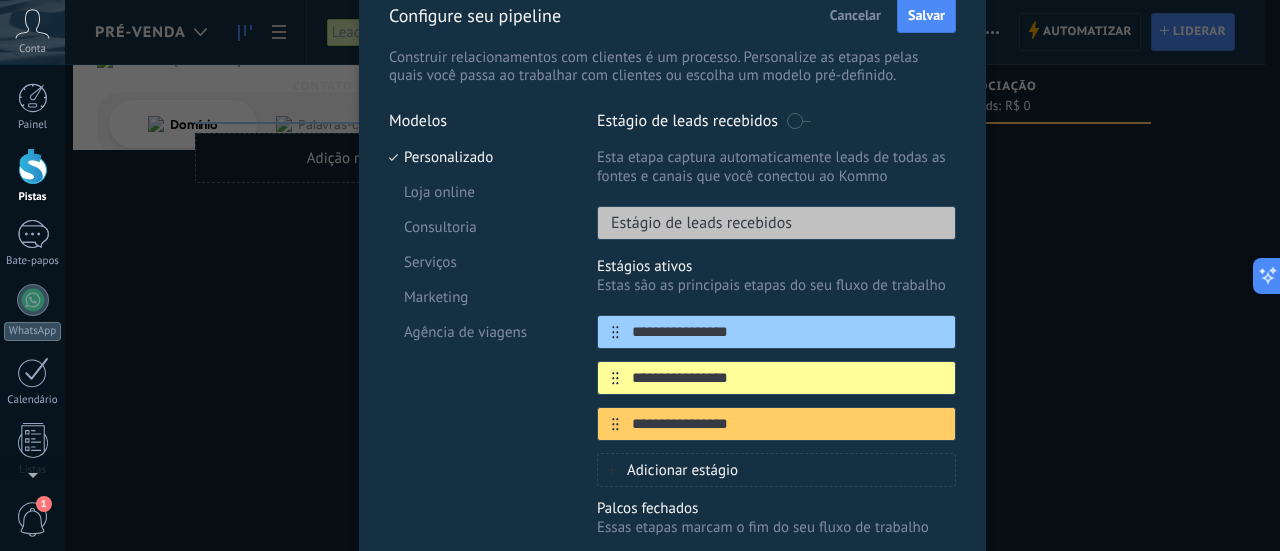 type on "**********" 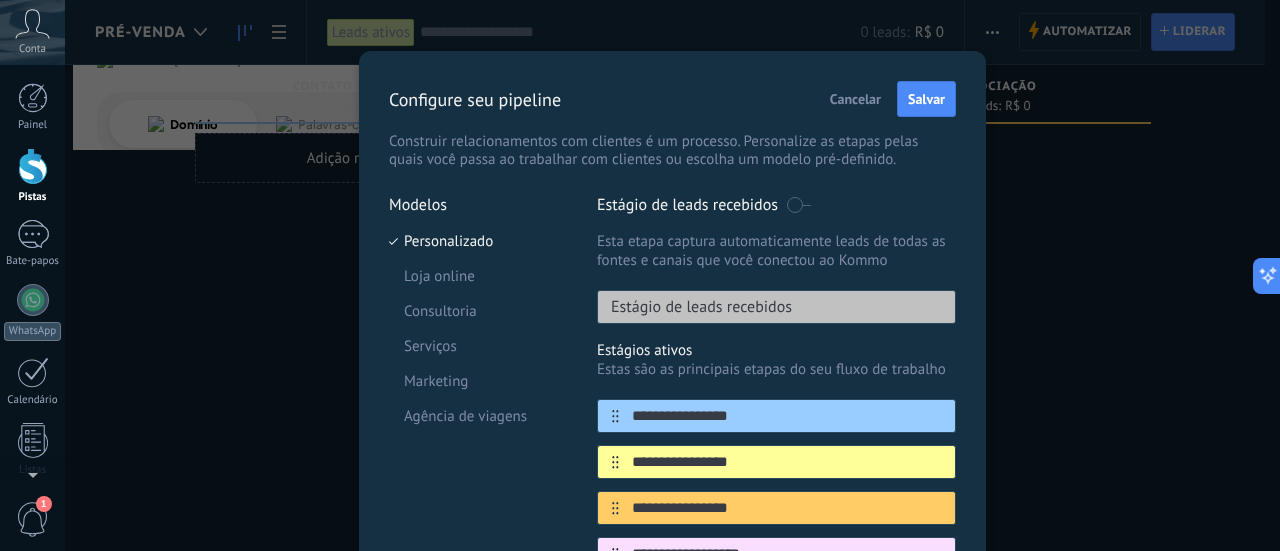 scroll, scrollTop: 0, scrollLeft: 0, axis: both 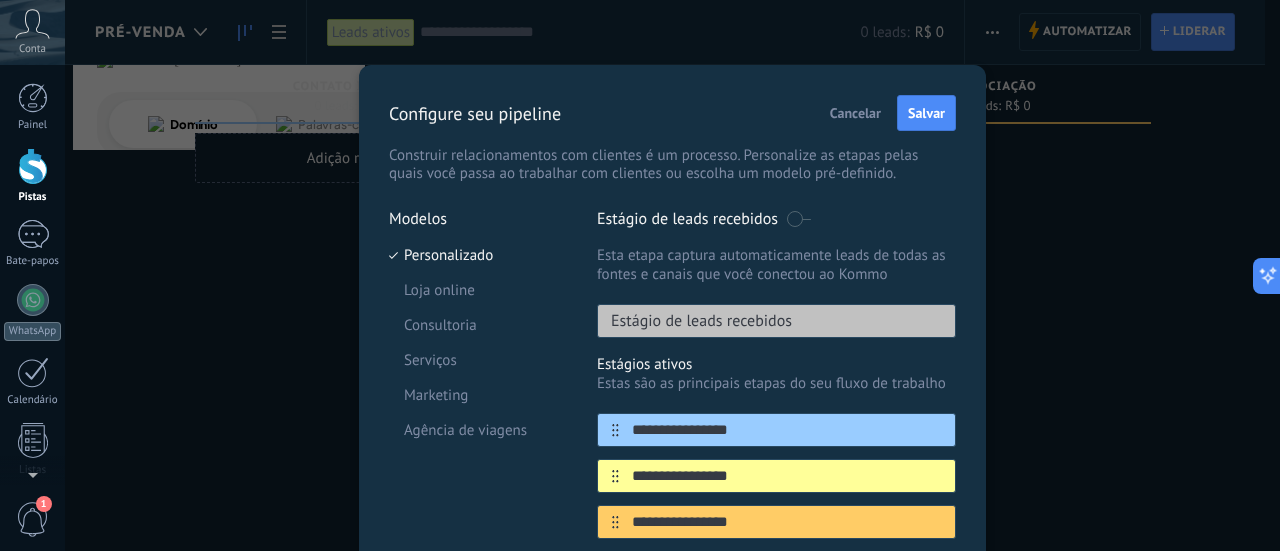 type on "**********" 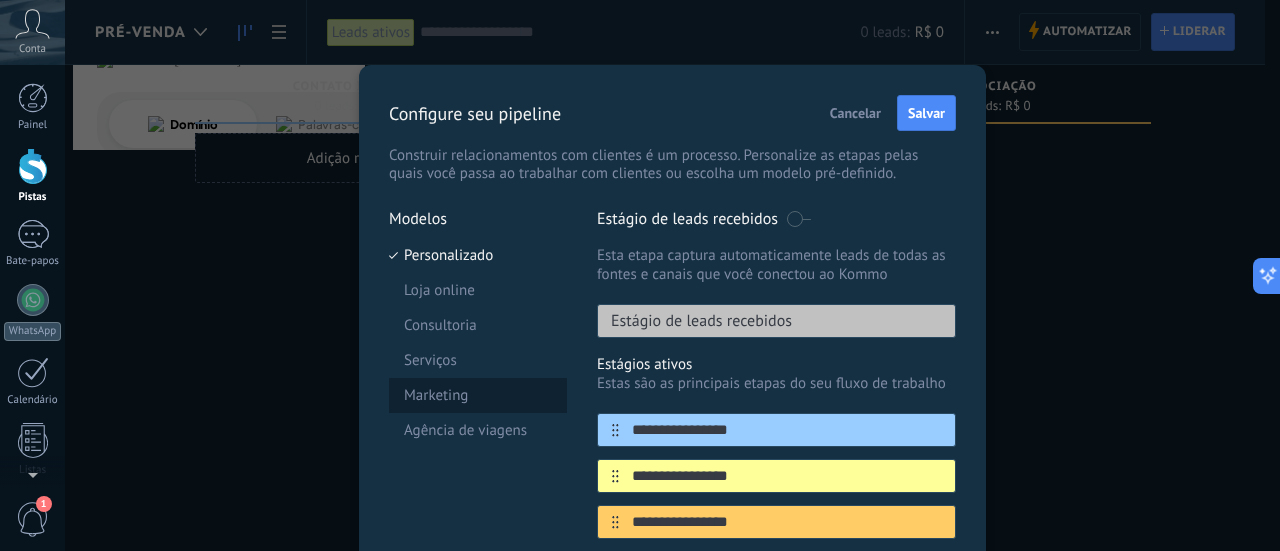 click on "Marketing" at bounding box center (436, 395) 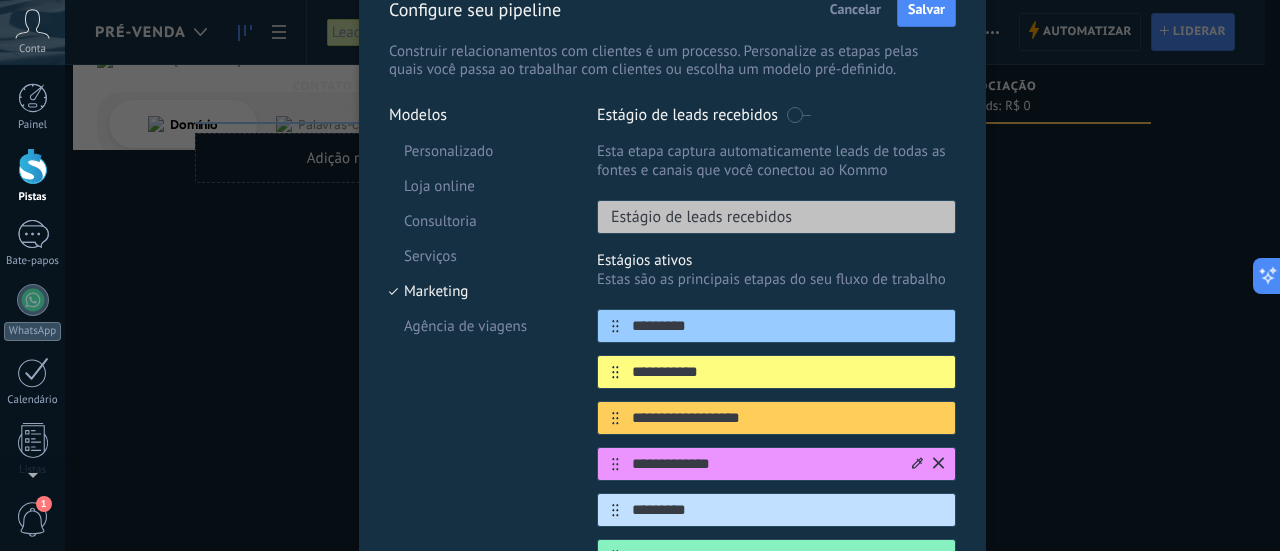 scroll, scrollTop: 105, scrollLeft: 0, axis: vertical 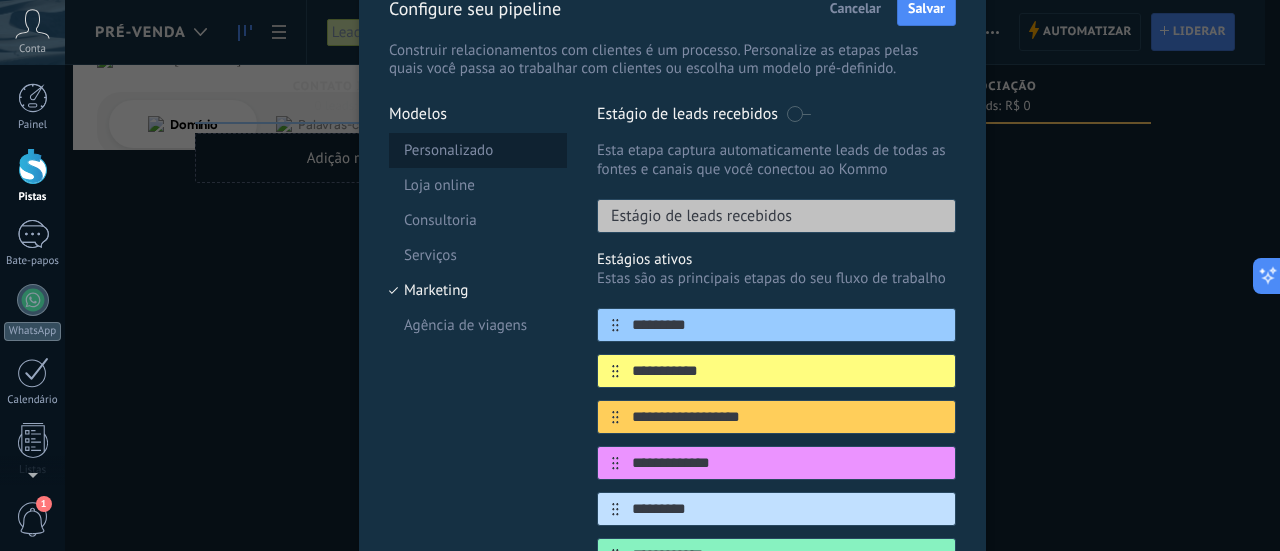 click on "Personalizado" at bounding box center [448, 150] 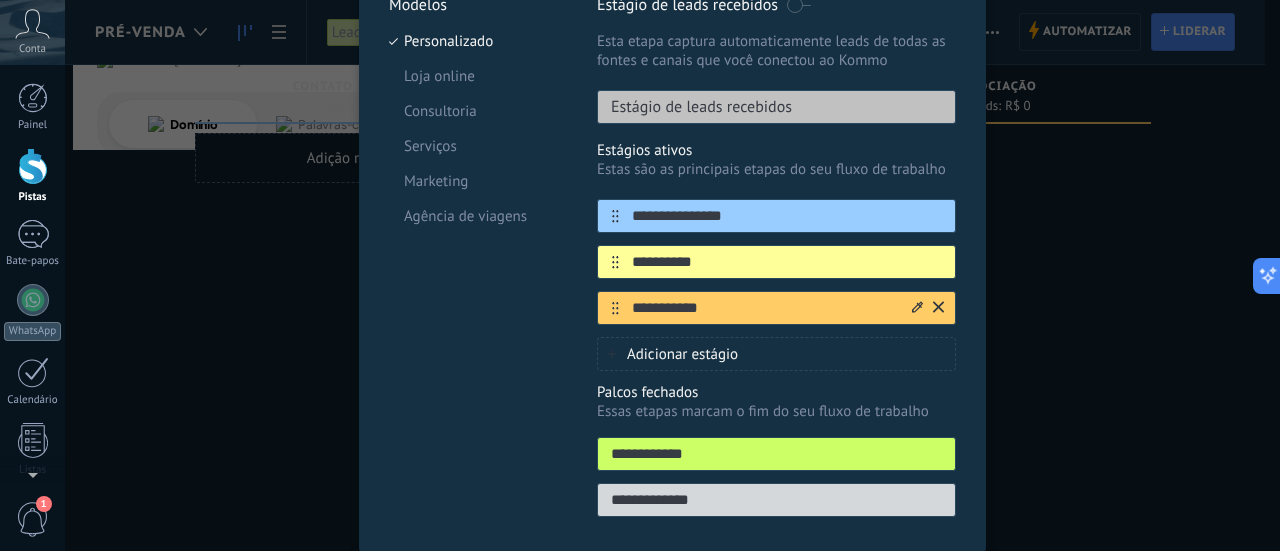 scroll, scrollTop: 221, scrollLeft: 0, axis: vertical 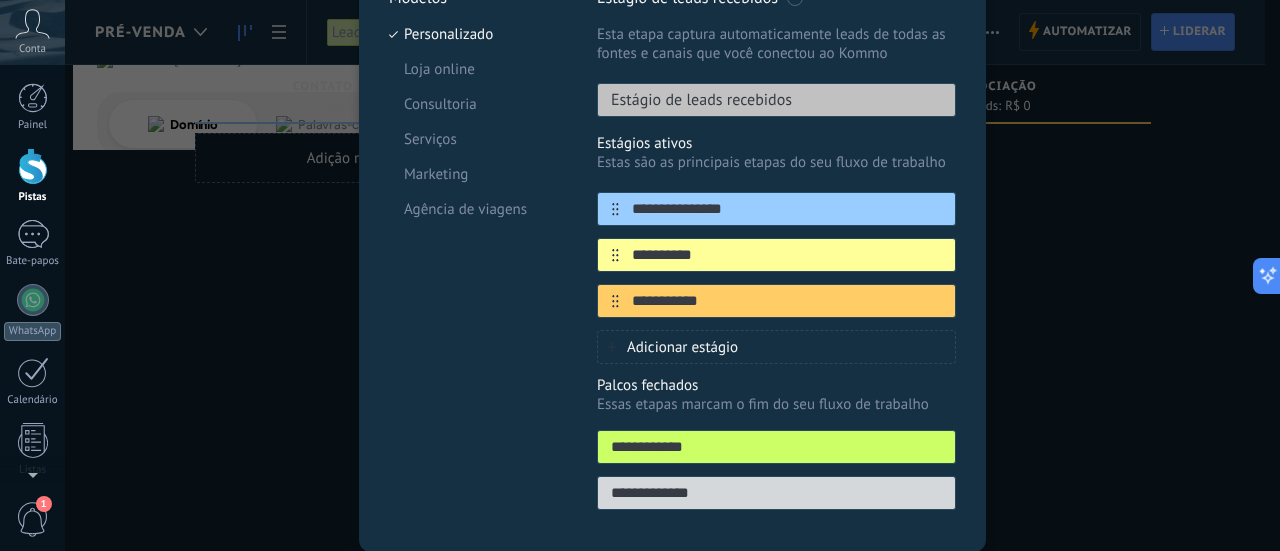 click on "**********" at bounding box center [672, 275] 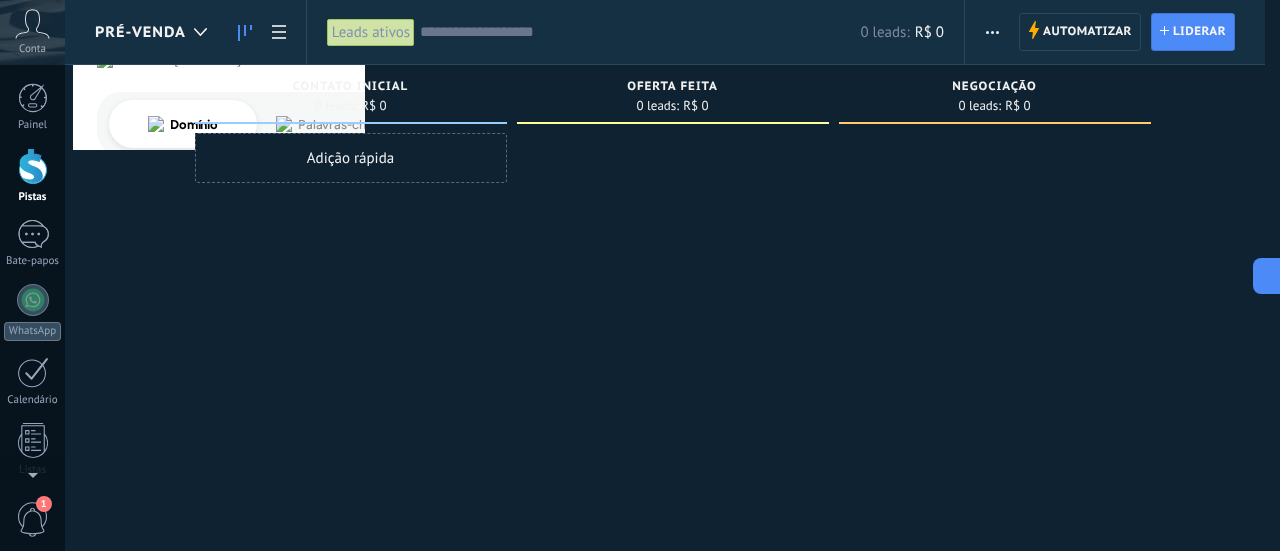 scroll, scrollTop: 0, scrollLeft: 0, axis: both 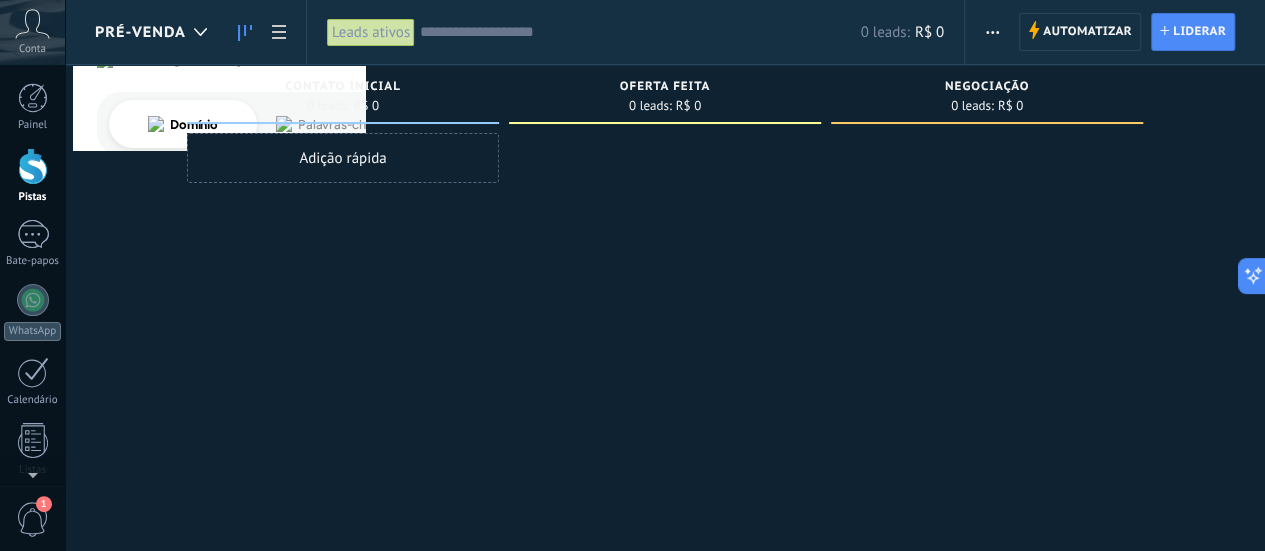 click on "Conta" at bounding box center [32, 49] 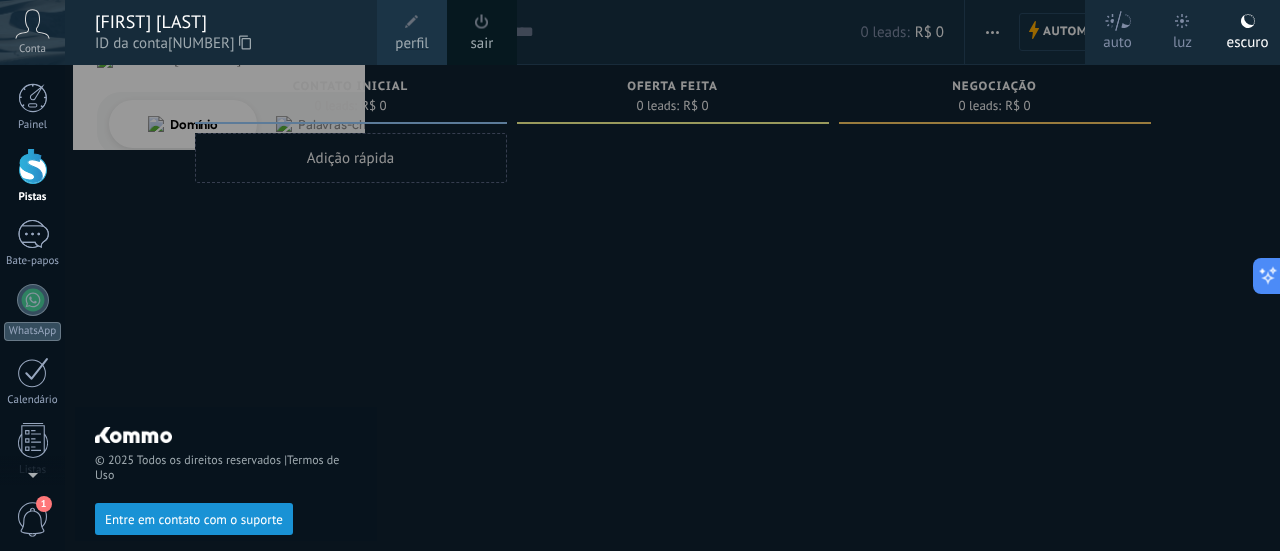 click at bounding box center (705, 275) 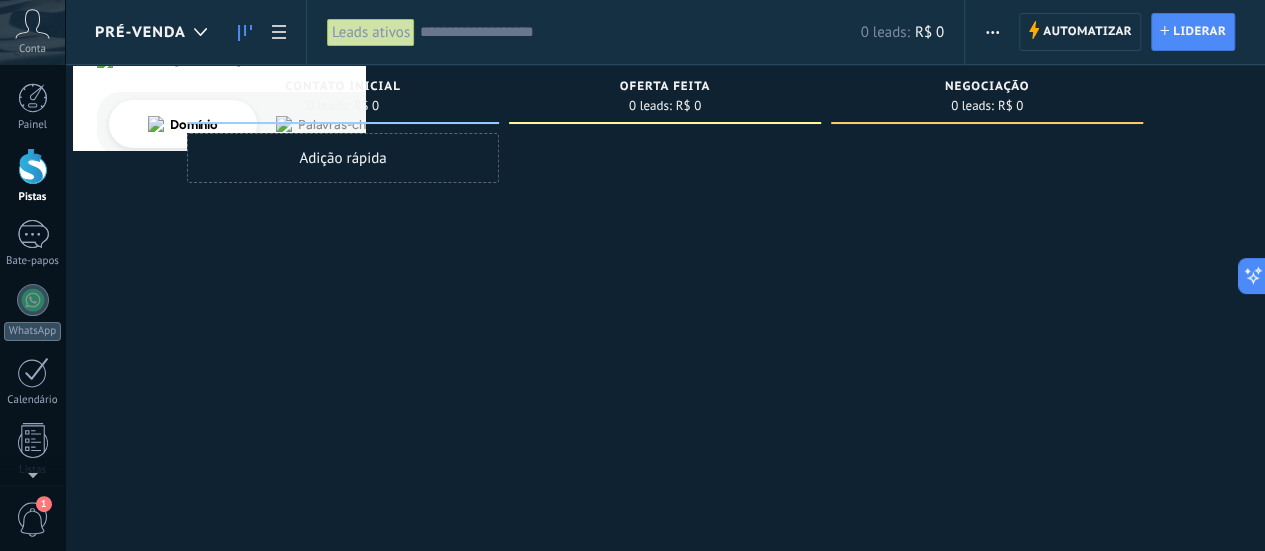 click at bounding box center [992, 32] 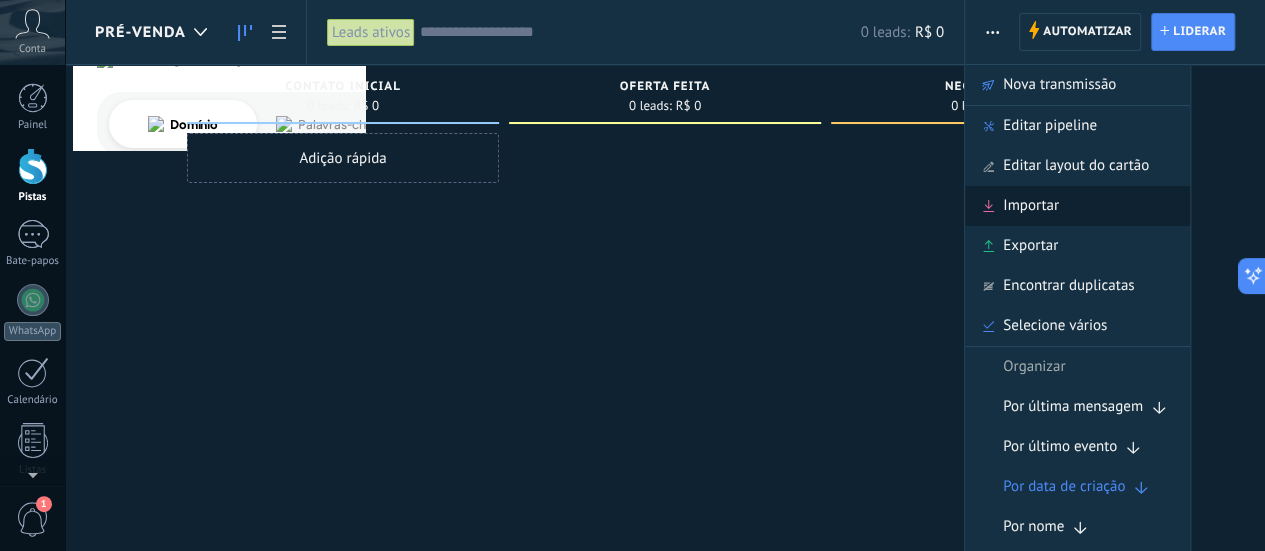 click on "Importar" at bounding box center (1031, 205) 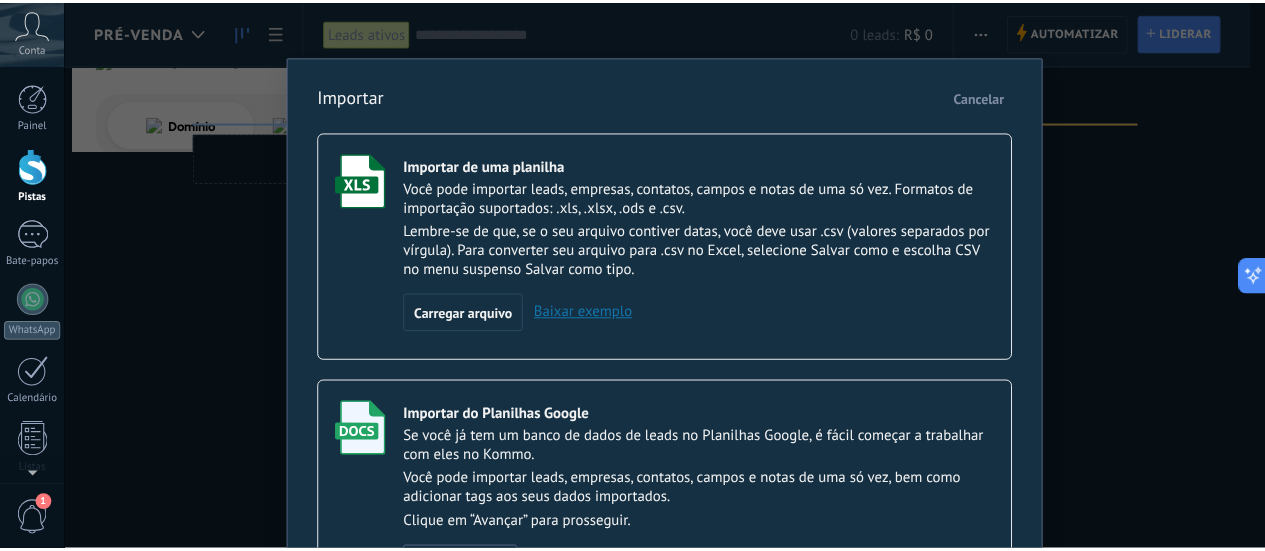 scroll, scrollTop: 0, scrollLeft: 0, axis: both 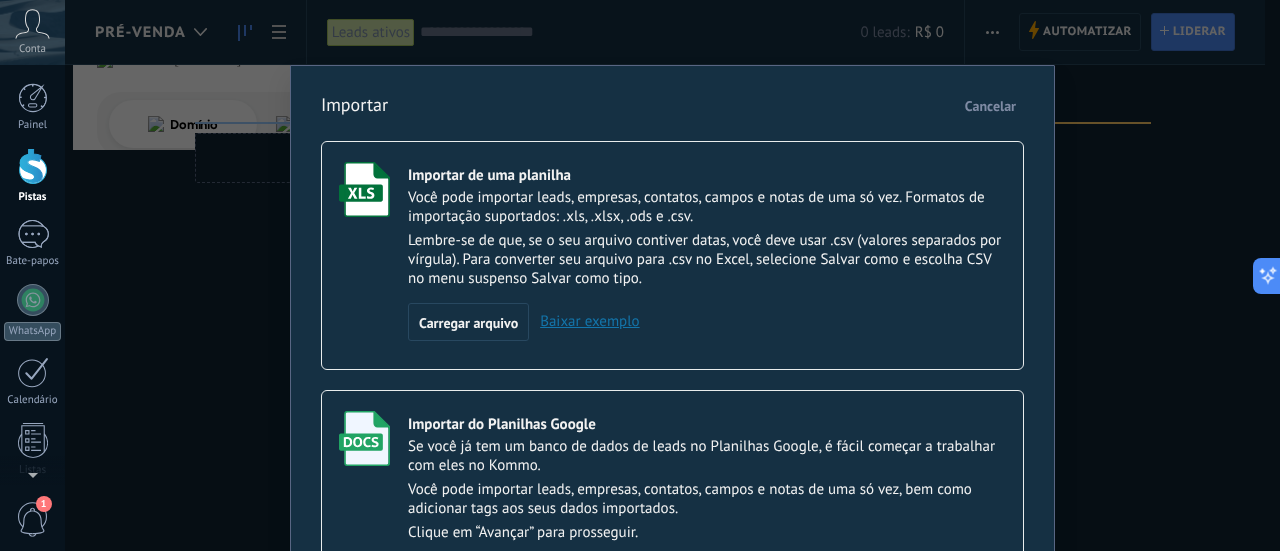 click on "Cancelar" at bounding box center [990, 106] 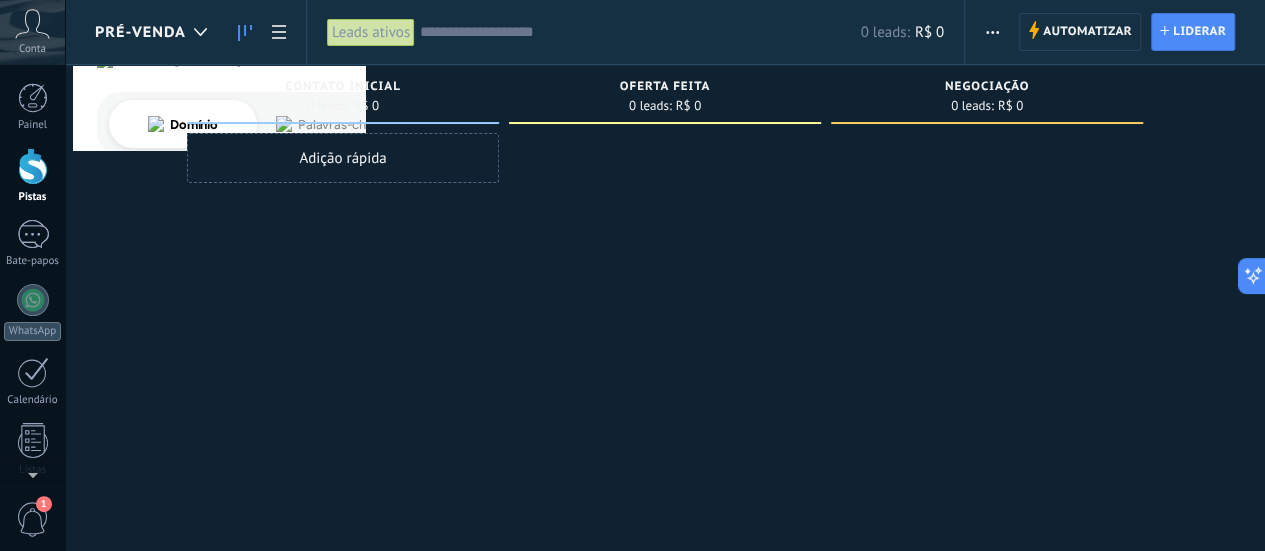 click at bounding box center [992, 32] 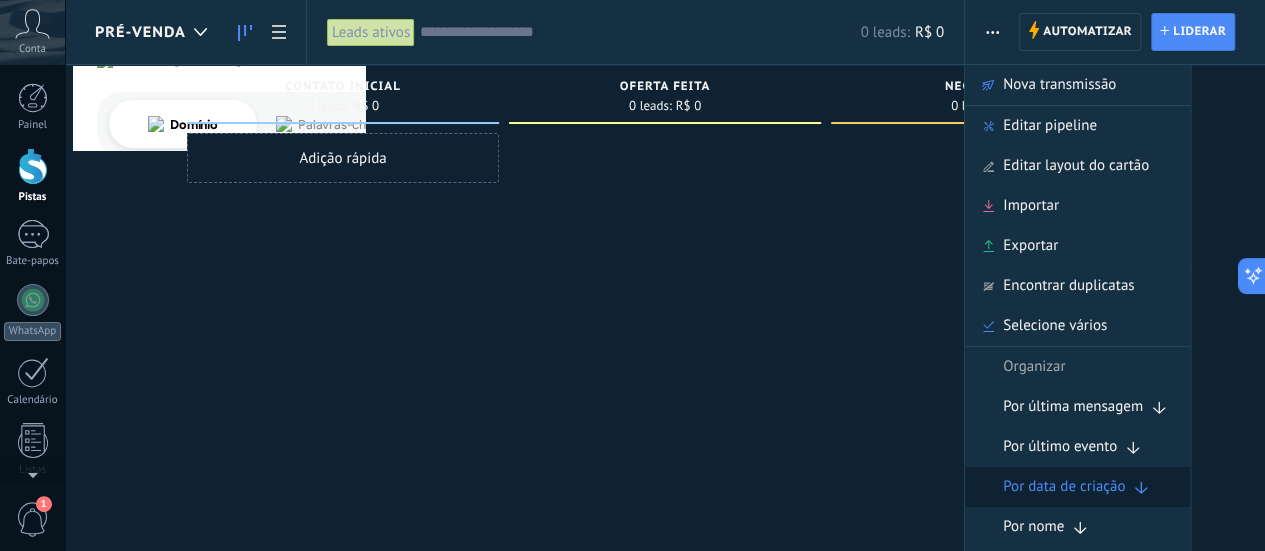 scroll, scrollTop: 34, scrollLeft: 0, axis: vertical 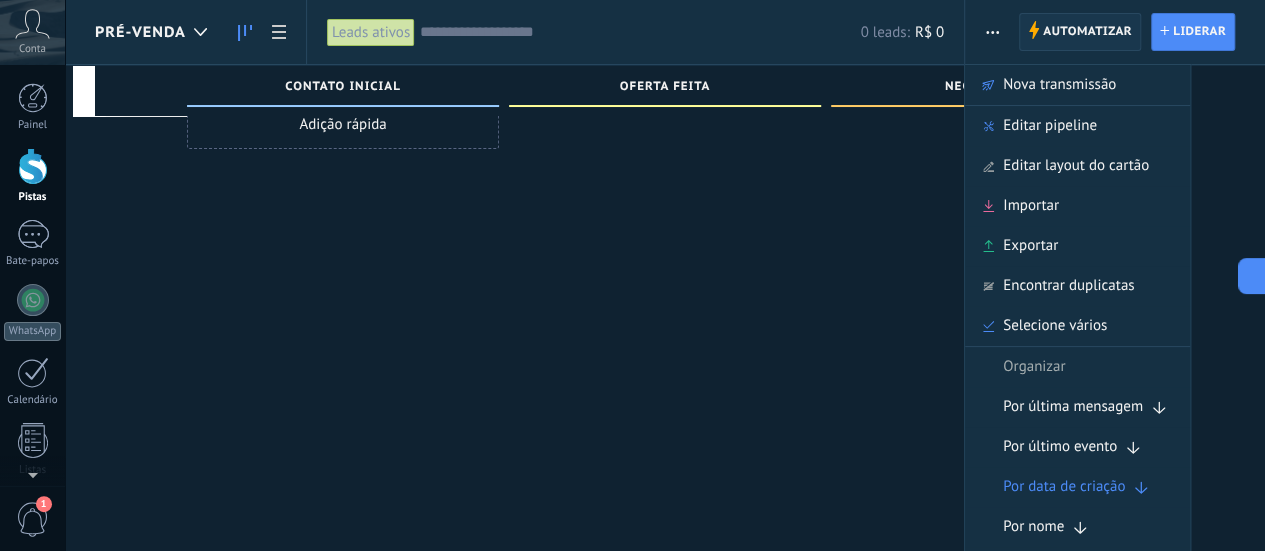 drag, startPoint x: 733, startPoint y: 329, endPoint x: 1066, endPoint y: 31, distance: 446.87024 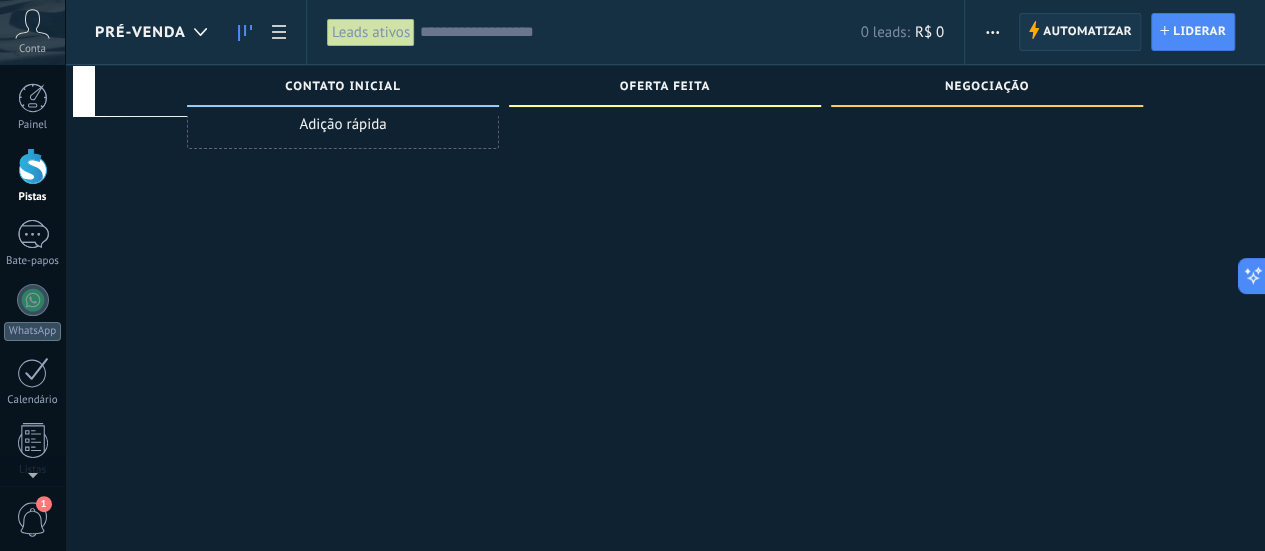click on "Automatizar" at bounding box center [1087, 31] 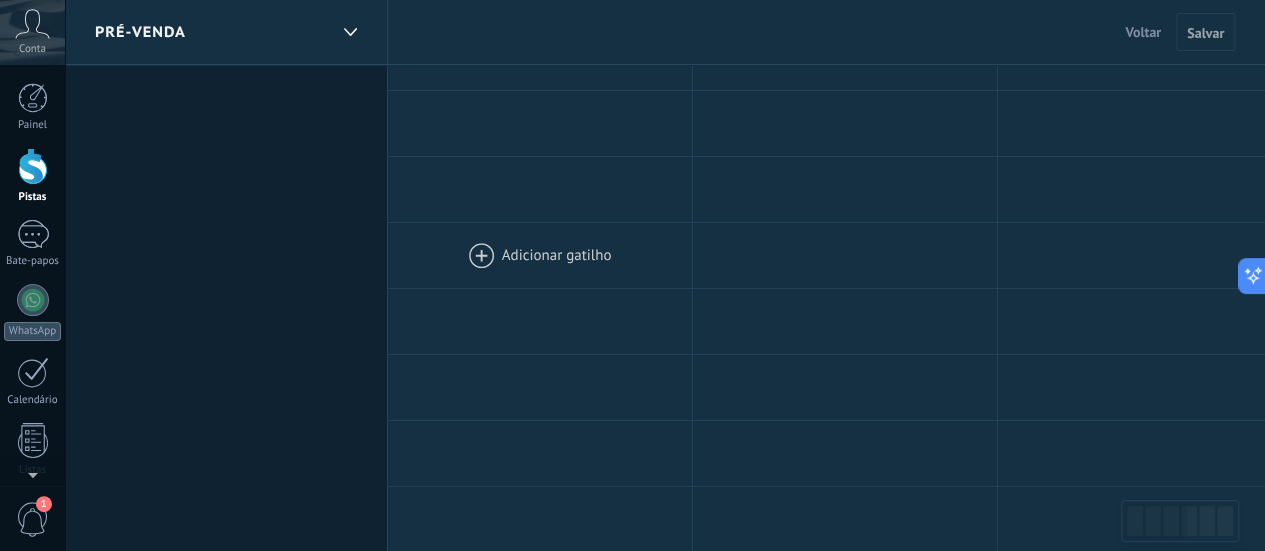 scroll, scrollTop: 582, scrollLeft: 0, axis: vertical 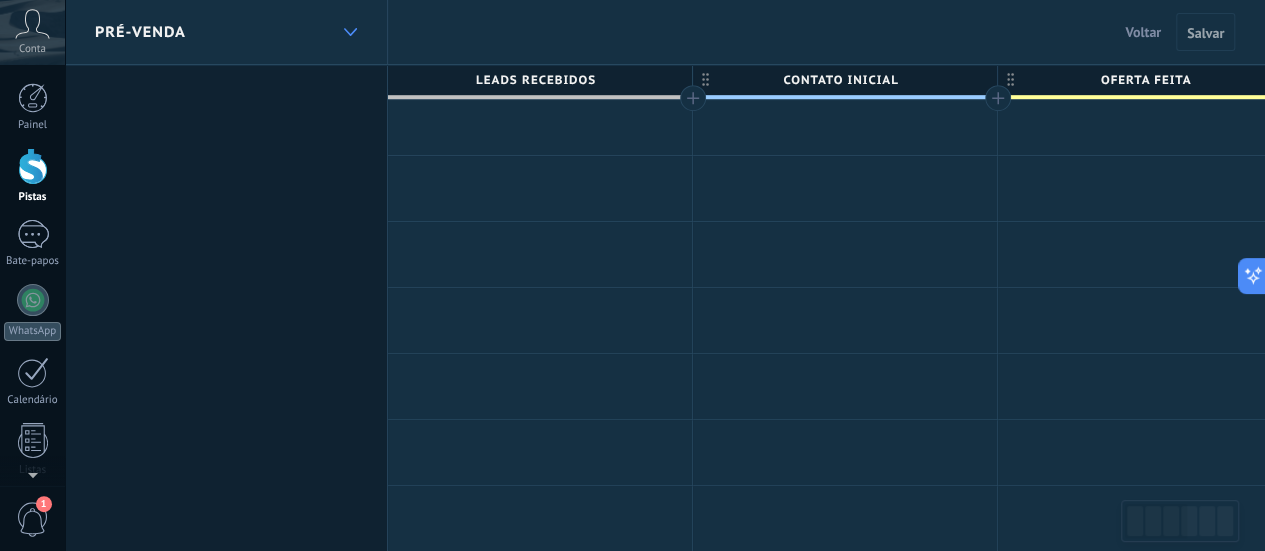 click at bounding box center (350, 32) 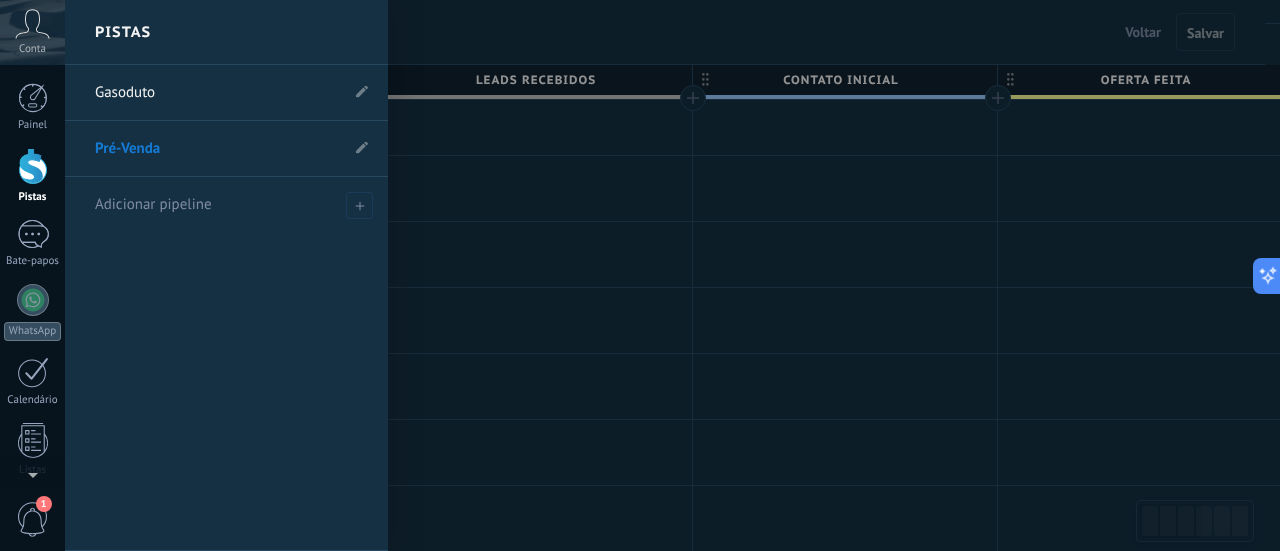 click on "Gasoduto" at bounding box center [216, 93] 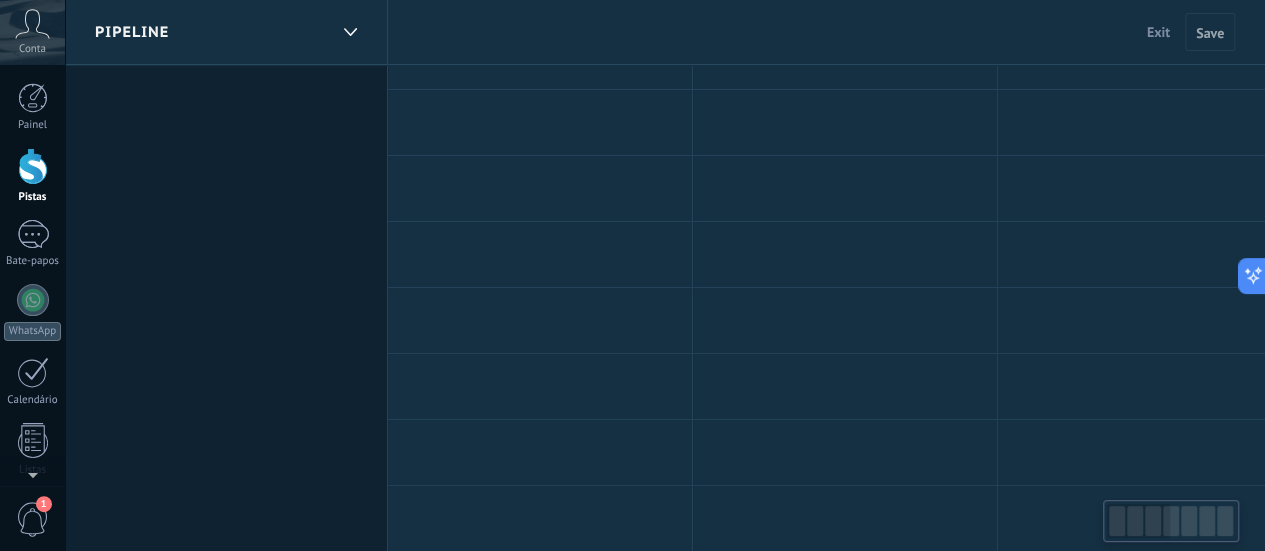 scroll, scrollTop: 0, scrollLeft: 0, axis: both 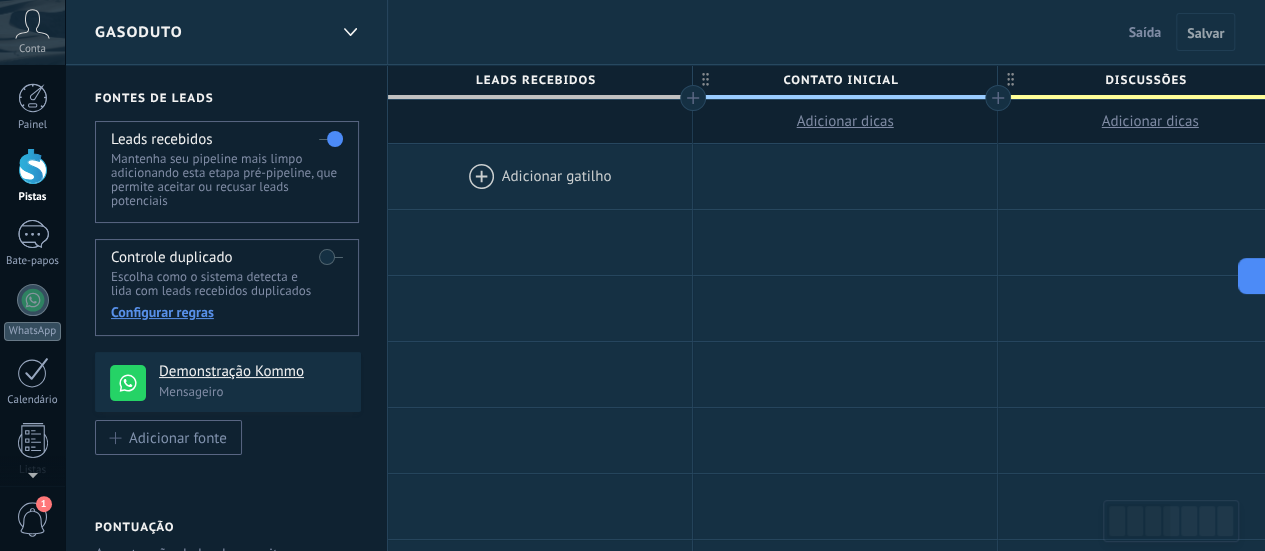 click 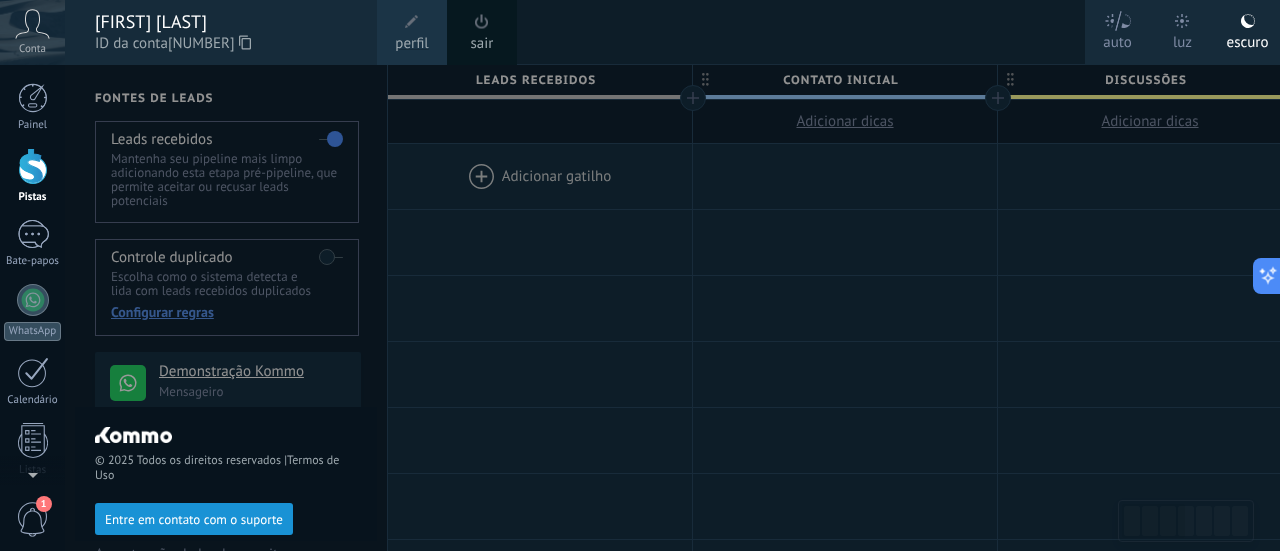 click on "perfil" at bounding box center (411, 43) 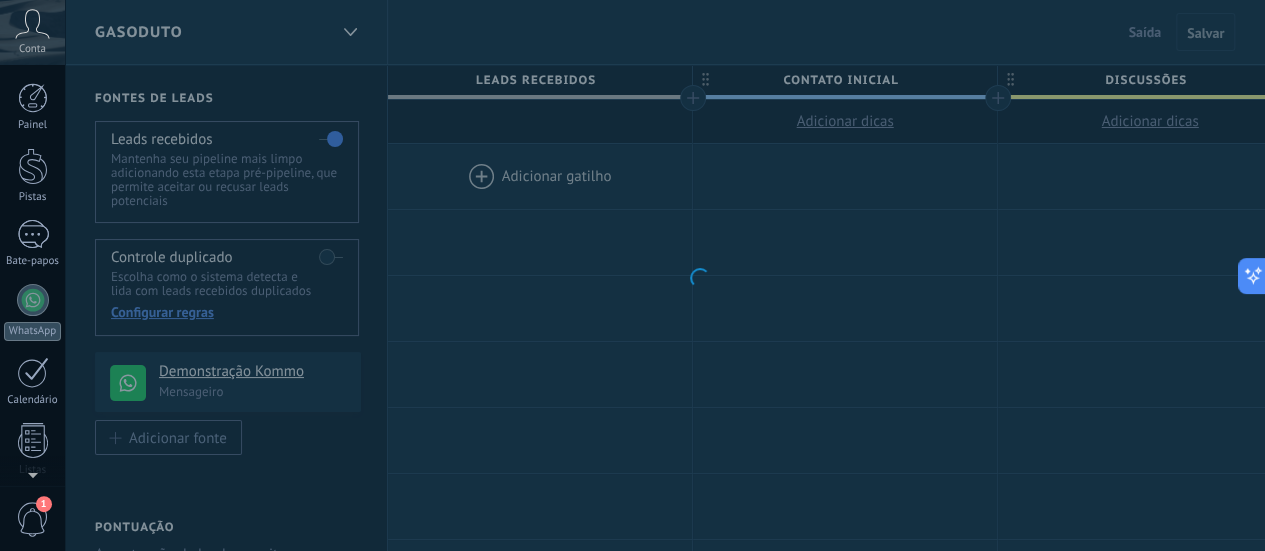 scroll, scrollTop: 292, scrollLeft: 0, axis: vertical 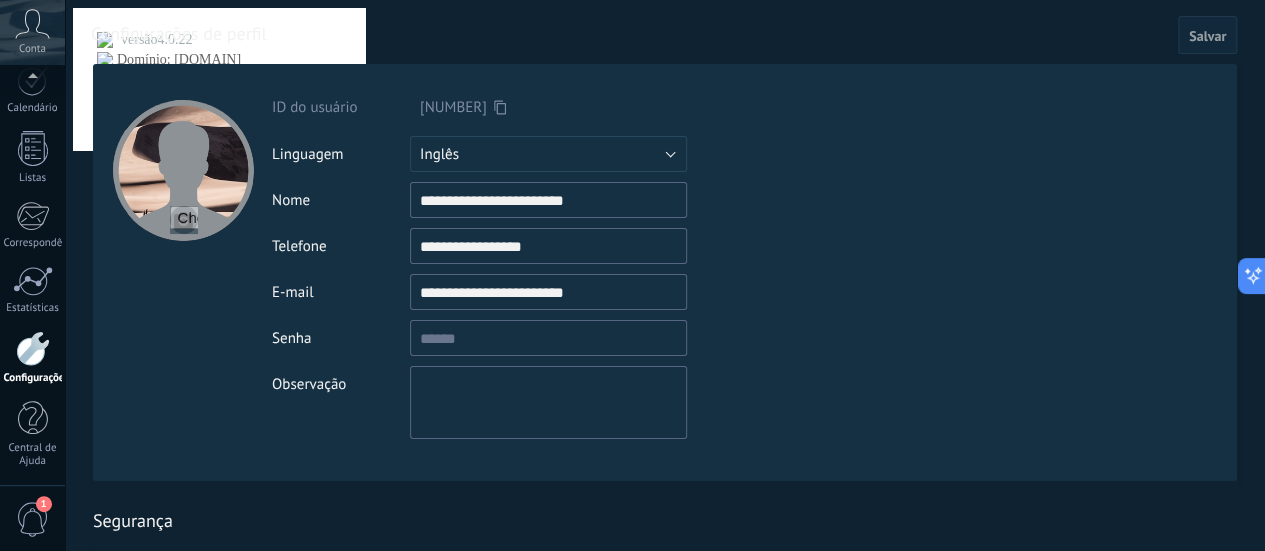click at bounding box center (183, 170) 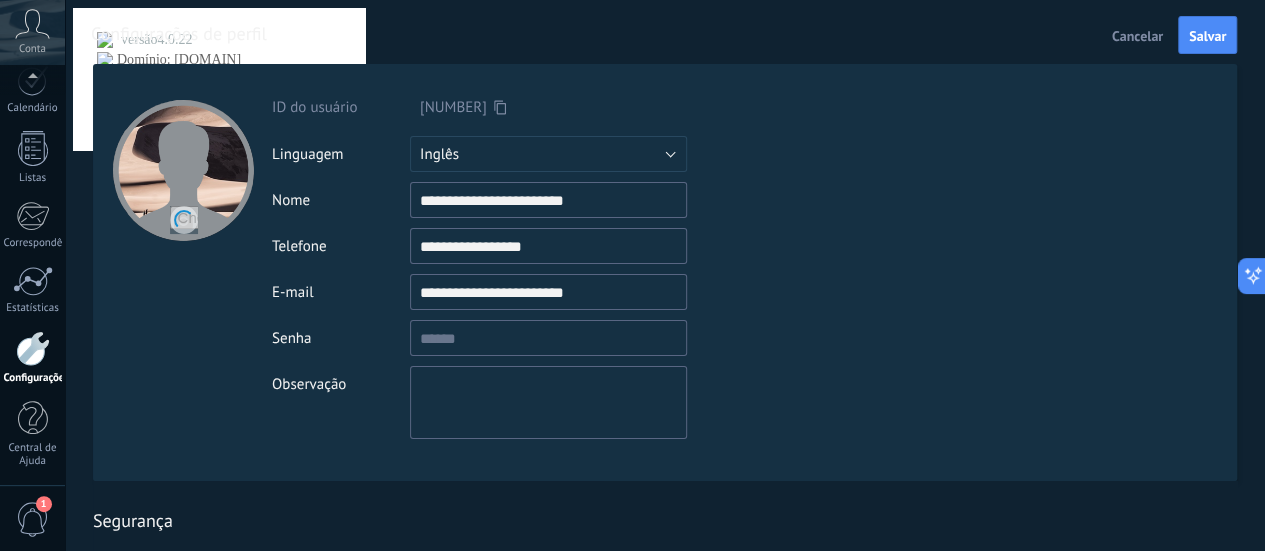 scroll, scrollTop: 0, scrollLeft: 0, axis: both 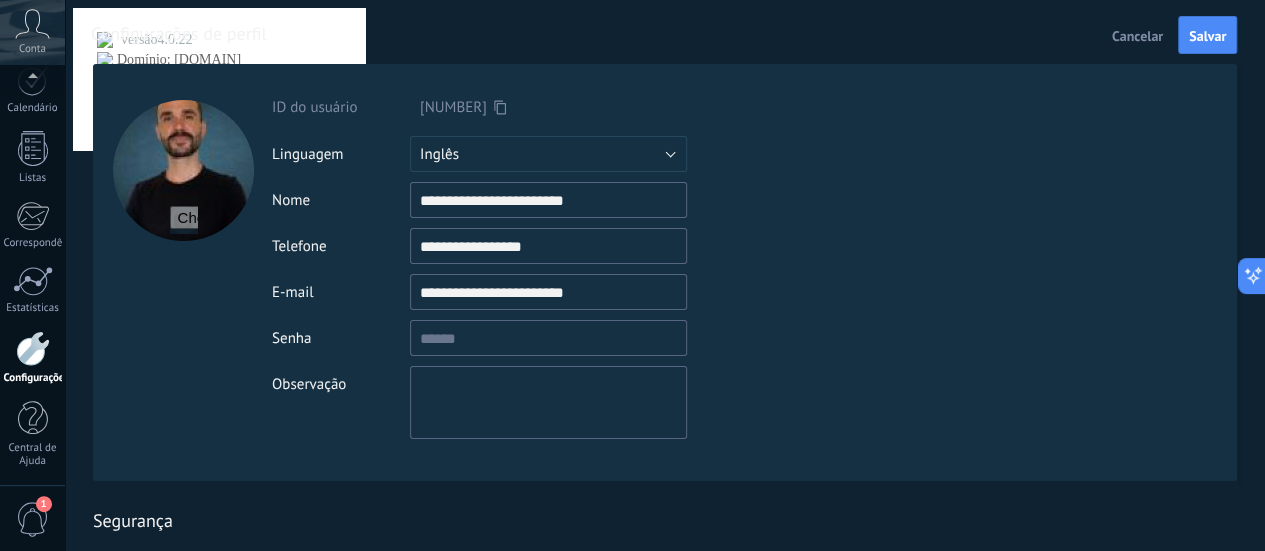 drag, startPoint x: 180, startPoint y: 155, endPoint x: 182, endPoint y: 173, distance: 18.110771 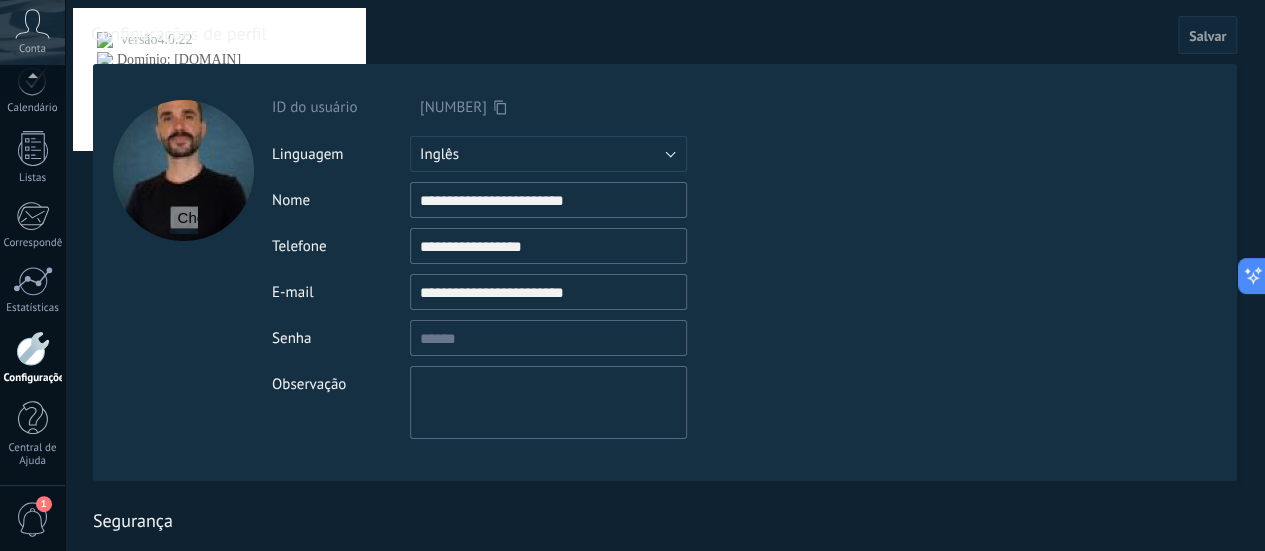 click on "Cancelar Salvar Configurações de perfil" at bounding box center (663, 32) 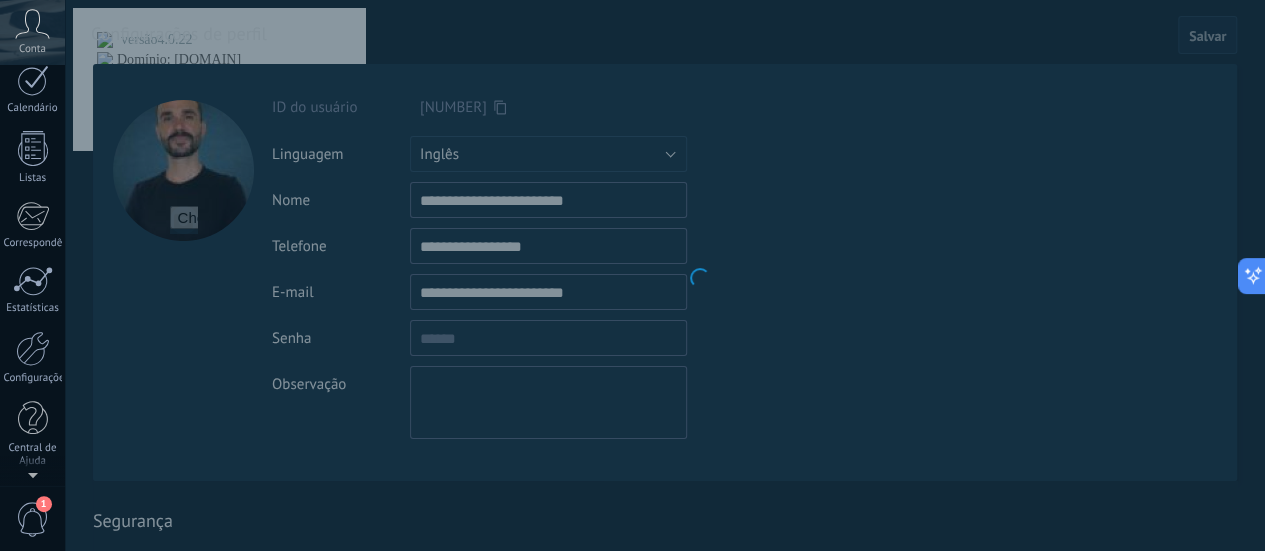 scroll, scrollTop: 0, scrollLeft: 0, axis: both 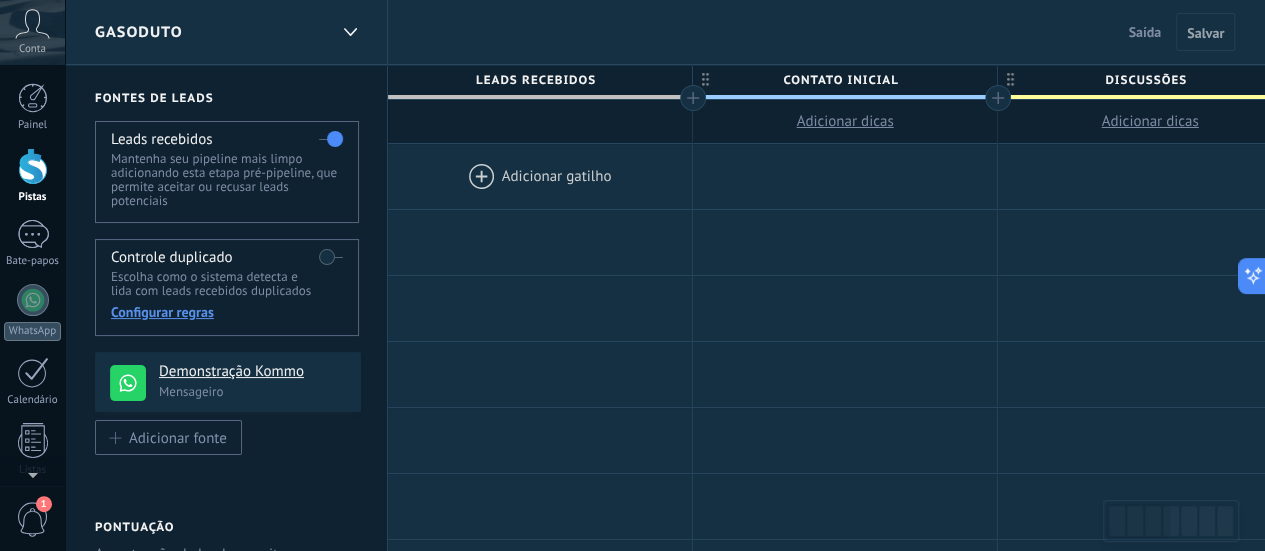 click on "Conta" at bounding box center (32, 32) 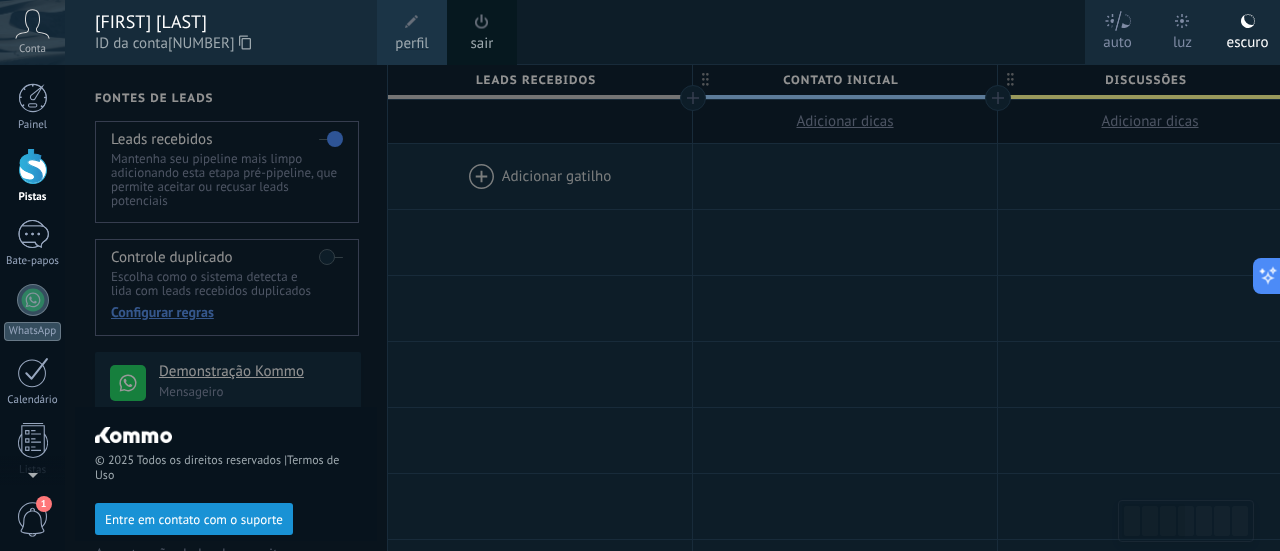 click on "perfil" at bounding box center [411, 43] 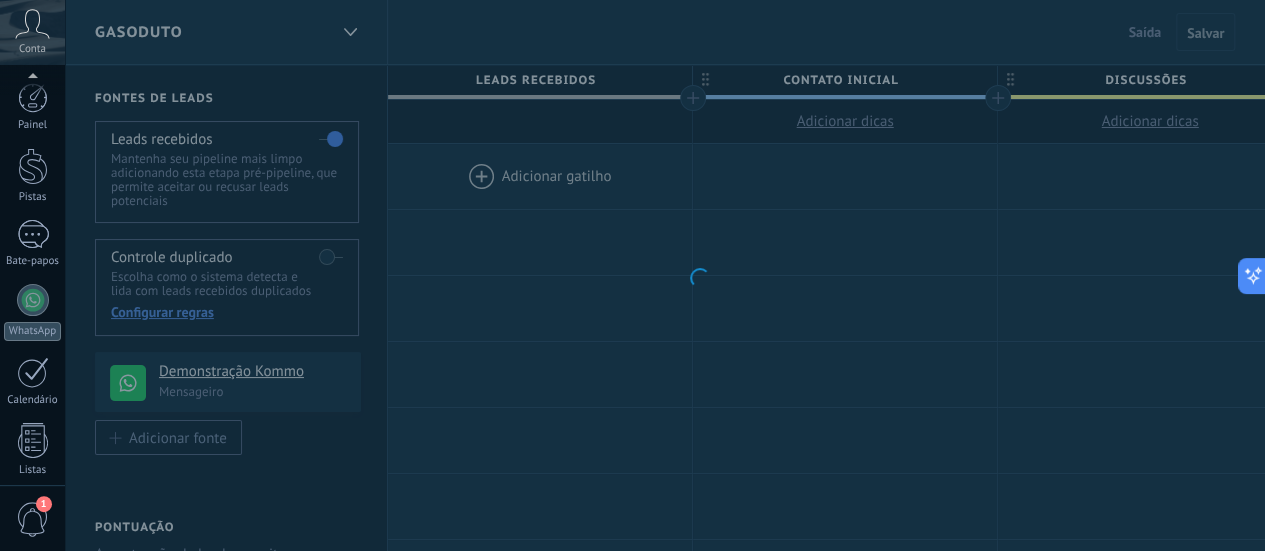 scroll, scrollTop: 292, scrollLeft: 0, axis: vertical 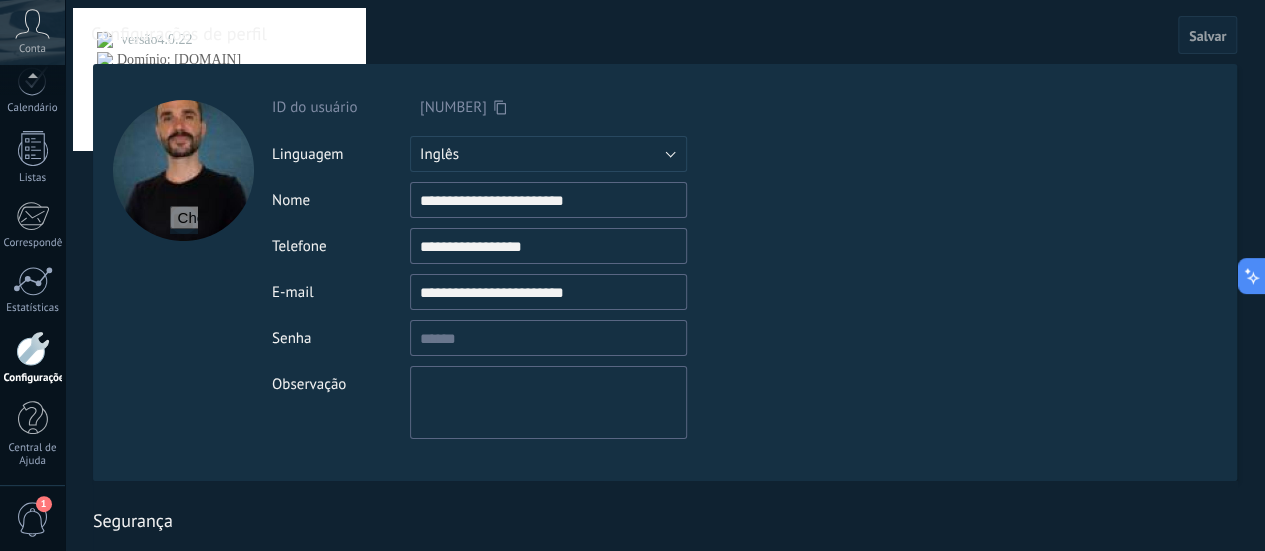 click at bounding box center (183, 170) 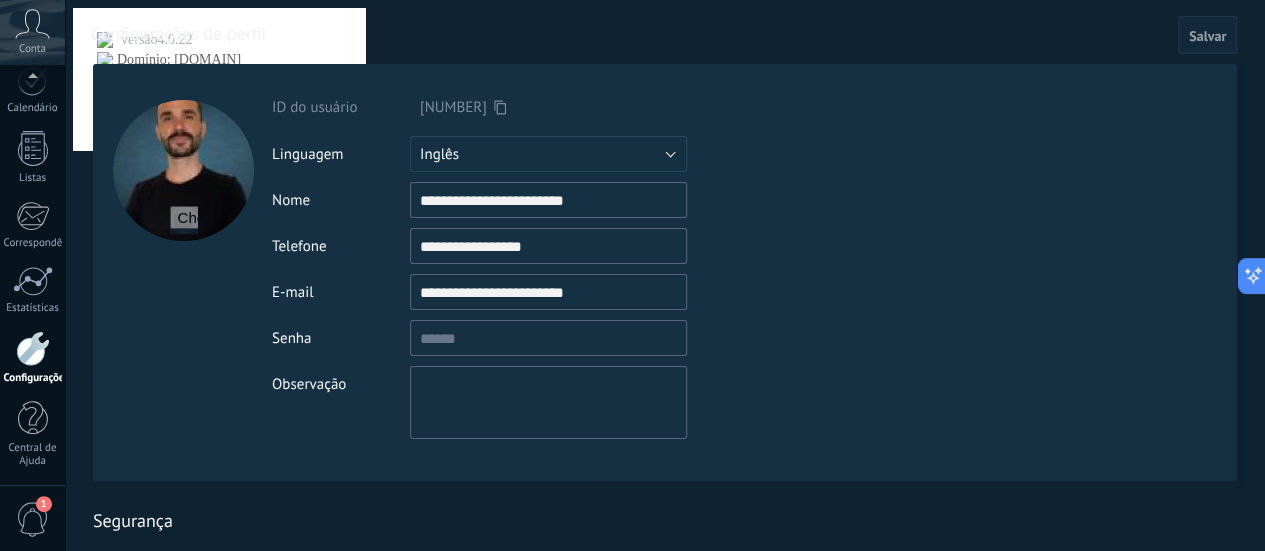 click at bounding box center [184, 220] 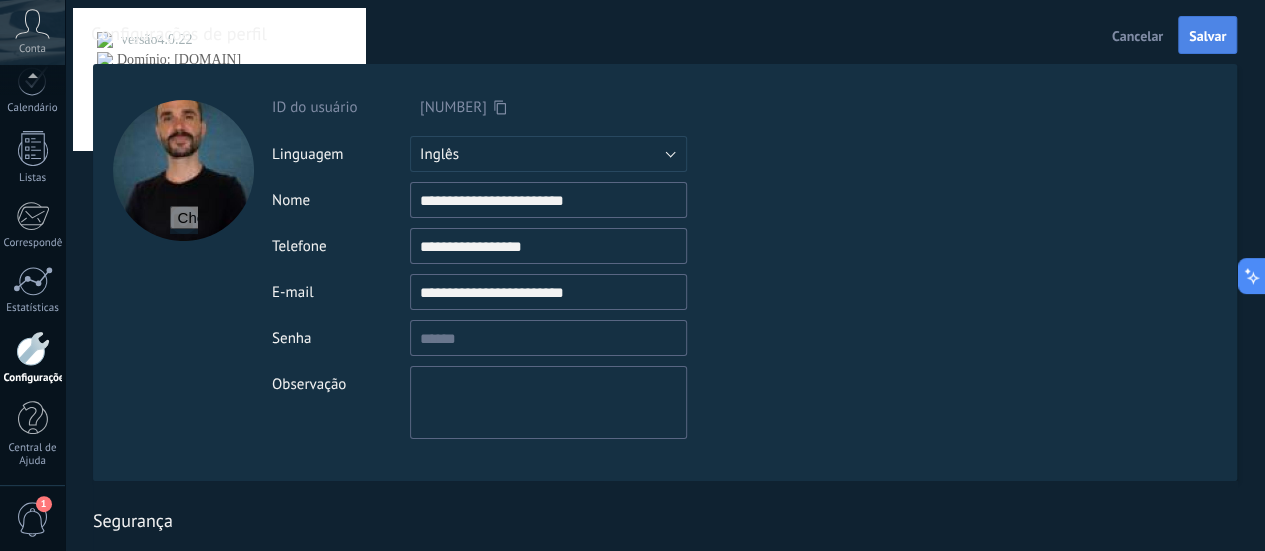 click on "Salvar" at bounding box center (1207, 35) 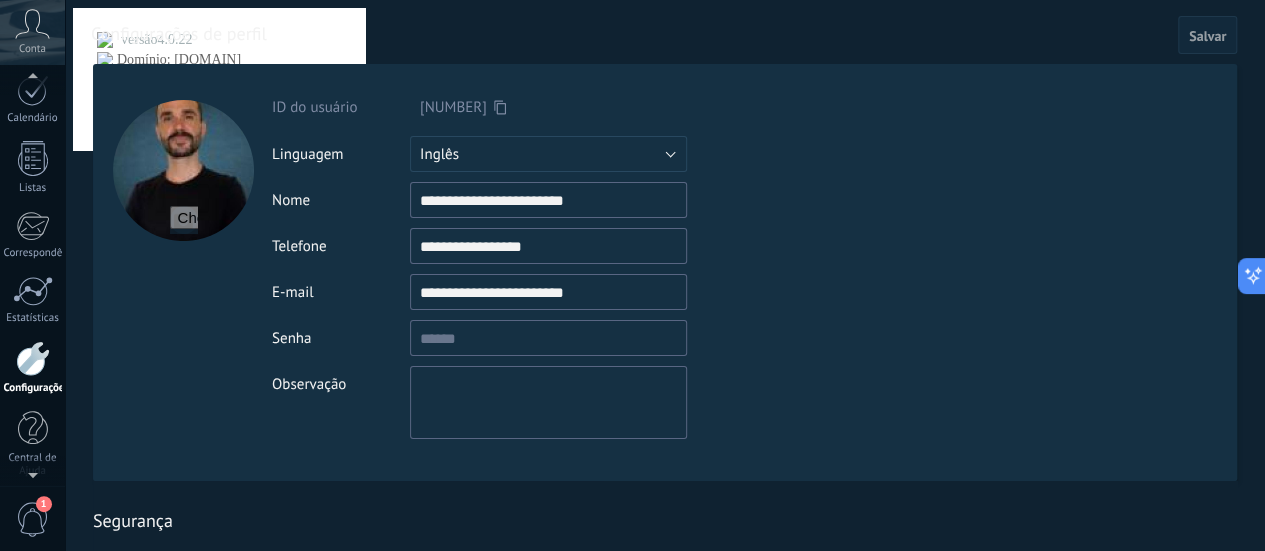 scroll, scrollTop: 292, scrollLeft: 0, axis: vertical 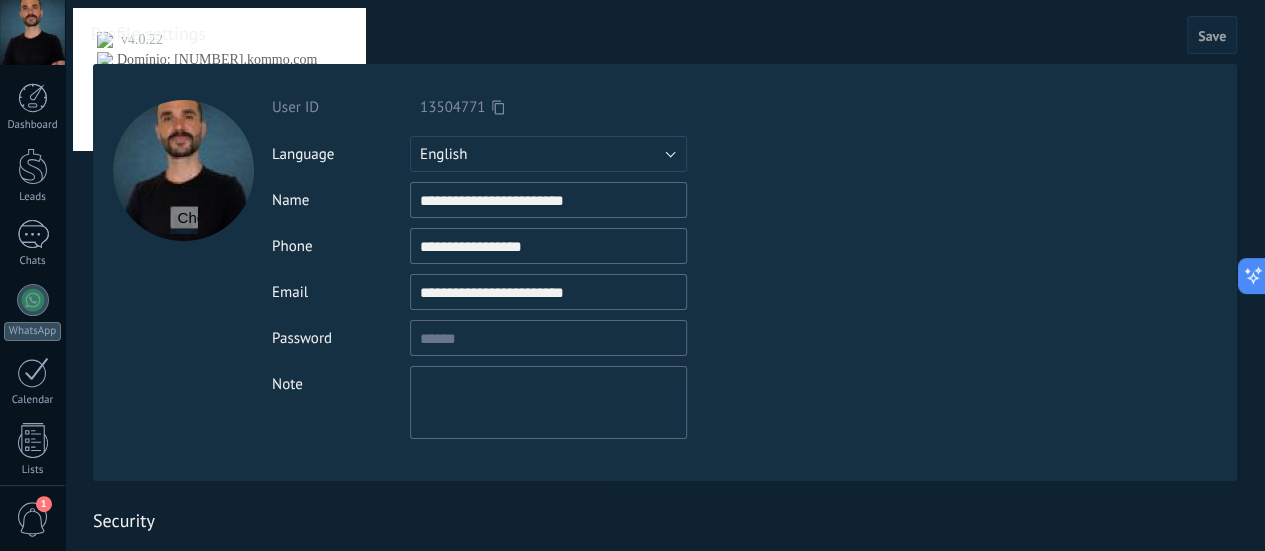 click at bounding box center [687, 32] 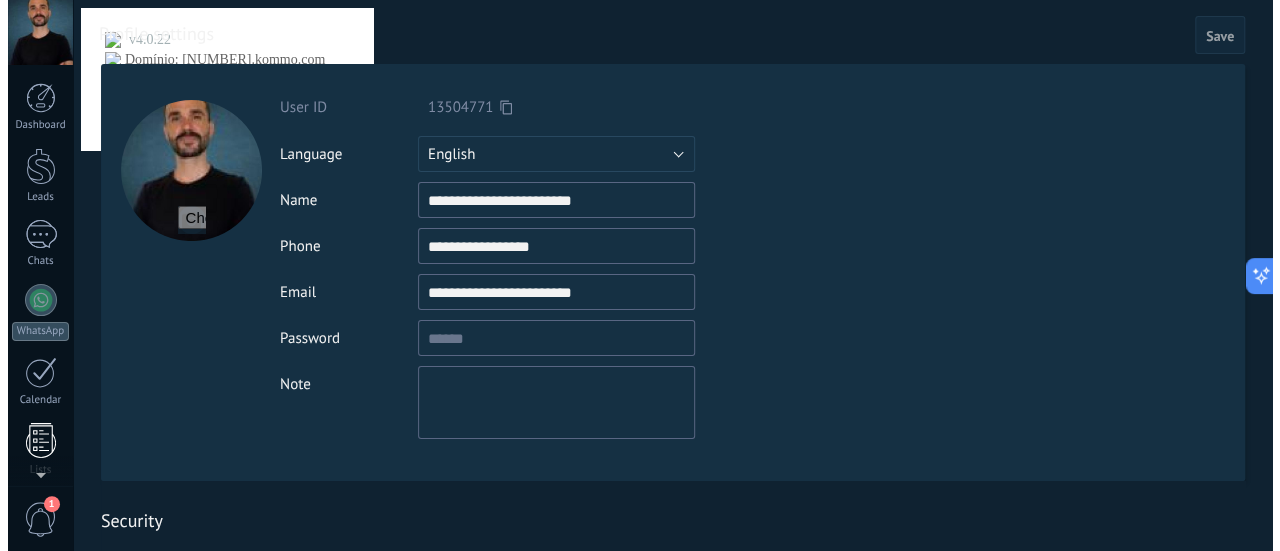 scroll, scrollTop: 279, scrollLeft: 0, axis: vertical 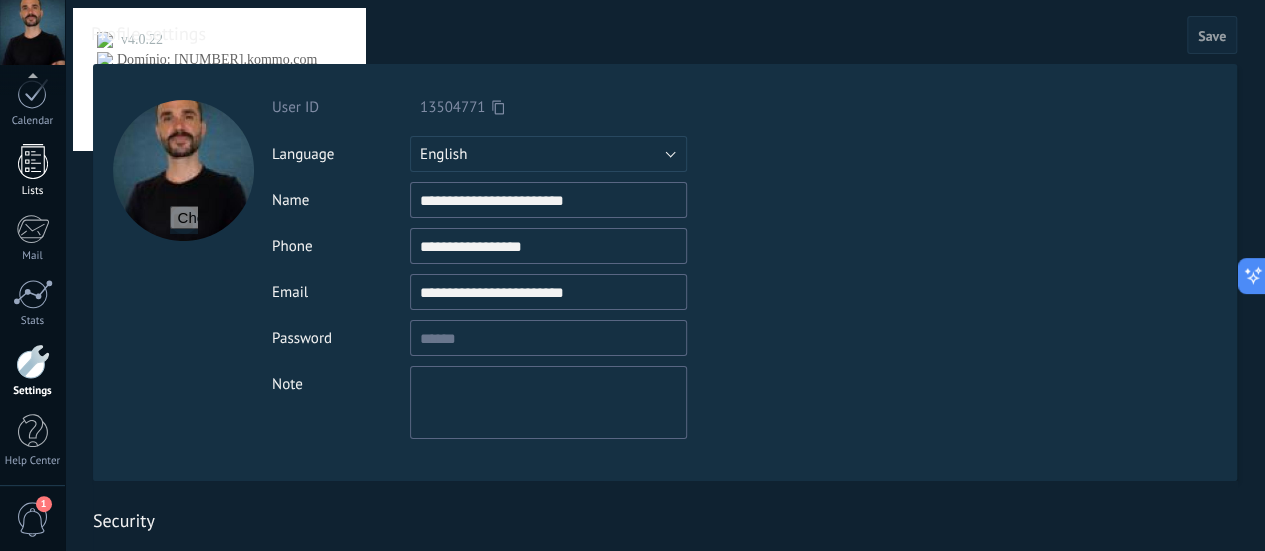 click on "Lists" at bounding box center [33, 191] 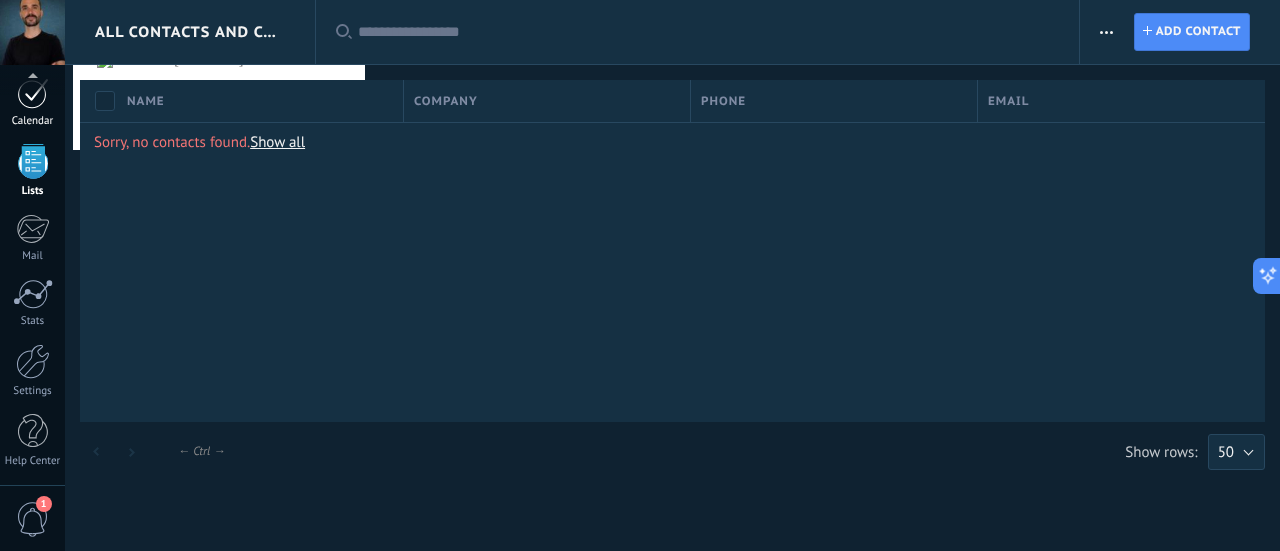 click at bounding box center (33, 93) 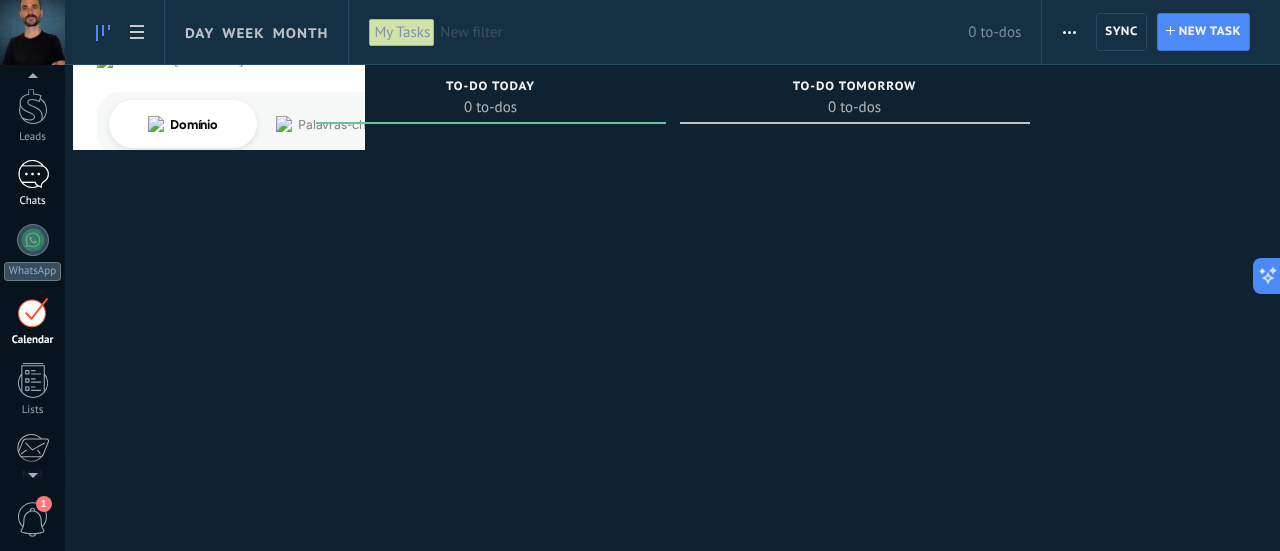 scroll, scrollTop: 129, scrollLeft: 0, axis: vertical 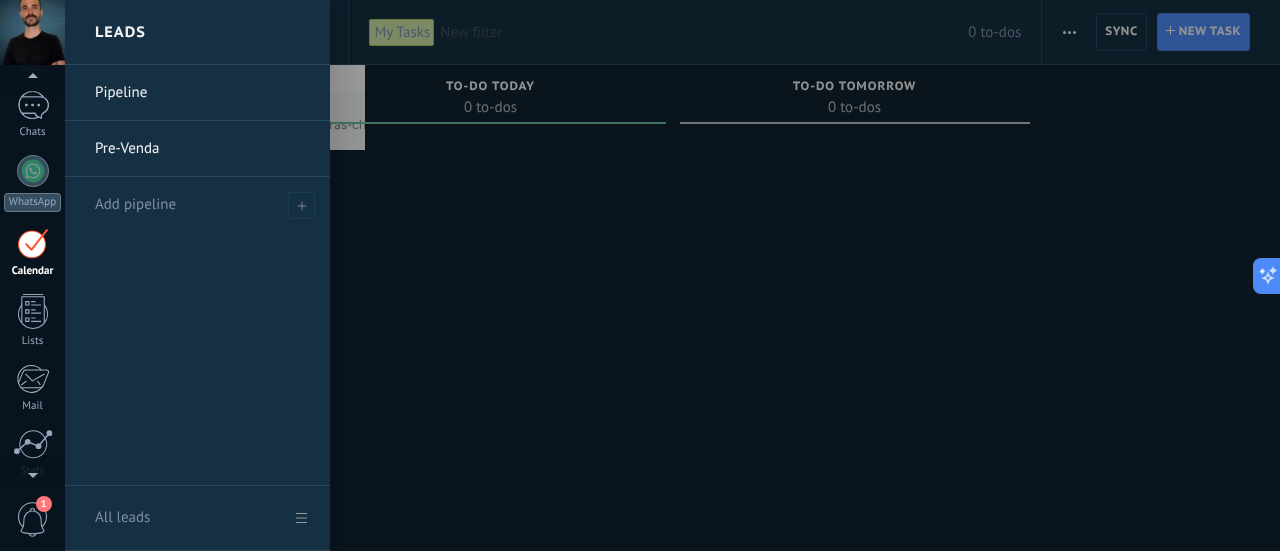 click on "Pipeline" at bounding box center (202, 93) 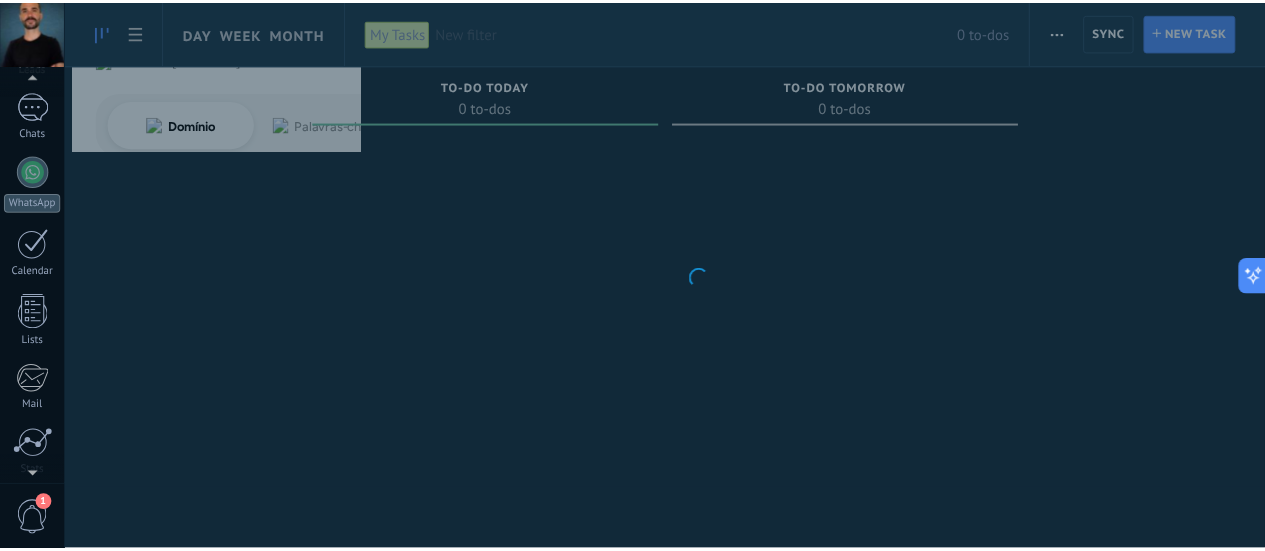 scroll, scrollTop: 0, scrollLeft: 0, axis: both 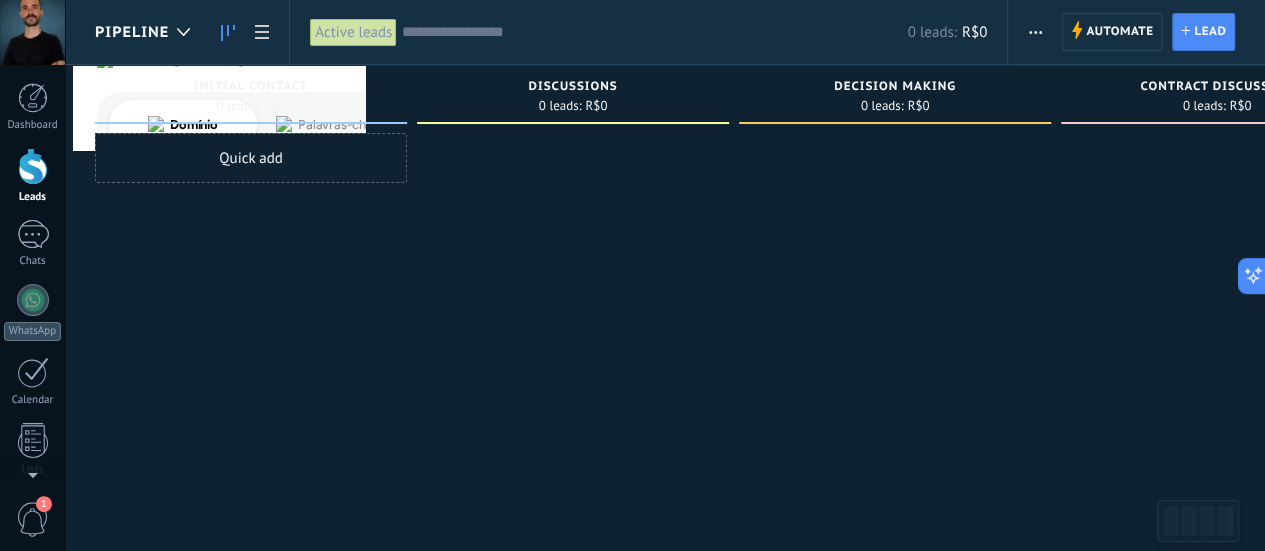 click at bounding box center [32, 32] 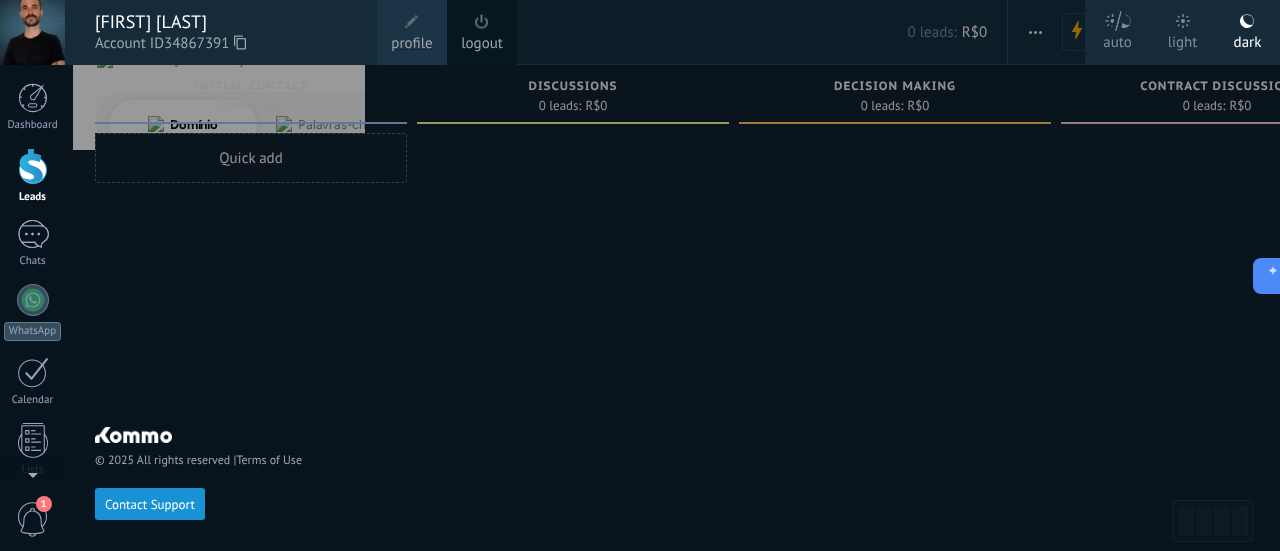 drag, startPoint x: 36, startPoint y: 32, endPoint x: 38, endPoint y: 81, distance: 49.0408 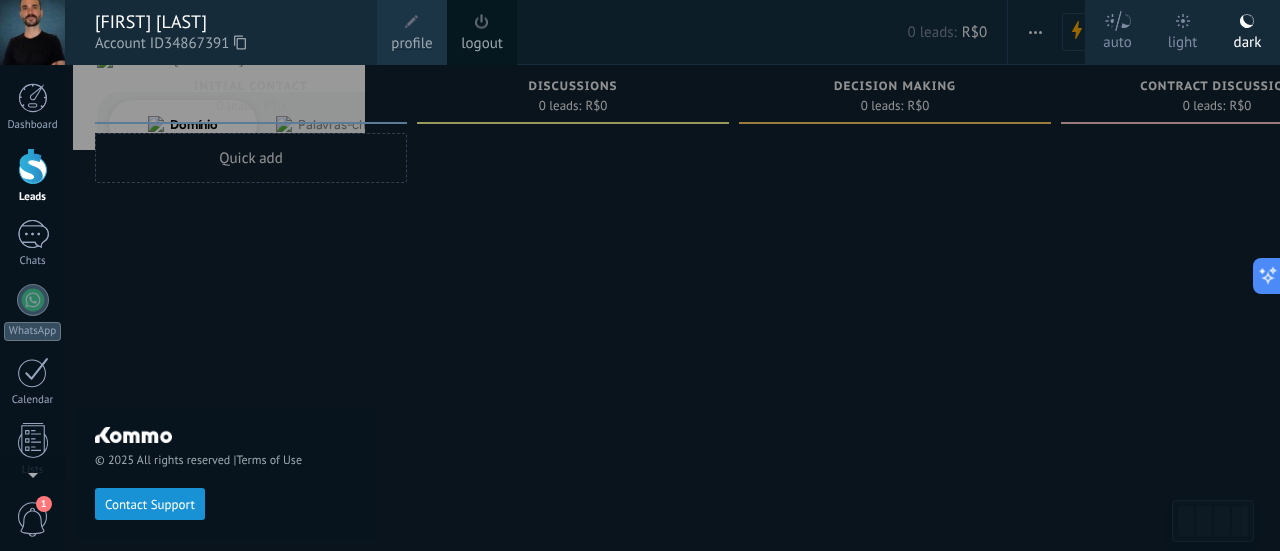 click on "profile" at bounding box center [412, 32] 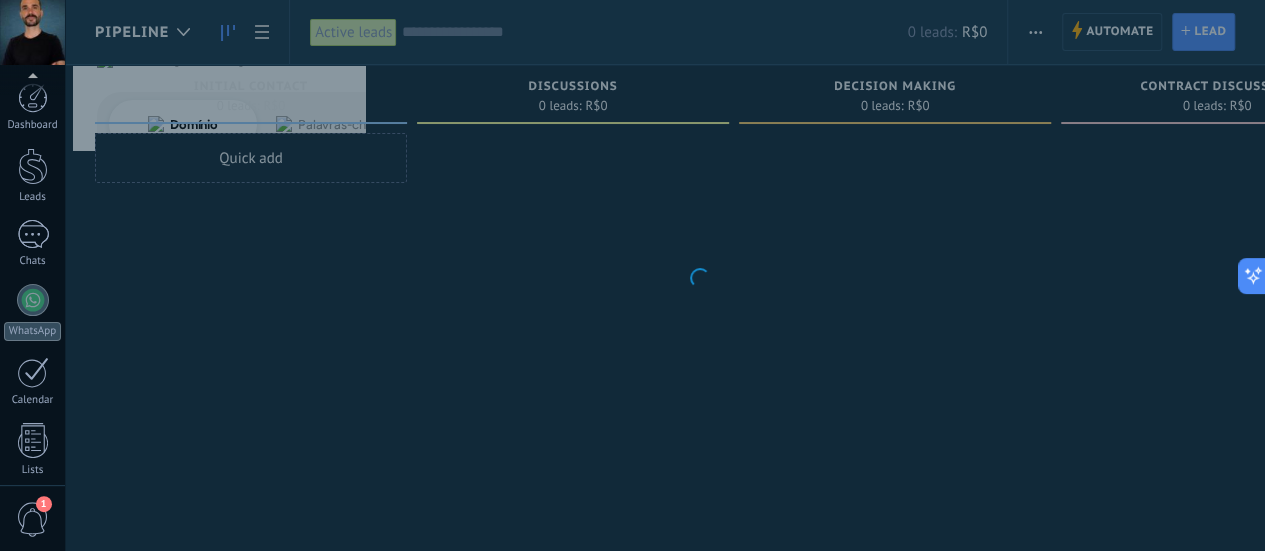scroll, scrollTop: 279, scrollLeft: 0, axis: vertical 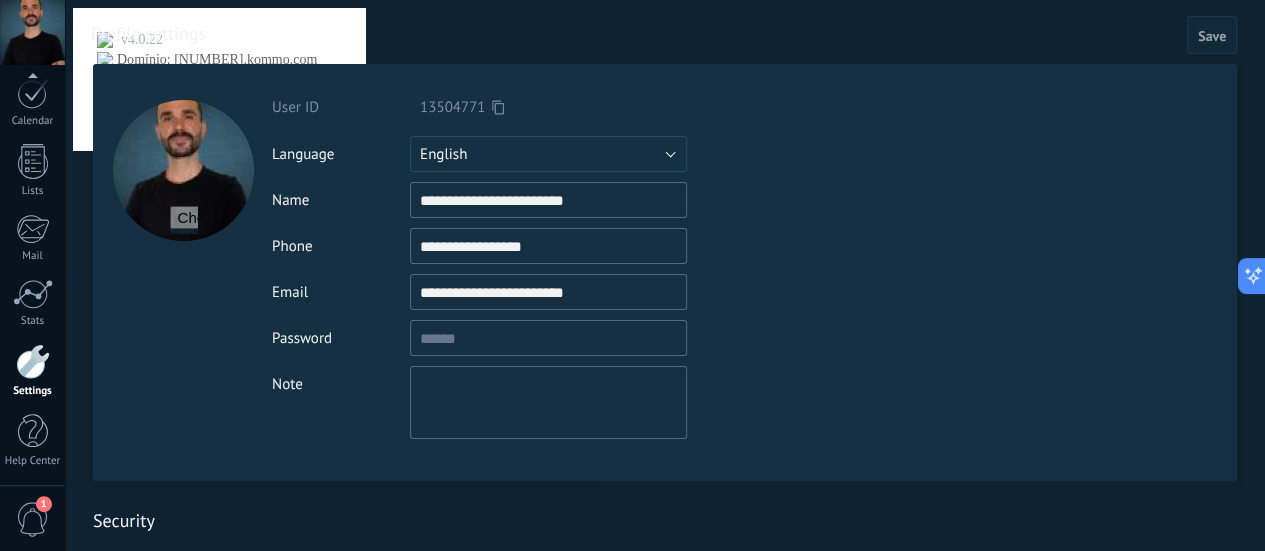 drag, startPoint x: 192, startPoint y: 163, endPoint x: 186, endPoint y: 214, distance: 51.351727 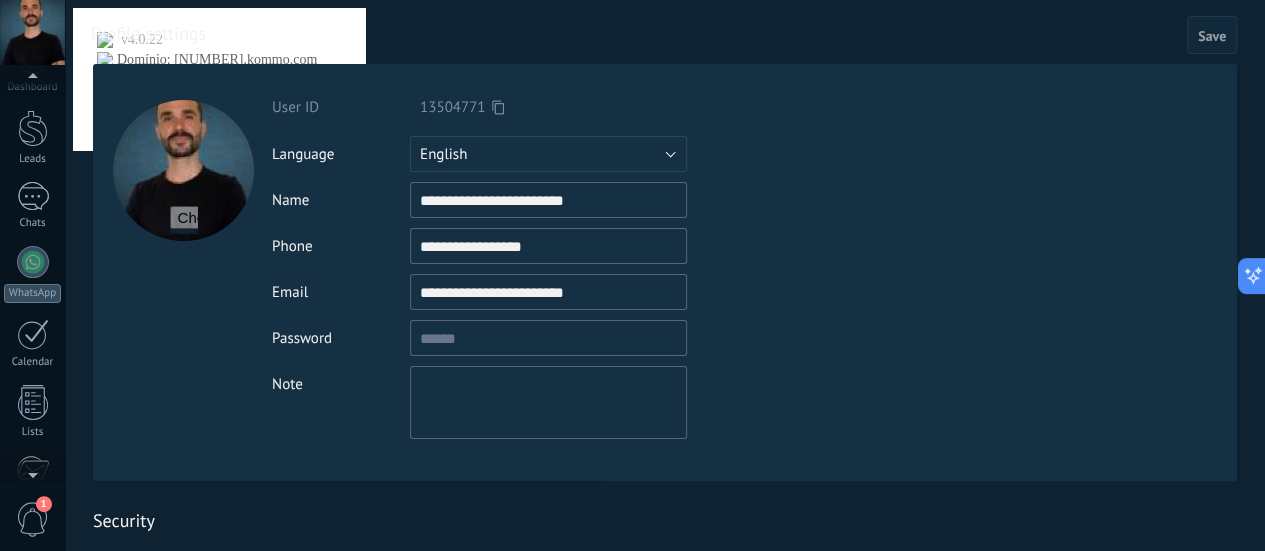 scroll, scrollTop: 36, scrollLeft: 0, axis: vertical 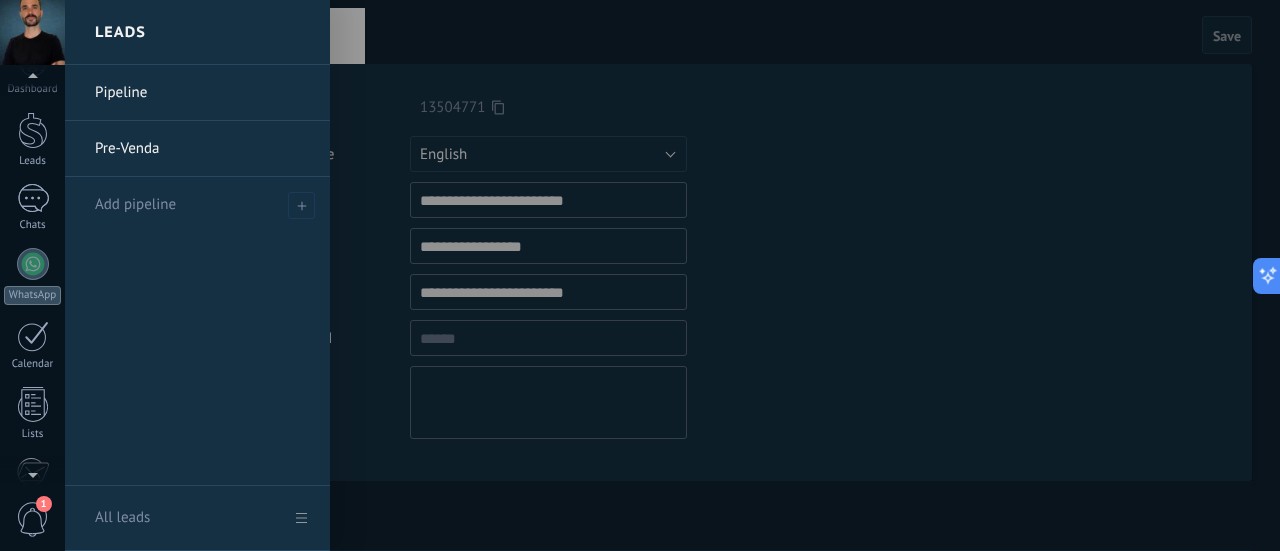click on "Leads" at bounding box center (32, 140) 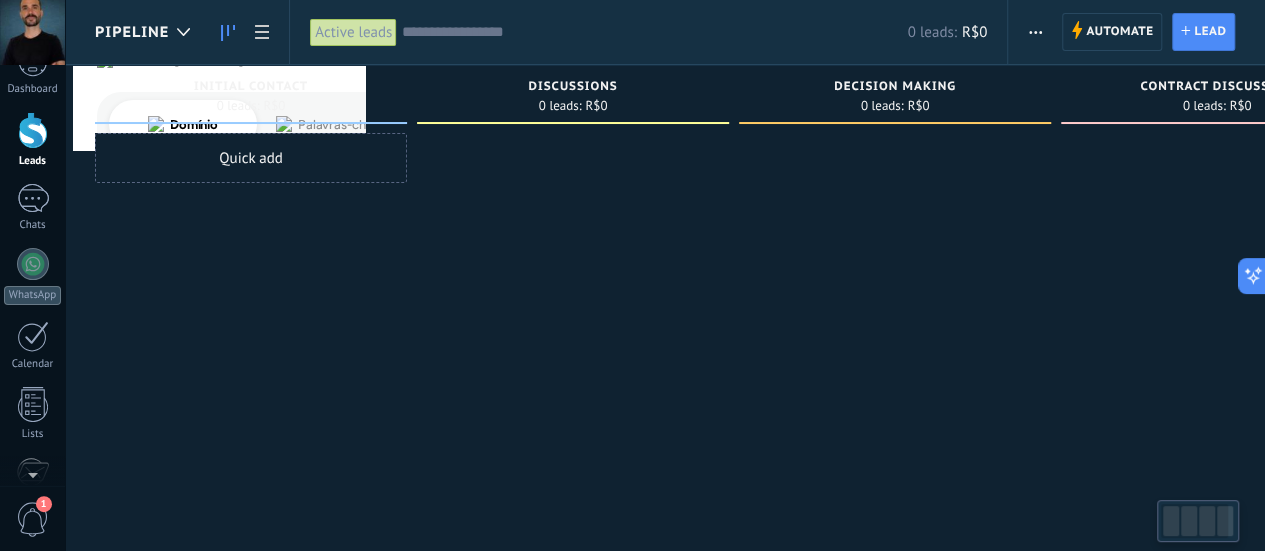 scroll, scrollTop: 0, scrollLeft: 0, axis: both 